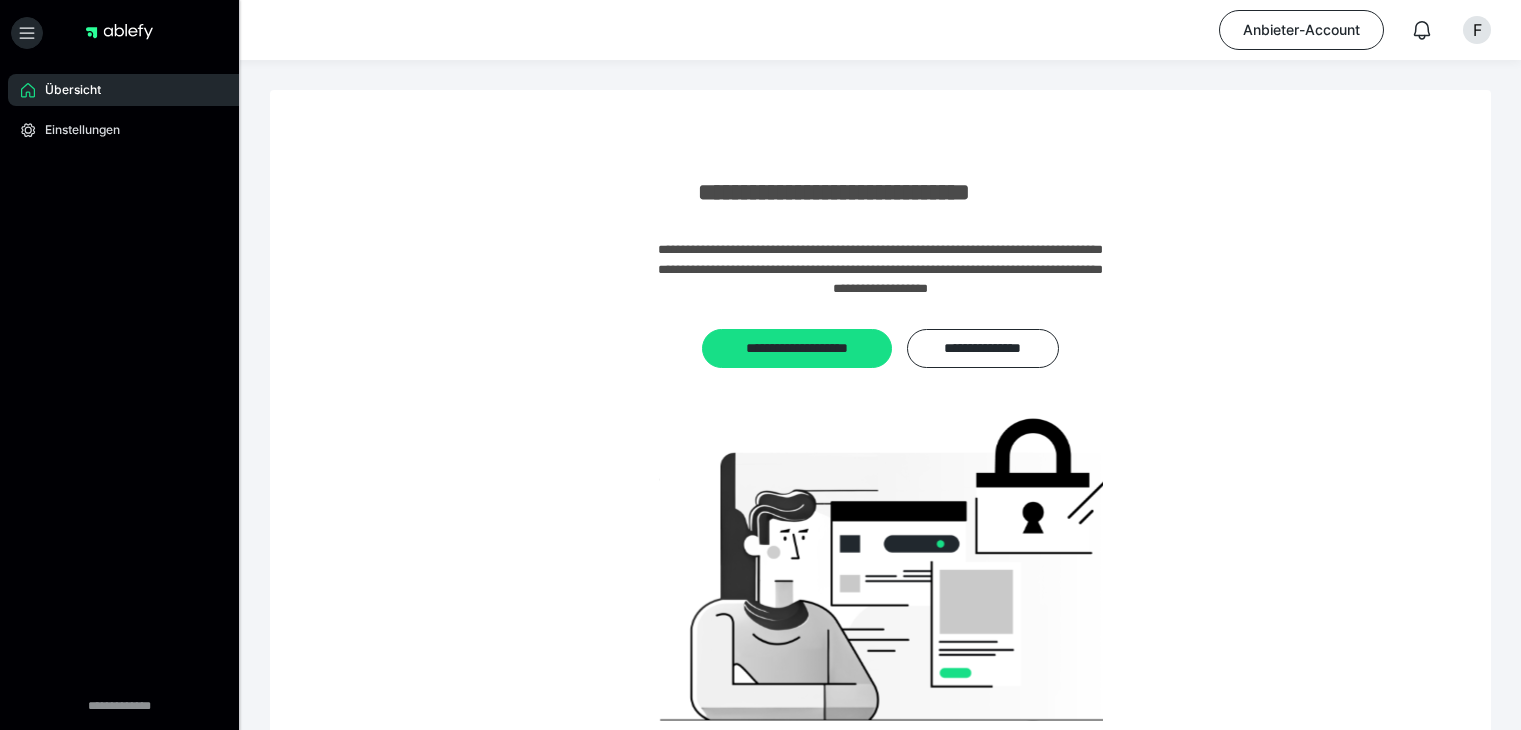 scroll, scrollTop: 0, scrollLeft: 0, axis: both 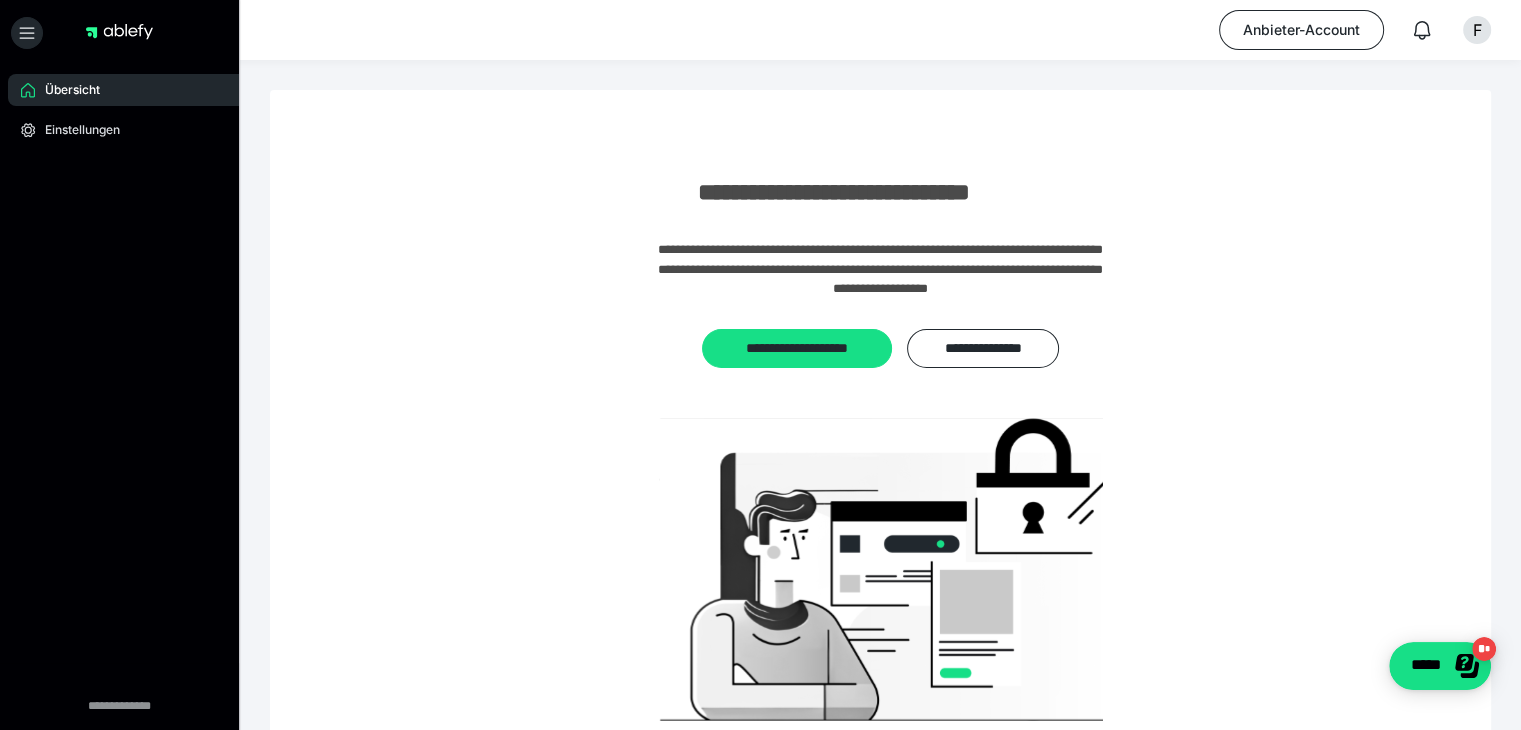 click on "Anbieter-Account" at bounding box center [1301, 30] 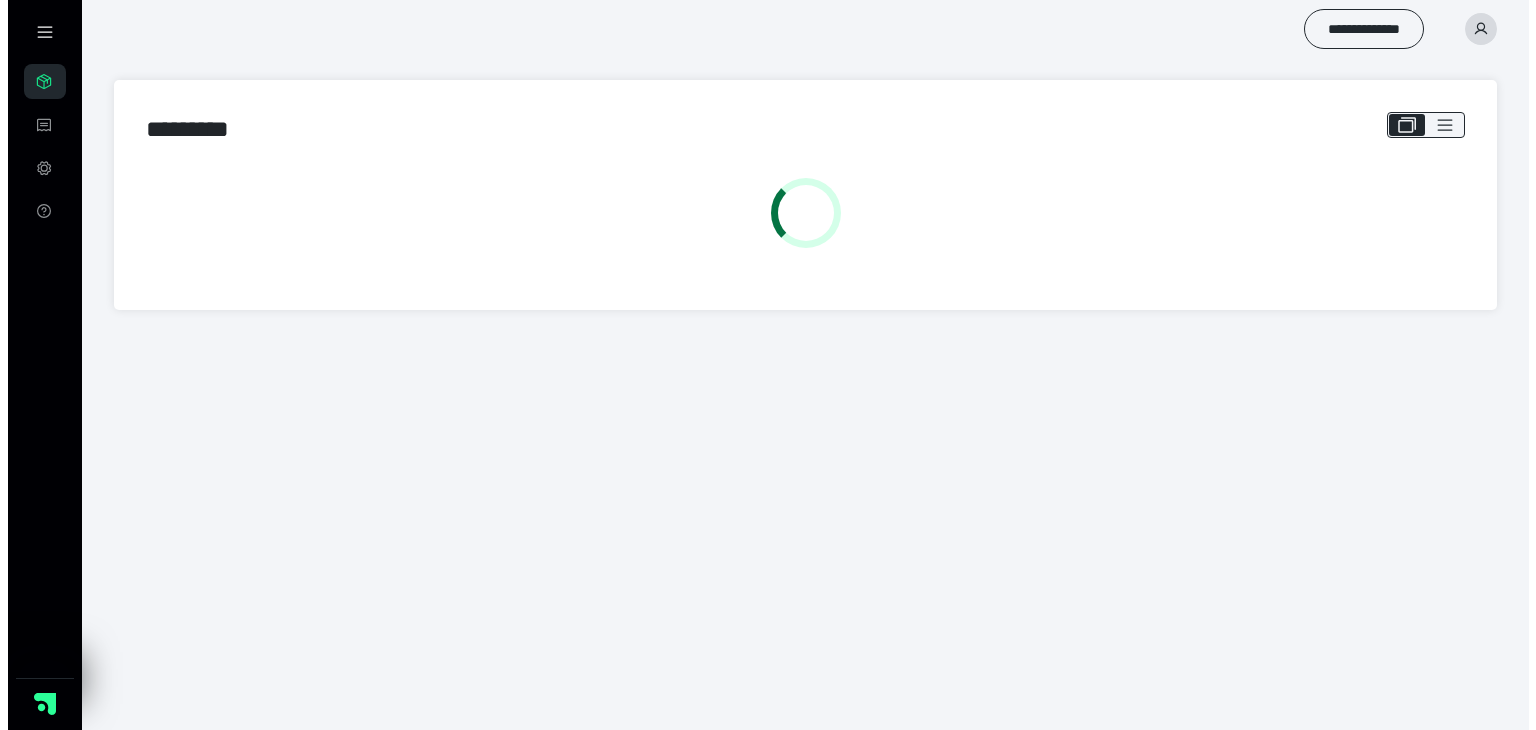 scroll, scrollTop: 0, scrollLeft: 0, axis: both 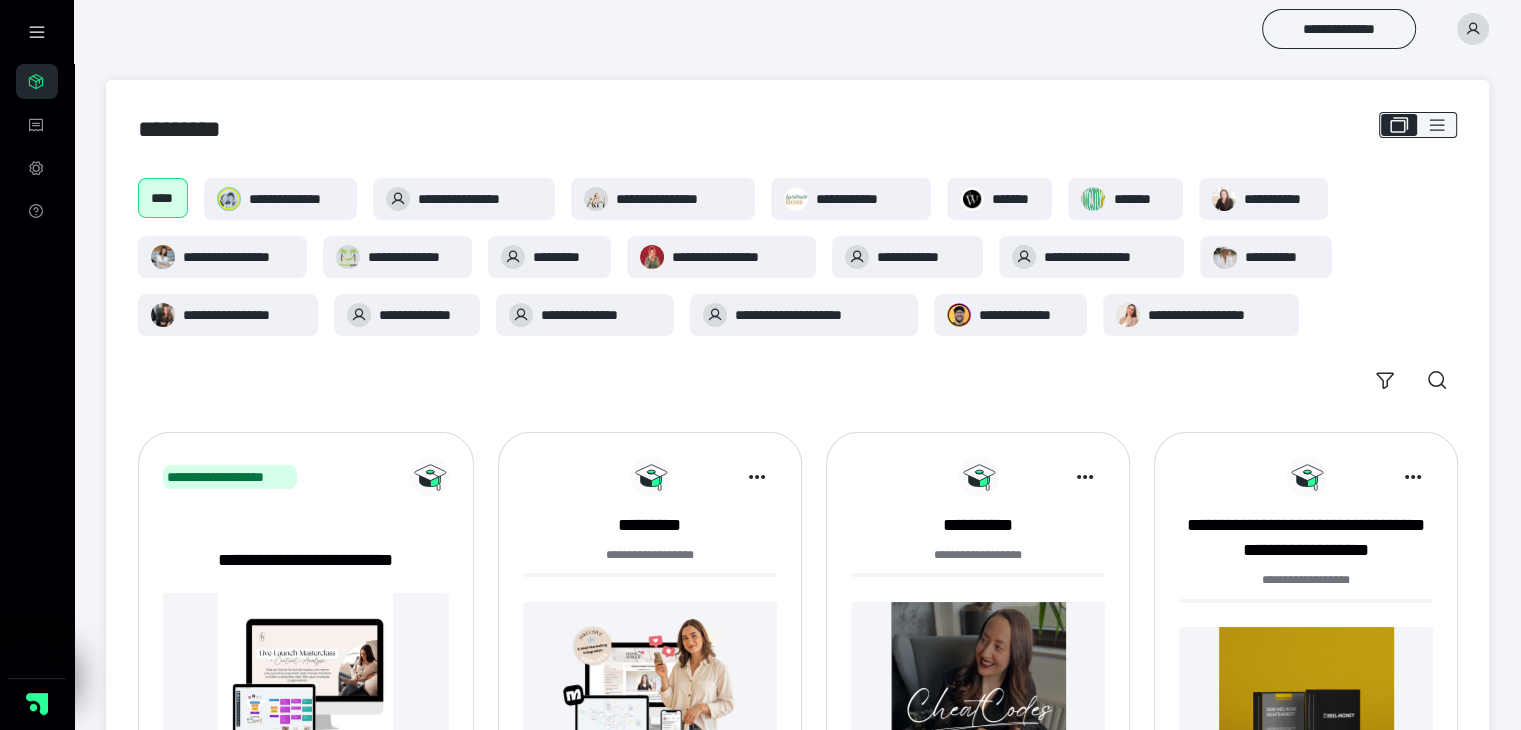 click at bounding box center (1473, 29) 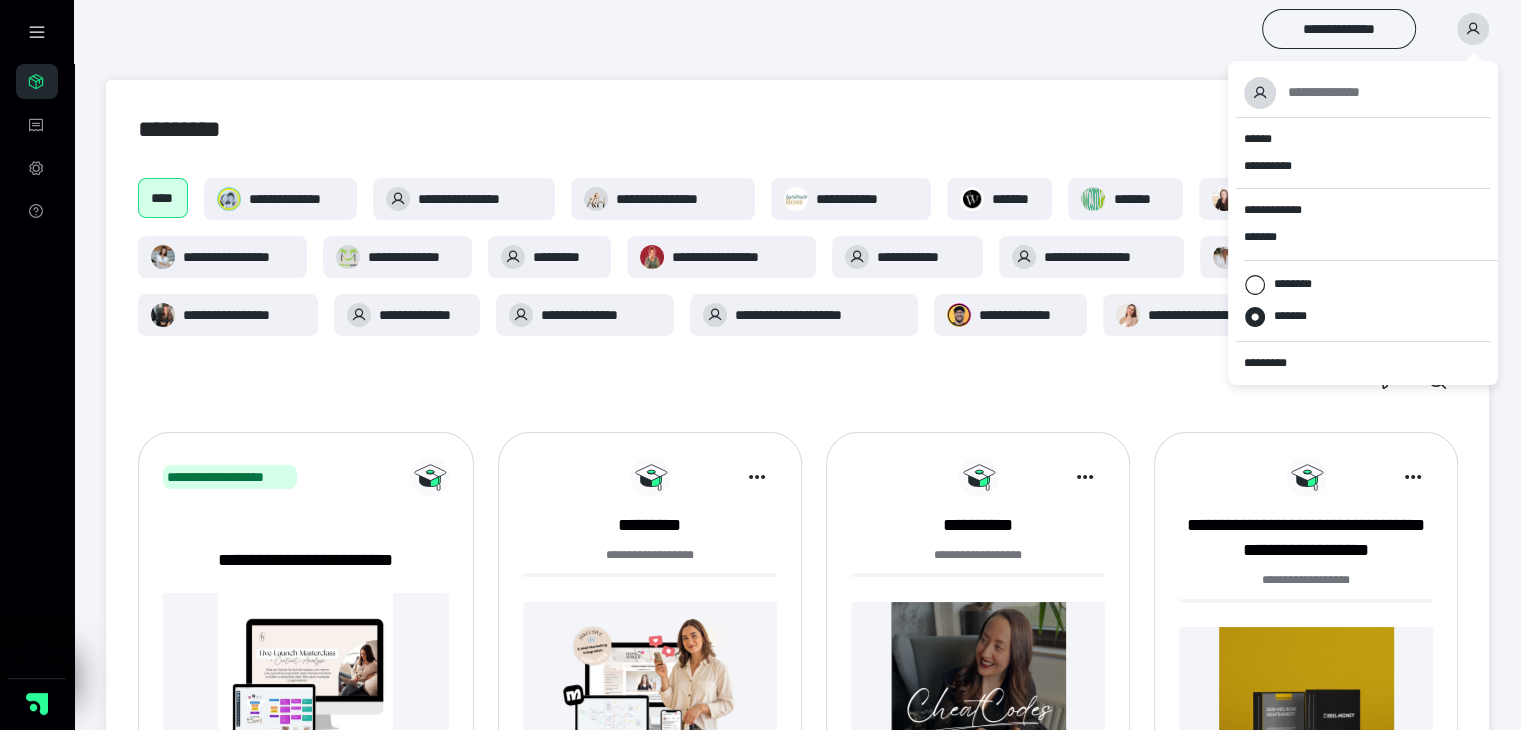 click on "*********" at bounding box center [1274, 363] 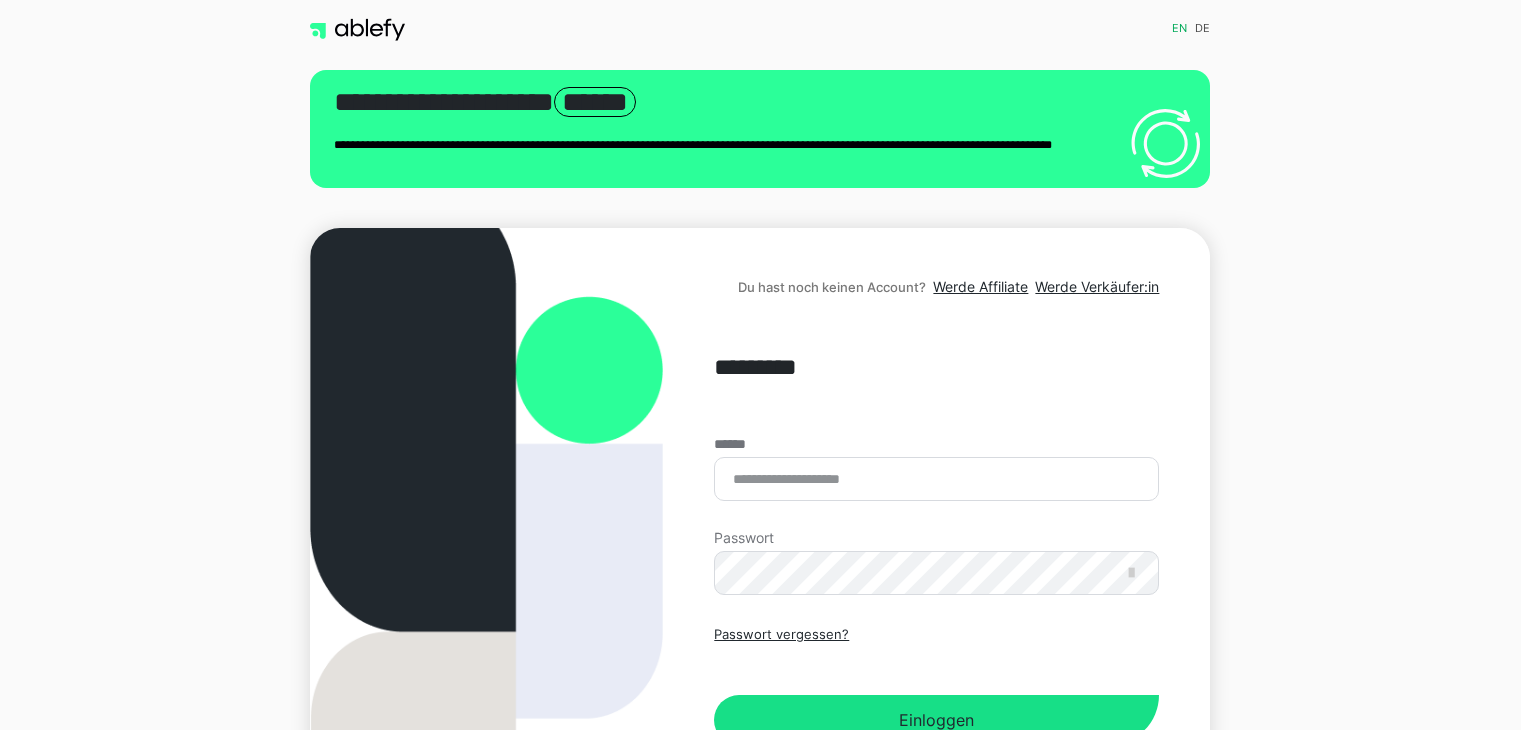 scroll, scrollTop: 0, scrollLeft: 0, axis: both 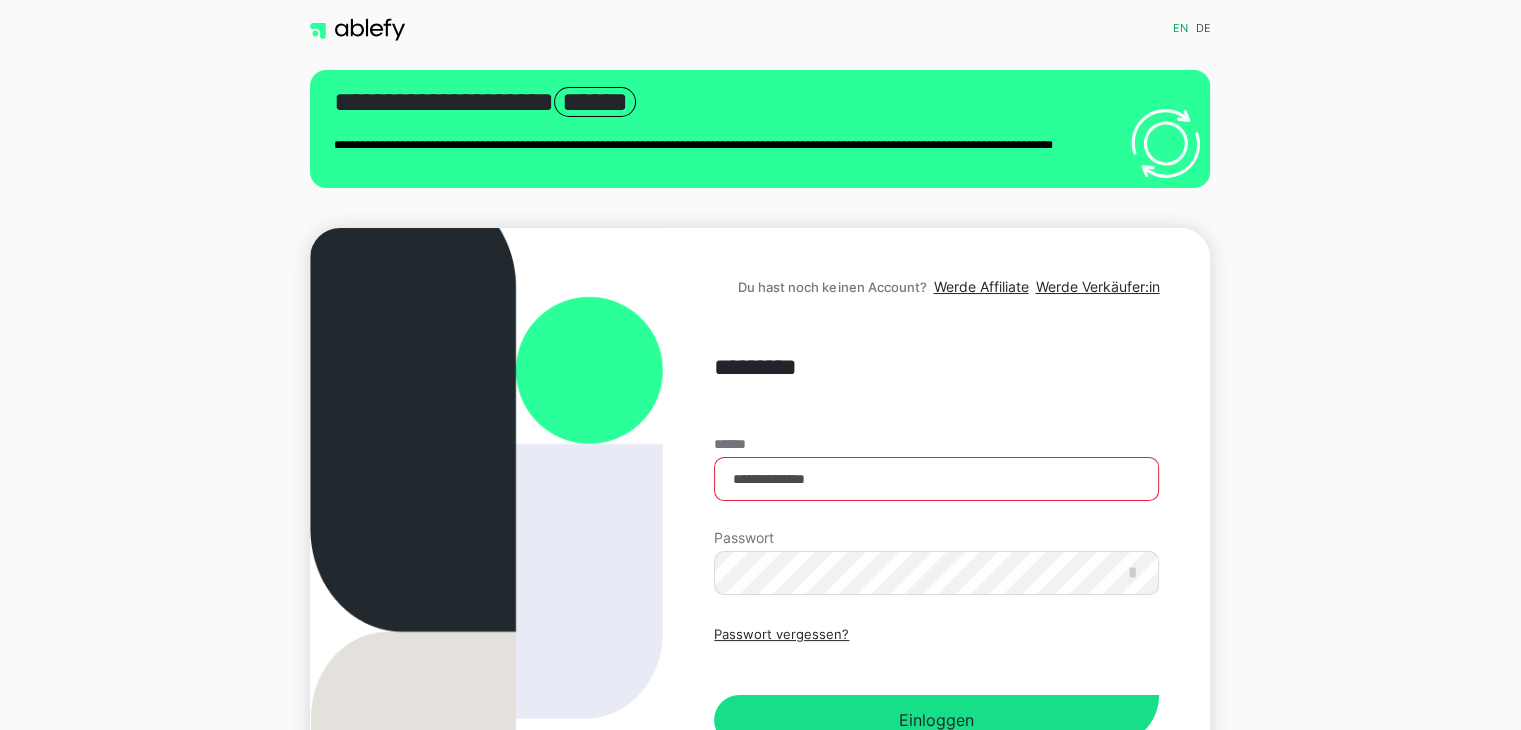 drag, startPoint x: 921, startPoint y: 454, endPoint x: 921, endPoint y: 465, distance: 11 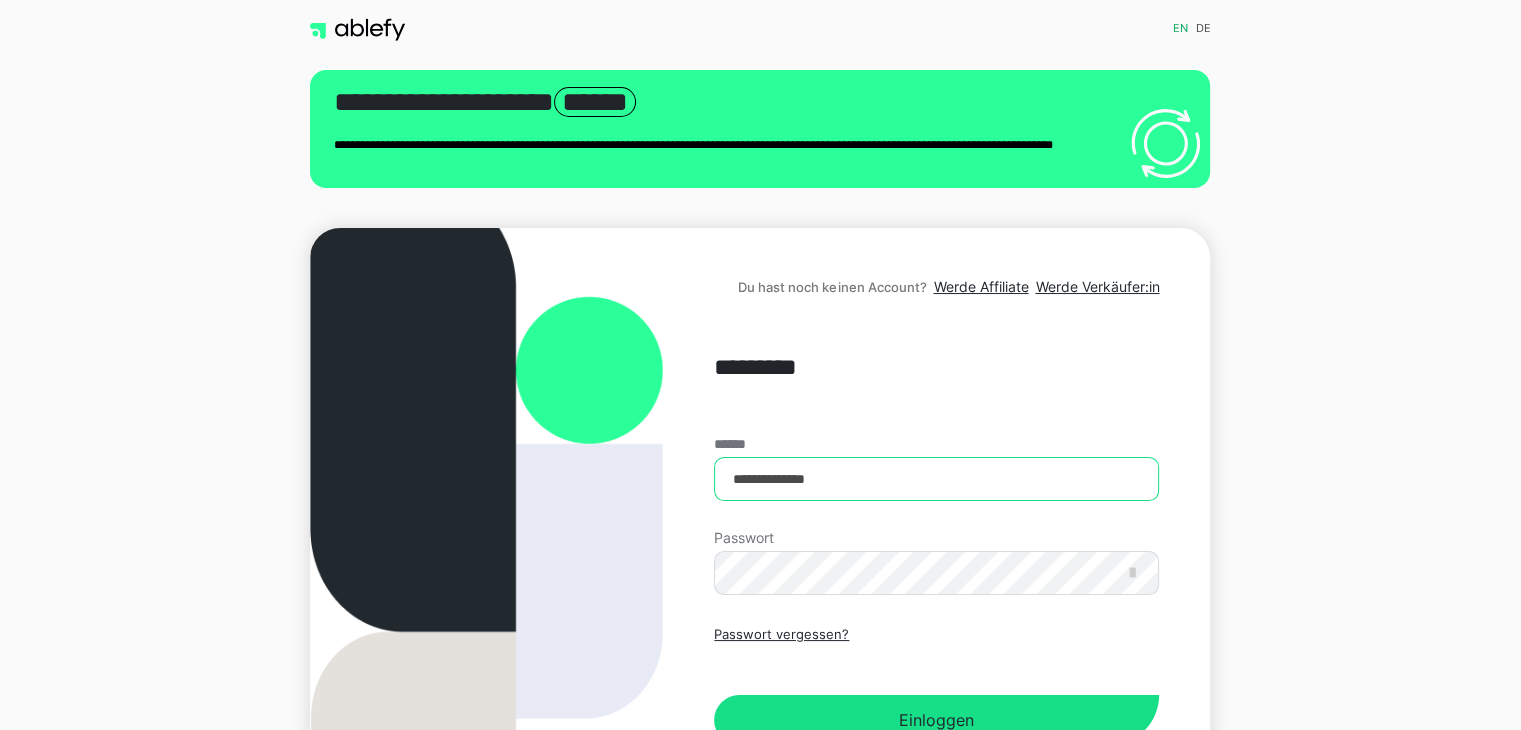 drag, startPoint x: 676, startPoint y: 491, endPoint x: 640, endPoint y: 499, distance: 36.878178 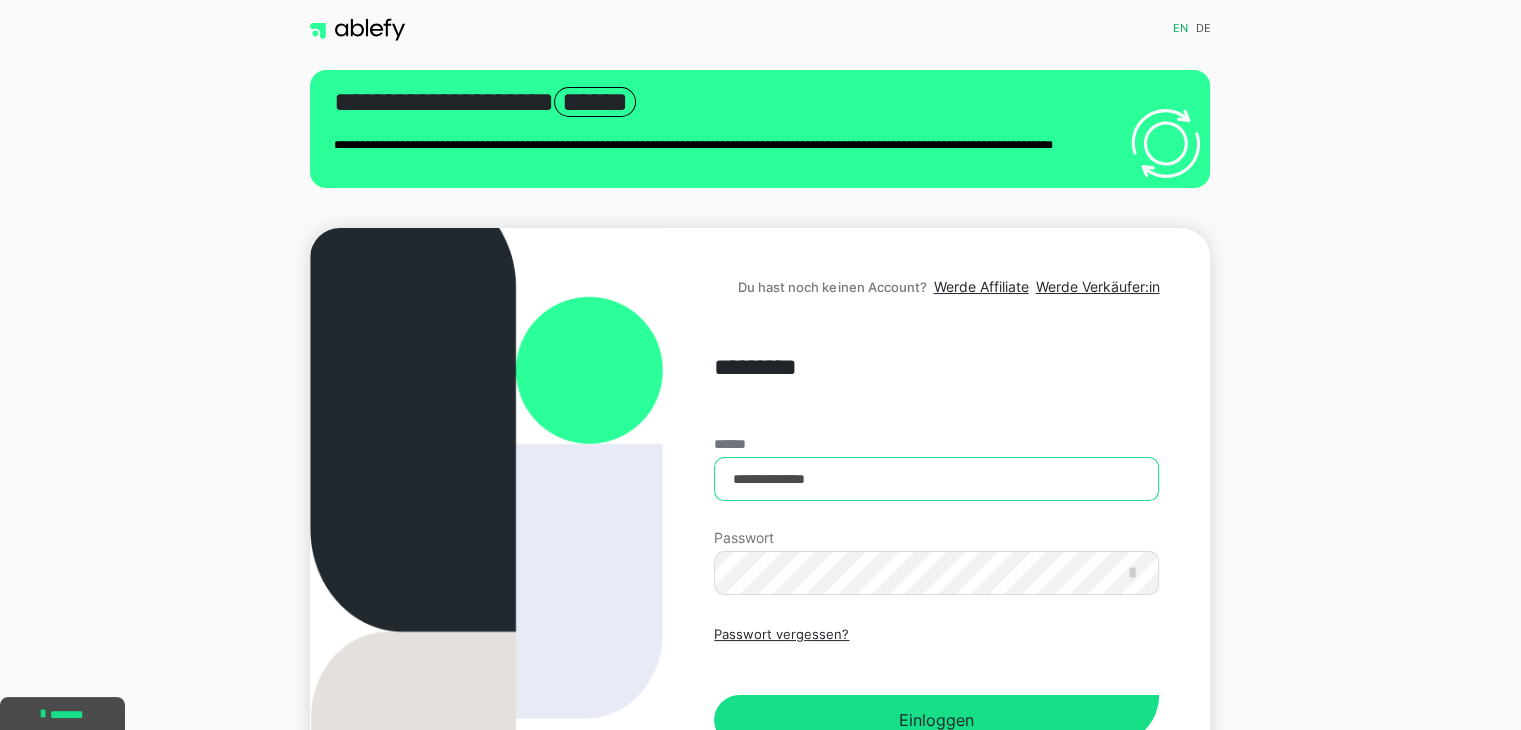 paste on "***" 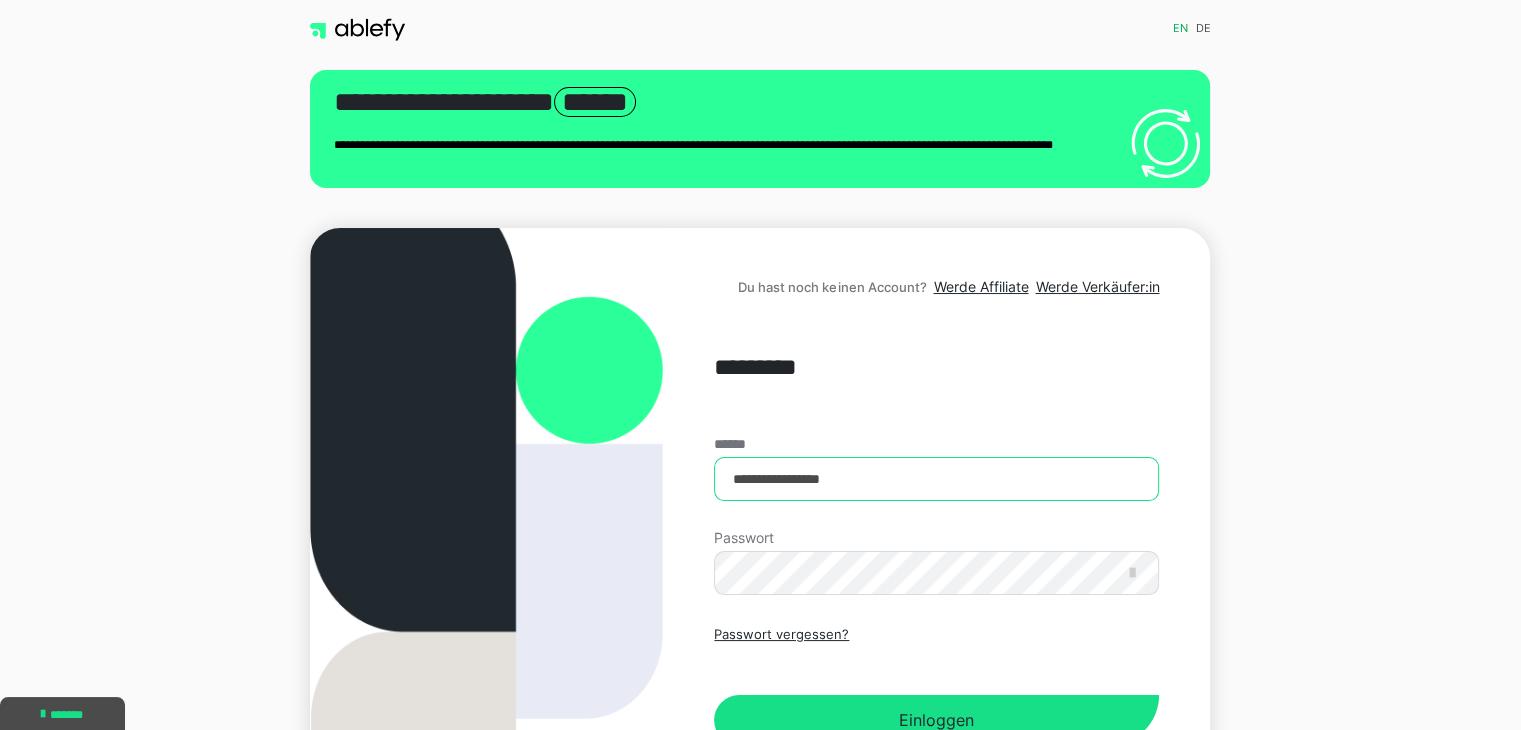 type on "**********" 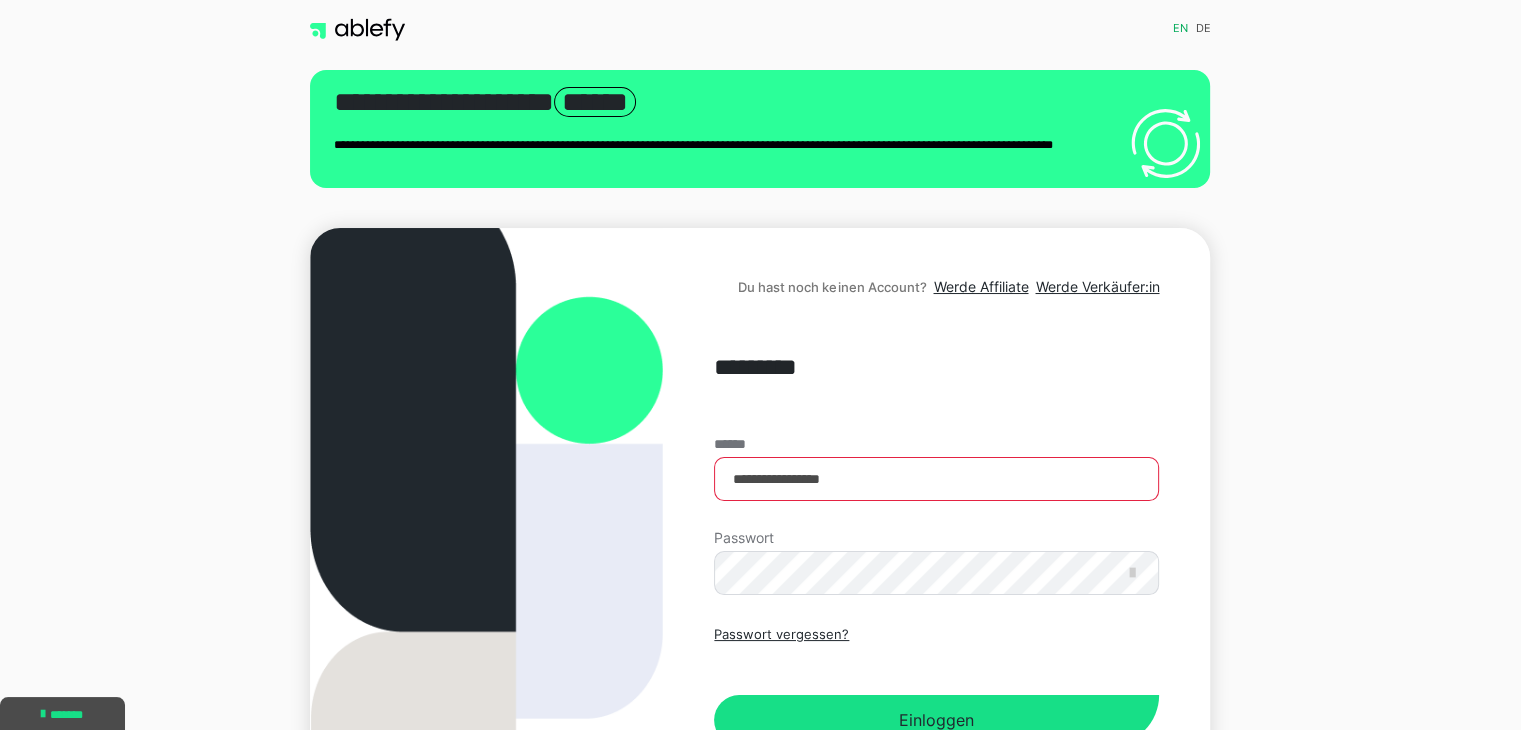 click on "Passwort vergessen?" at bounding box center [781, 635] 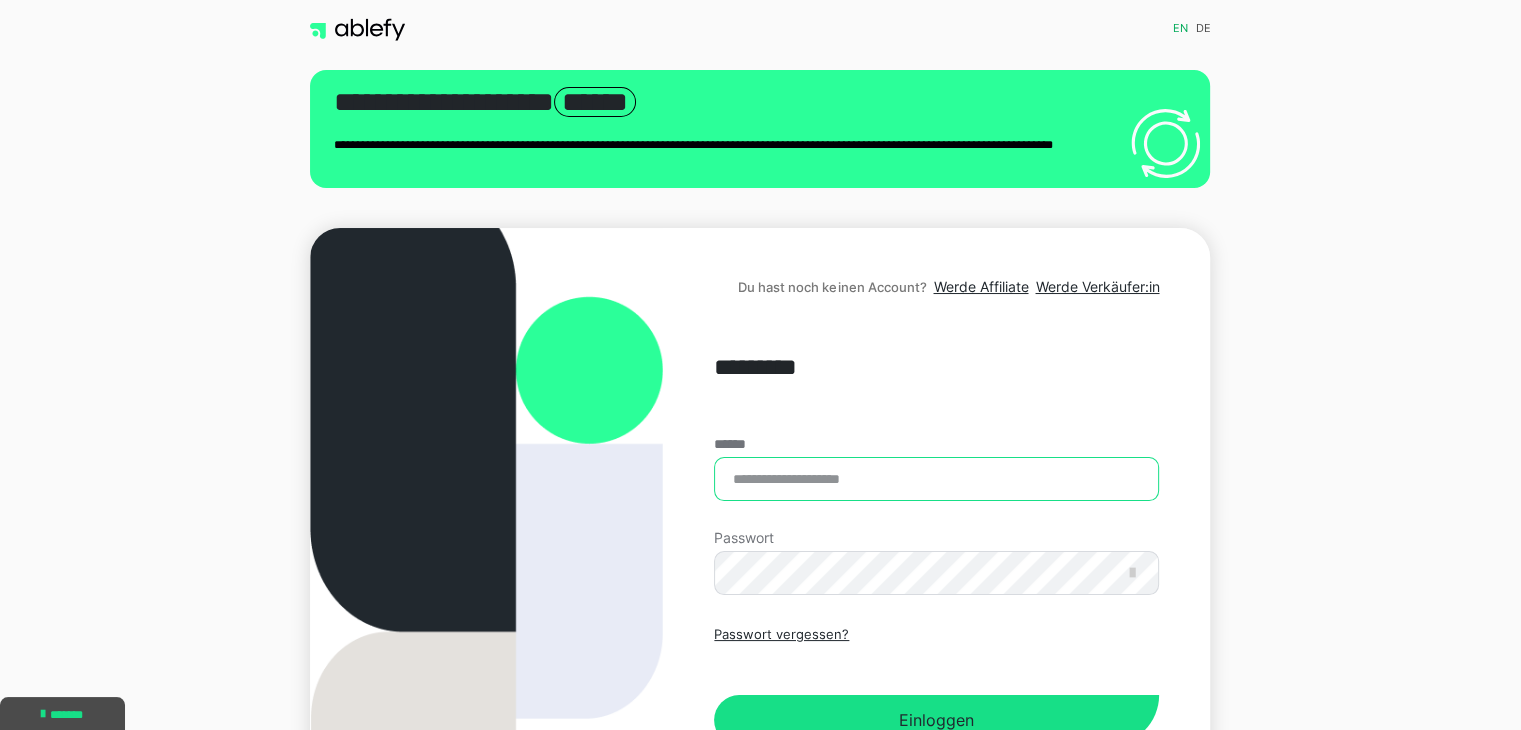 type on "**********" 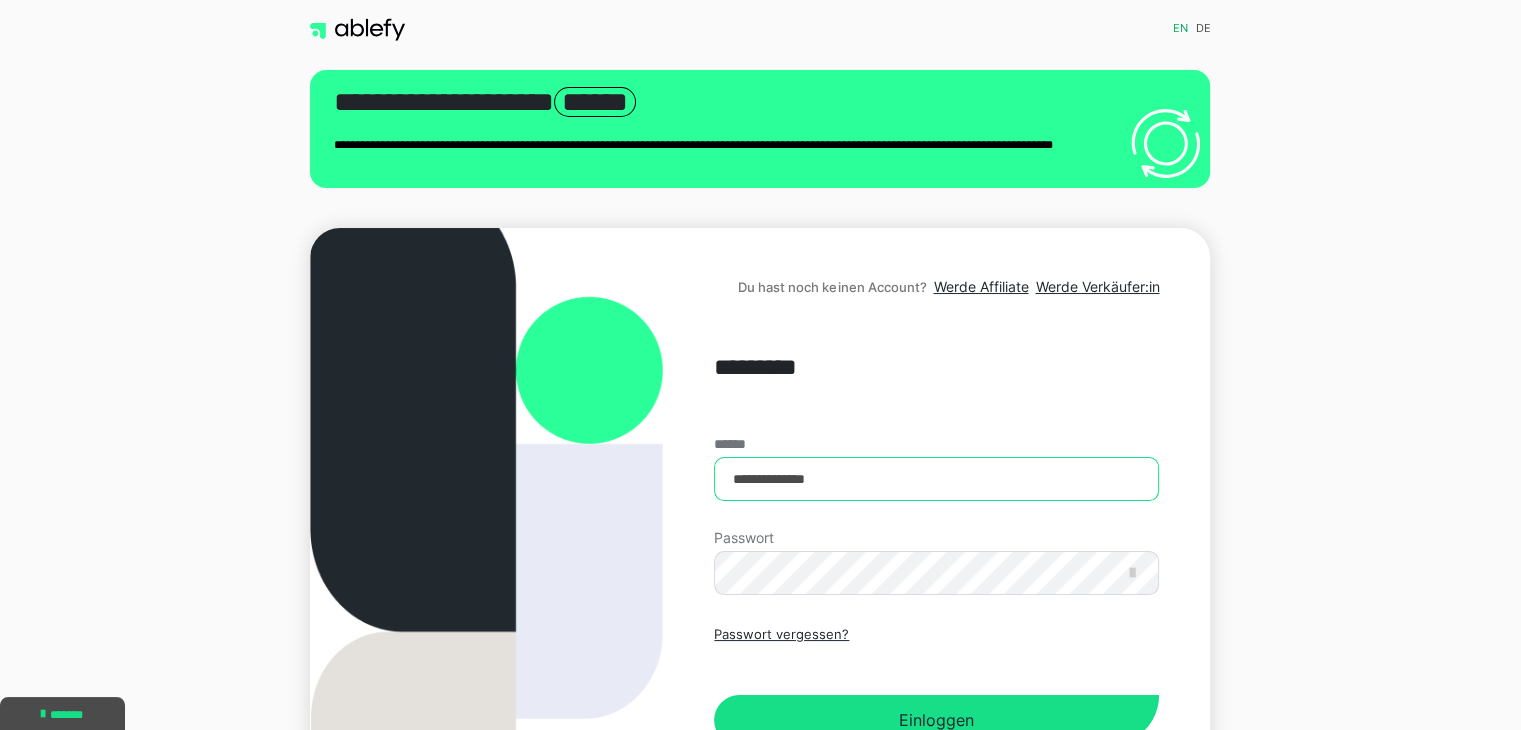 drag, startPoint x: 803, startPoint y: 470, endPoint x: 735, endPoint y: 468, distance: 68.0294 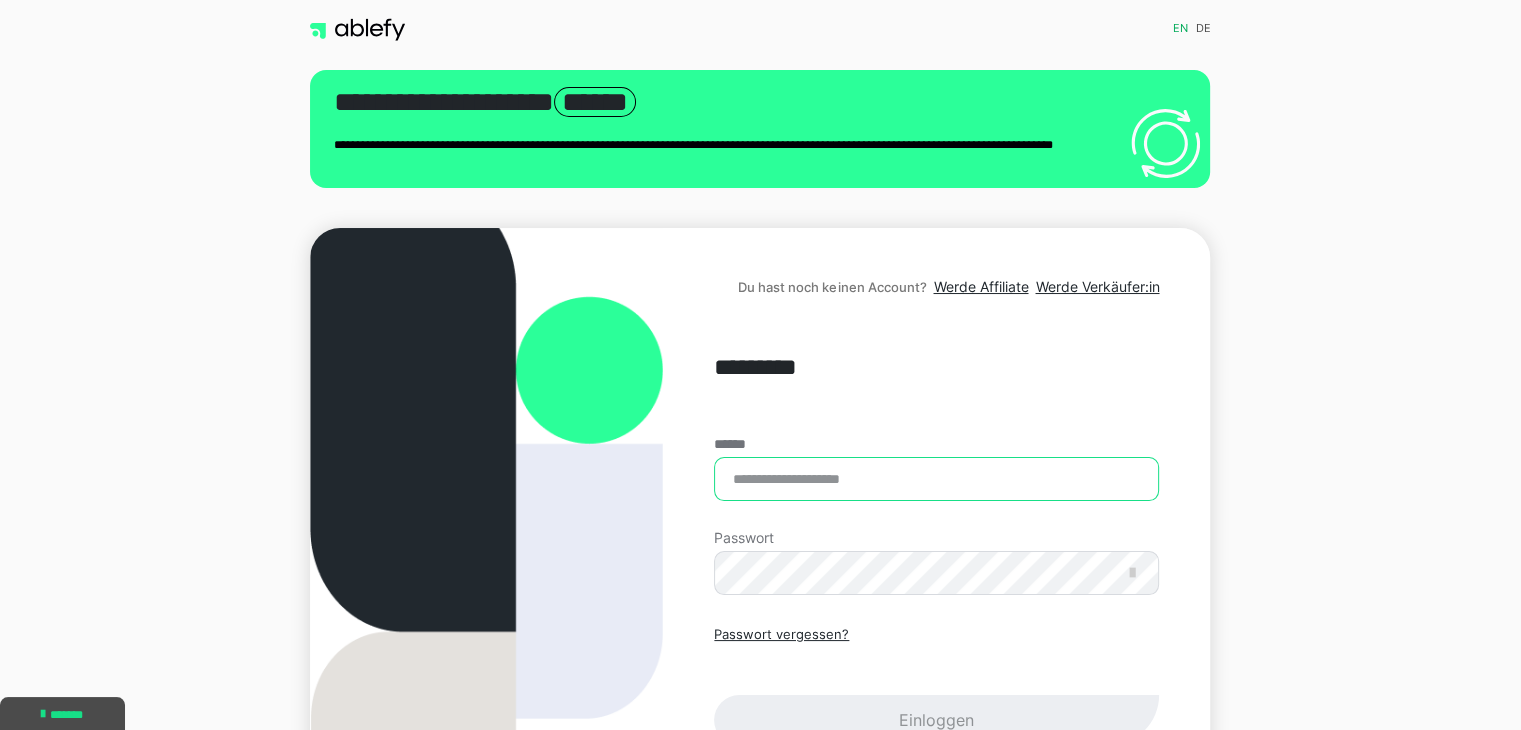 paste on "**********" 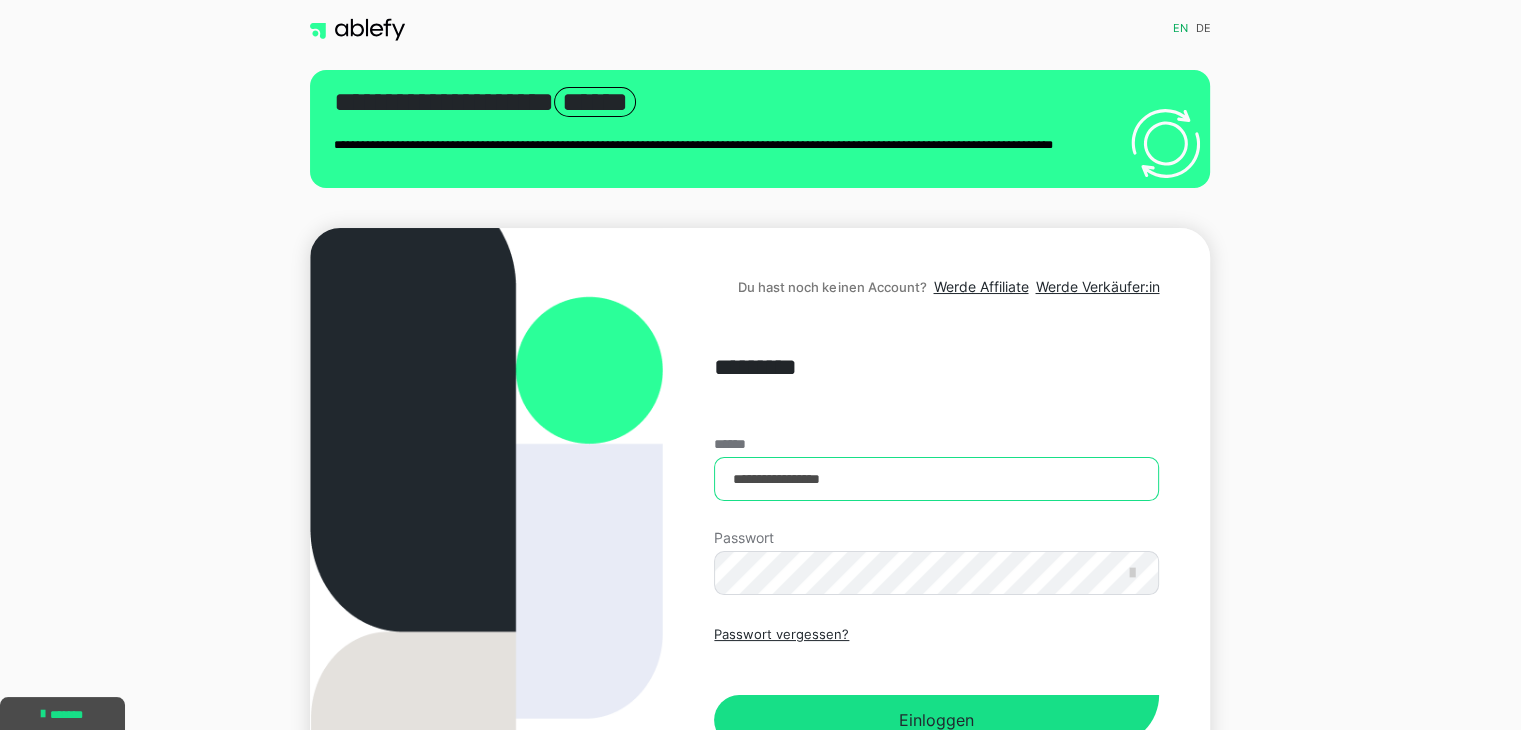 type on "**********" 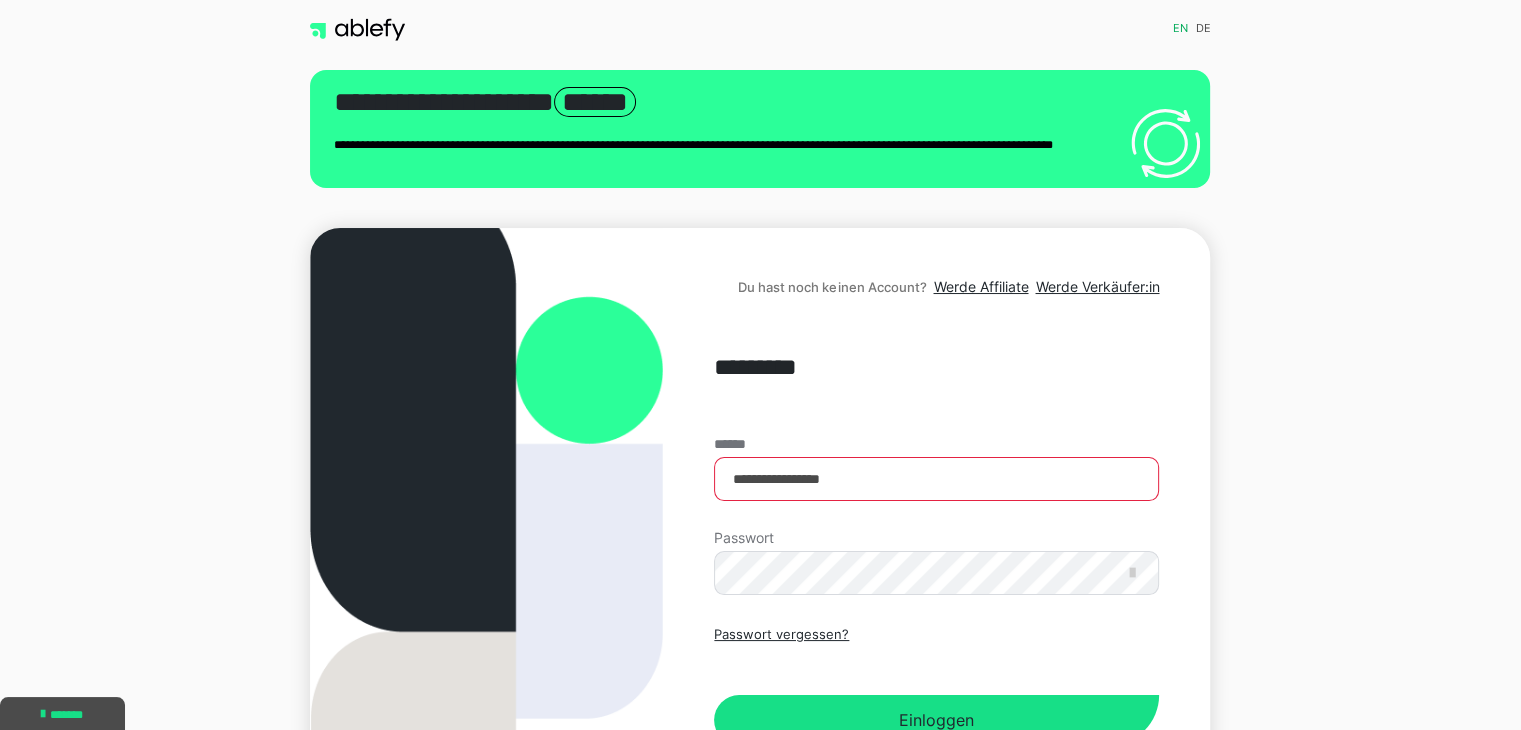 click on "Einloggen" at bounding box center [936, 720] 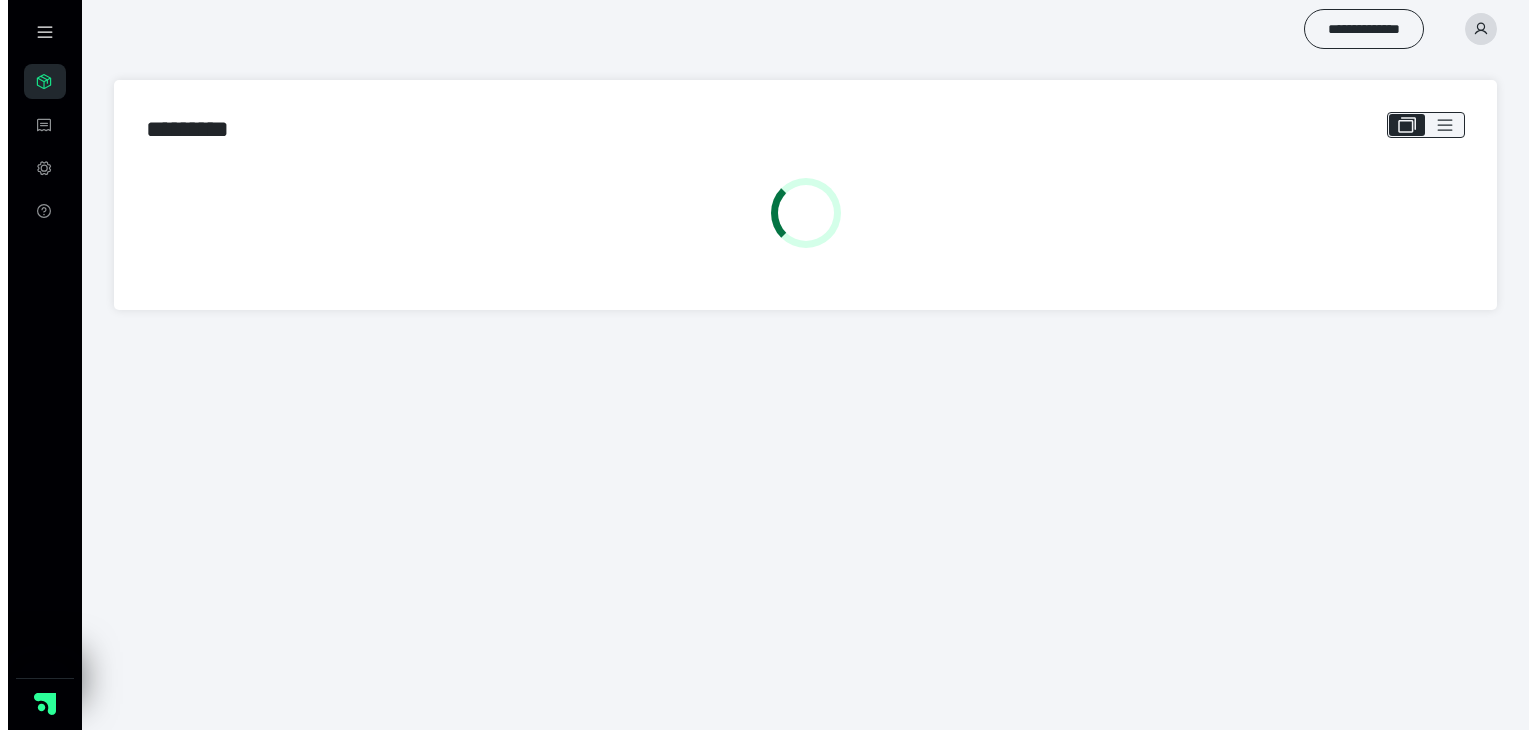 scroll, scrollTop: 0, scrollLeft: 0, axis: both 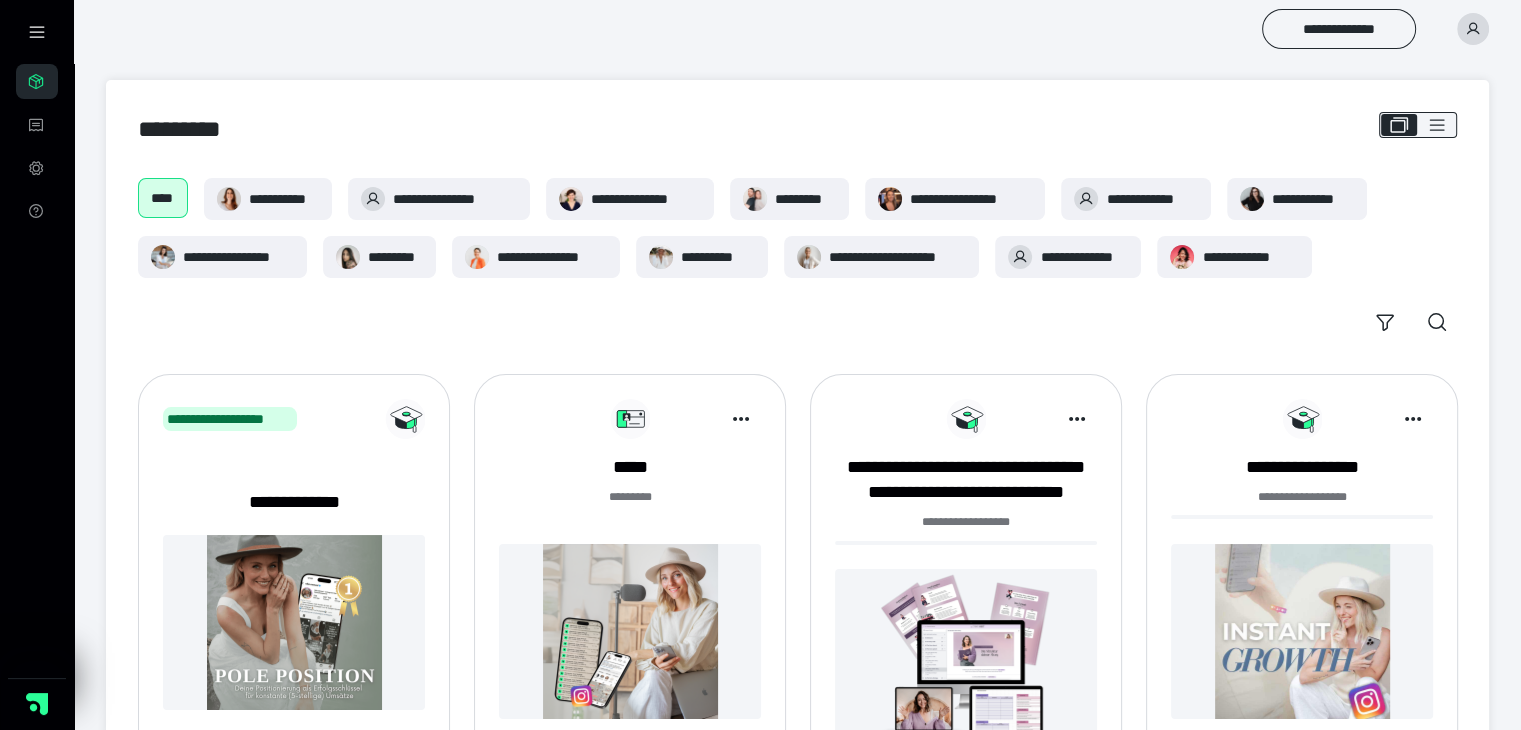 click on "**********" at bounding box center [1313, 199] 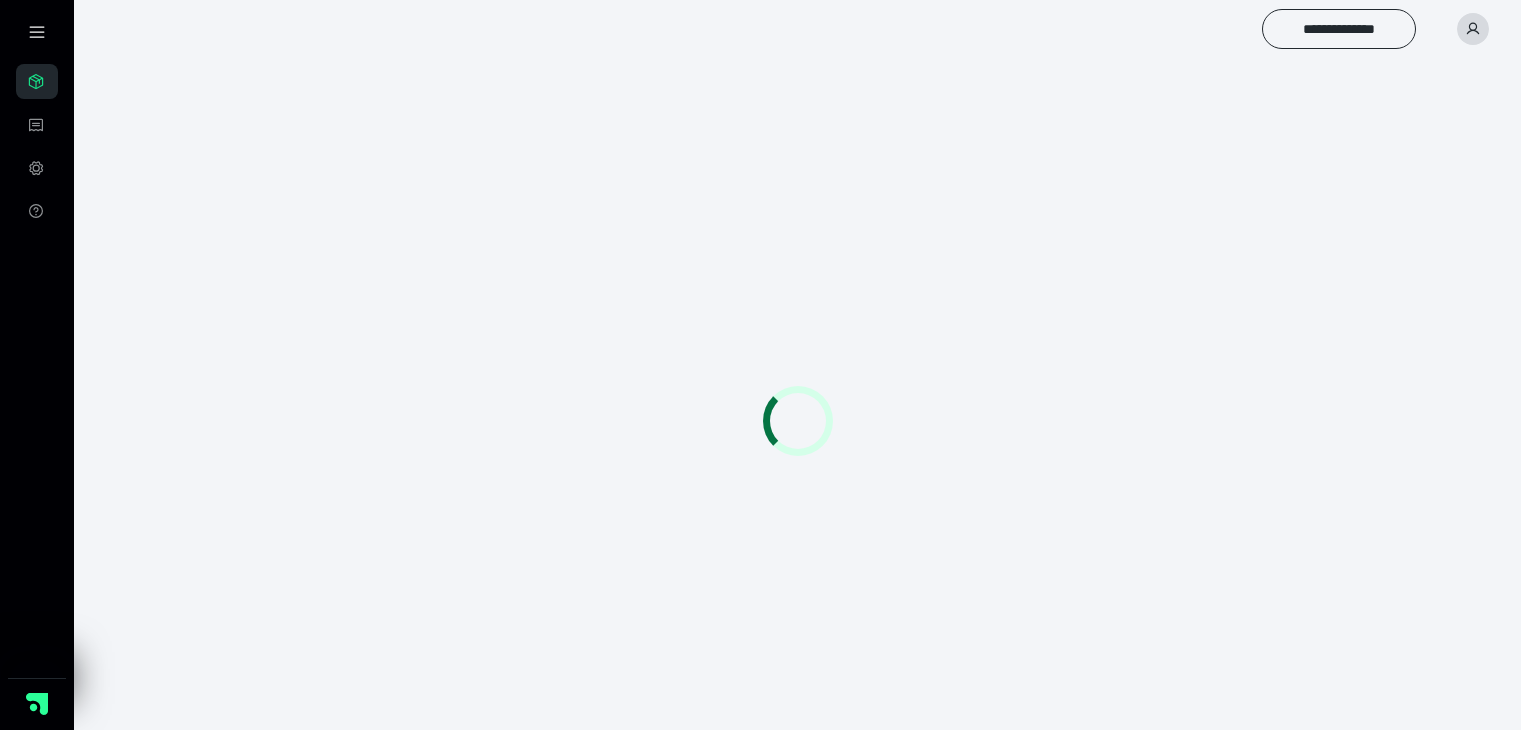 scroll, scrollTop: 0, scrollLeft: 0, axis: both 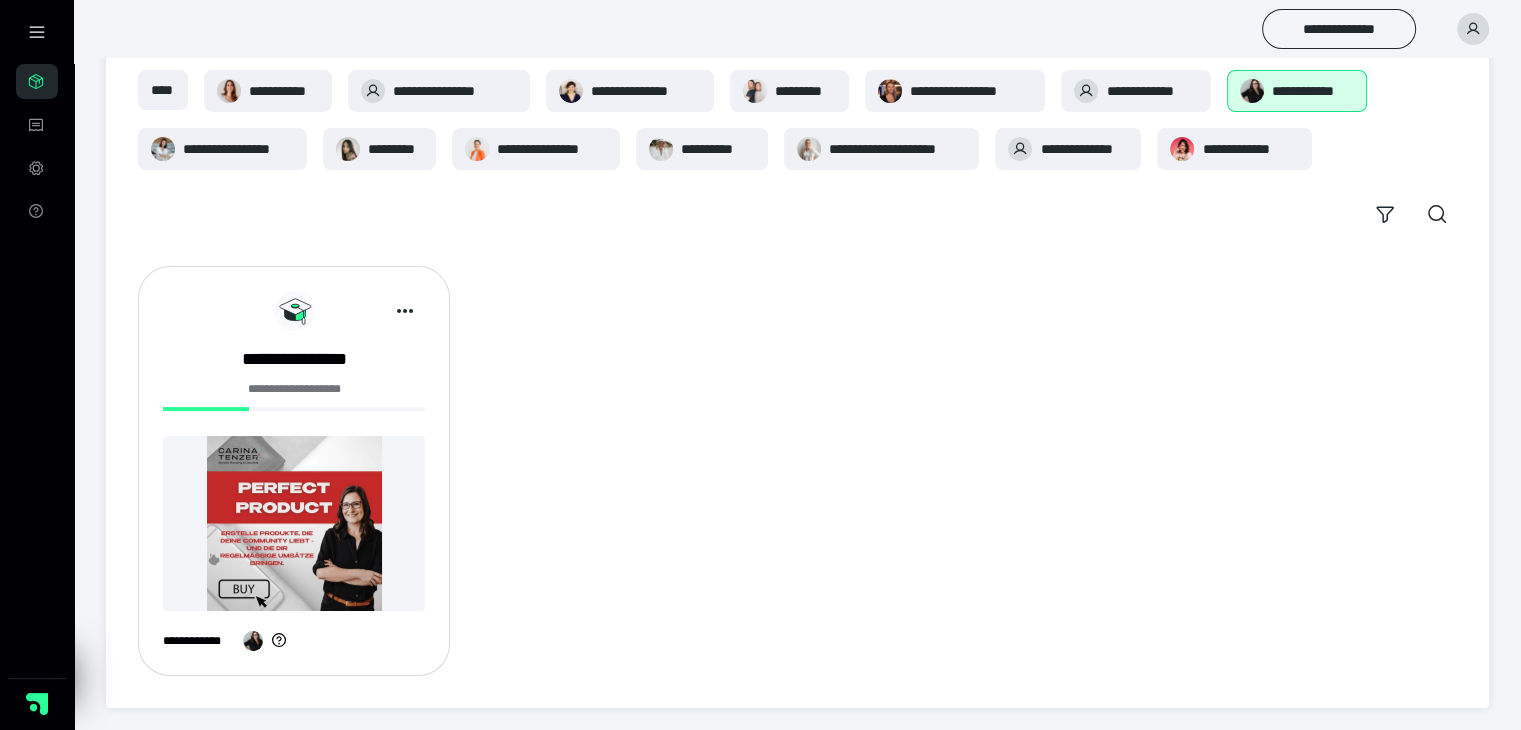 click on "**********" at bounding box center [294, 479] 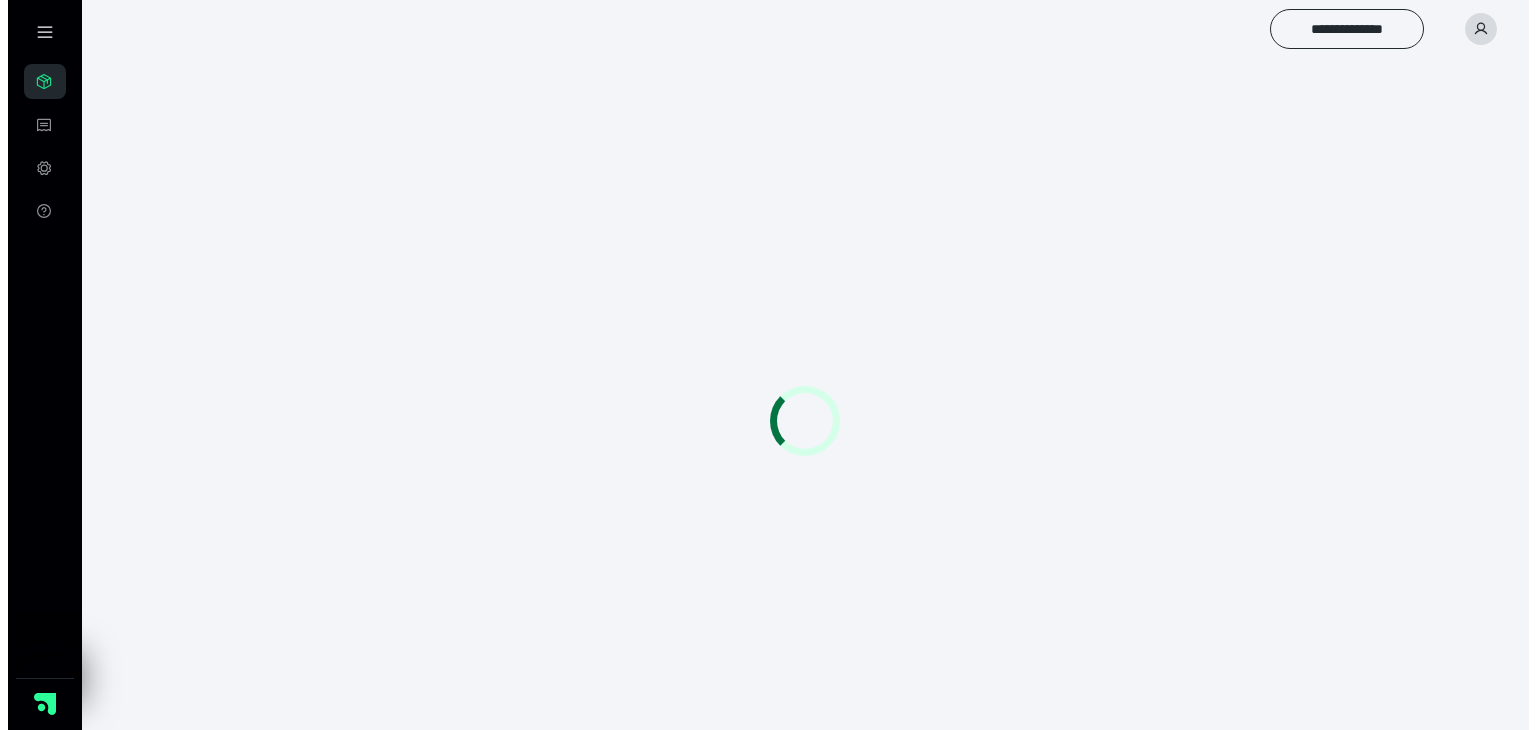 scroll, scrollTop: 0, scrollLeft: 0, axis: both 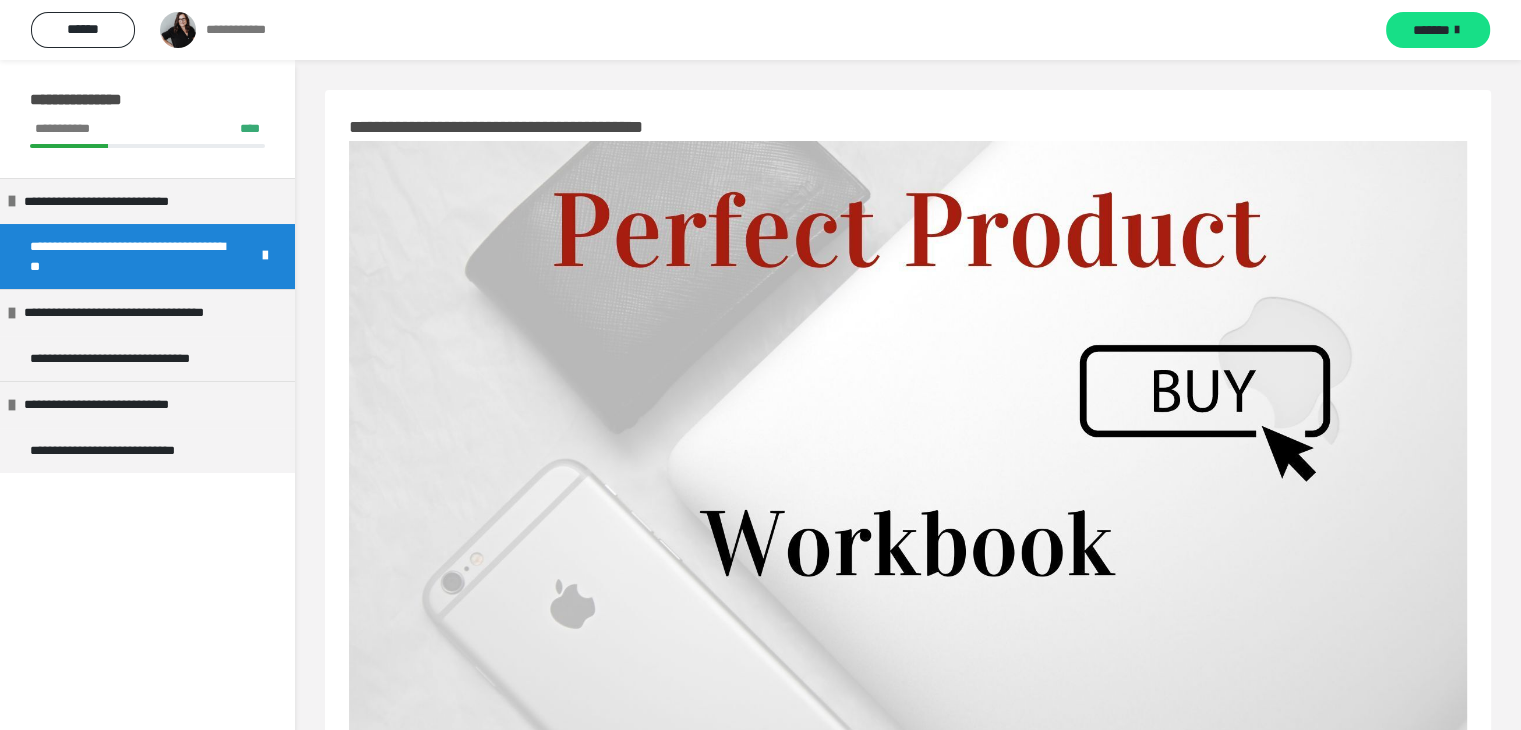 click on "**********" at bounding box center (760, 30) 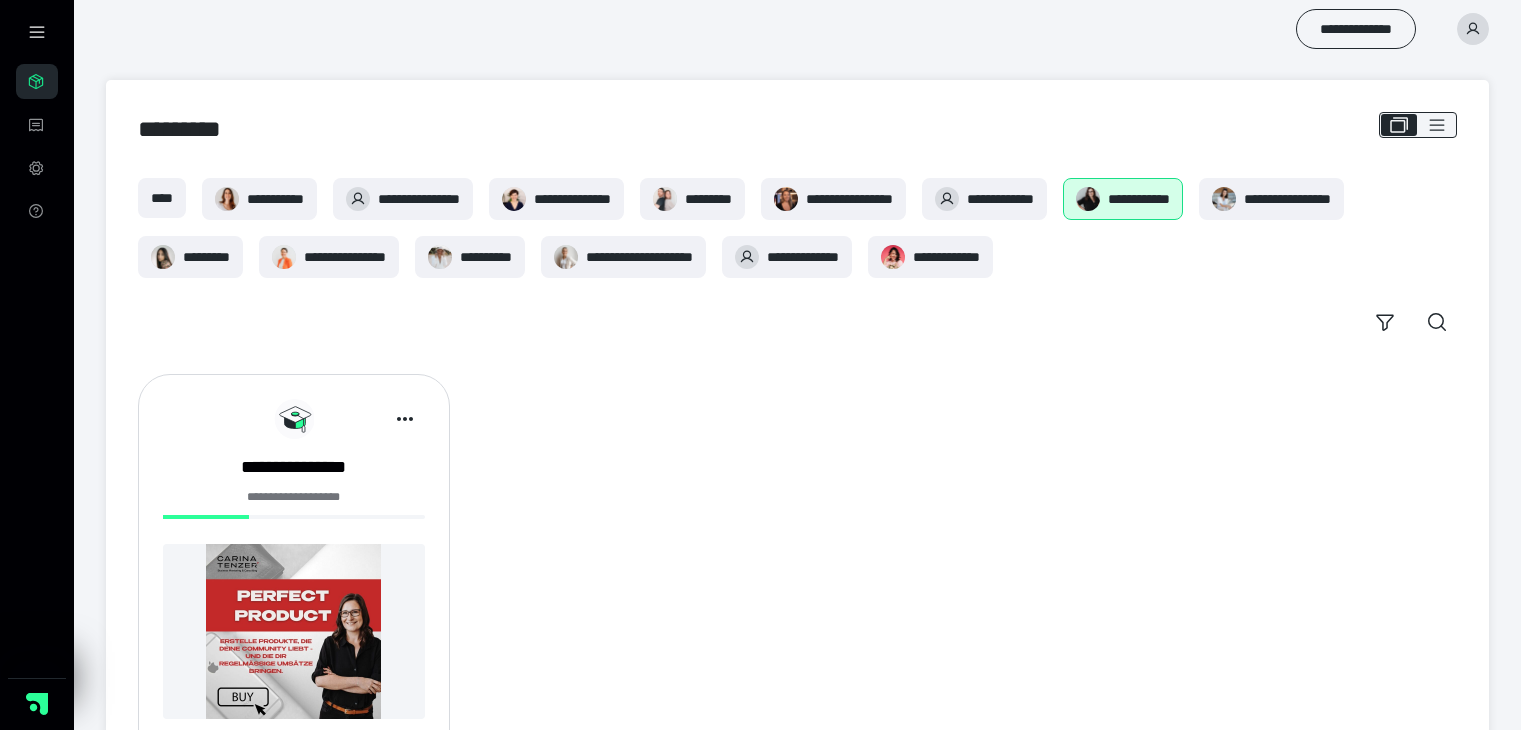 scroll, scrollTop: 108, scrollLeft: 0, axis: vertical 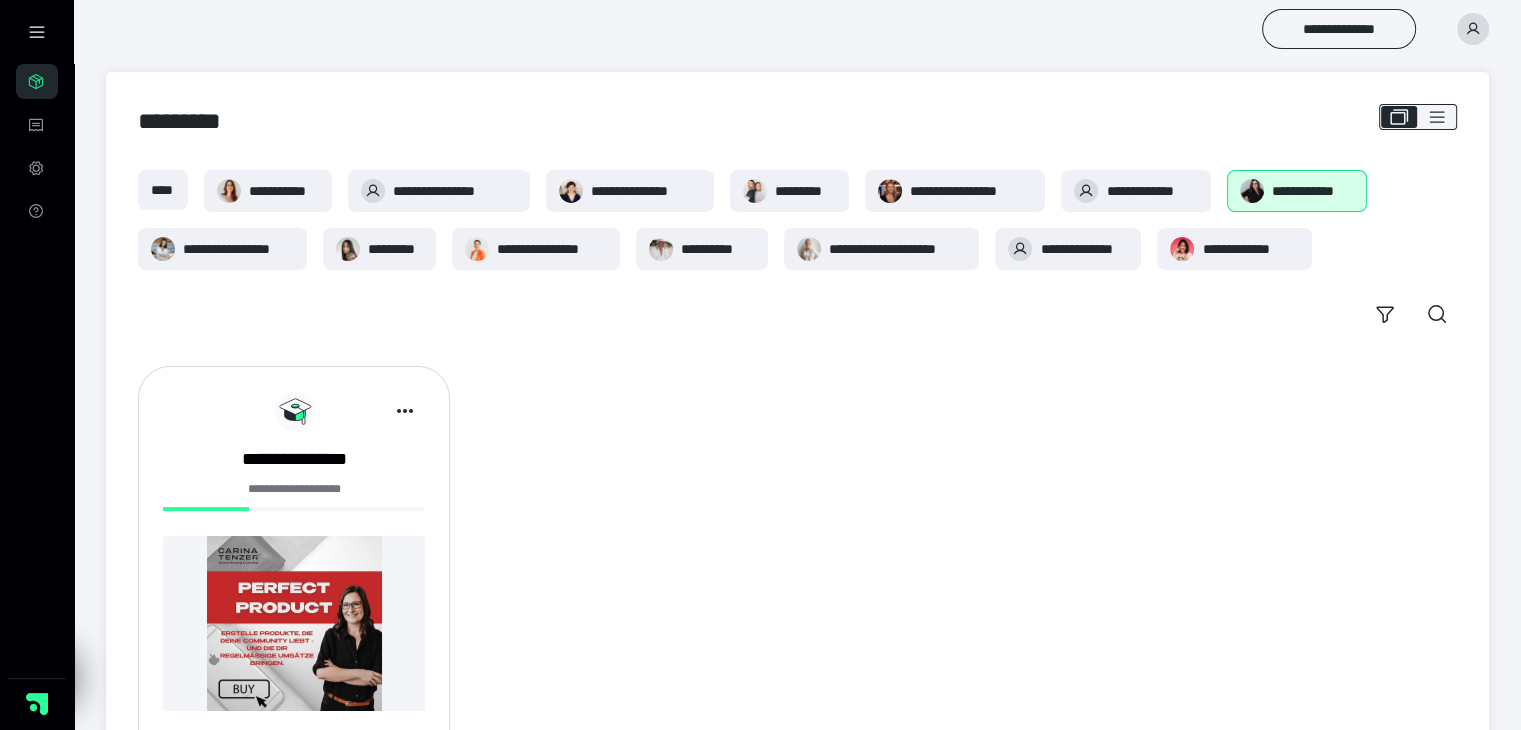 click on "*********" at bounding box center [789, 191] 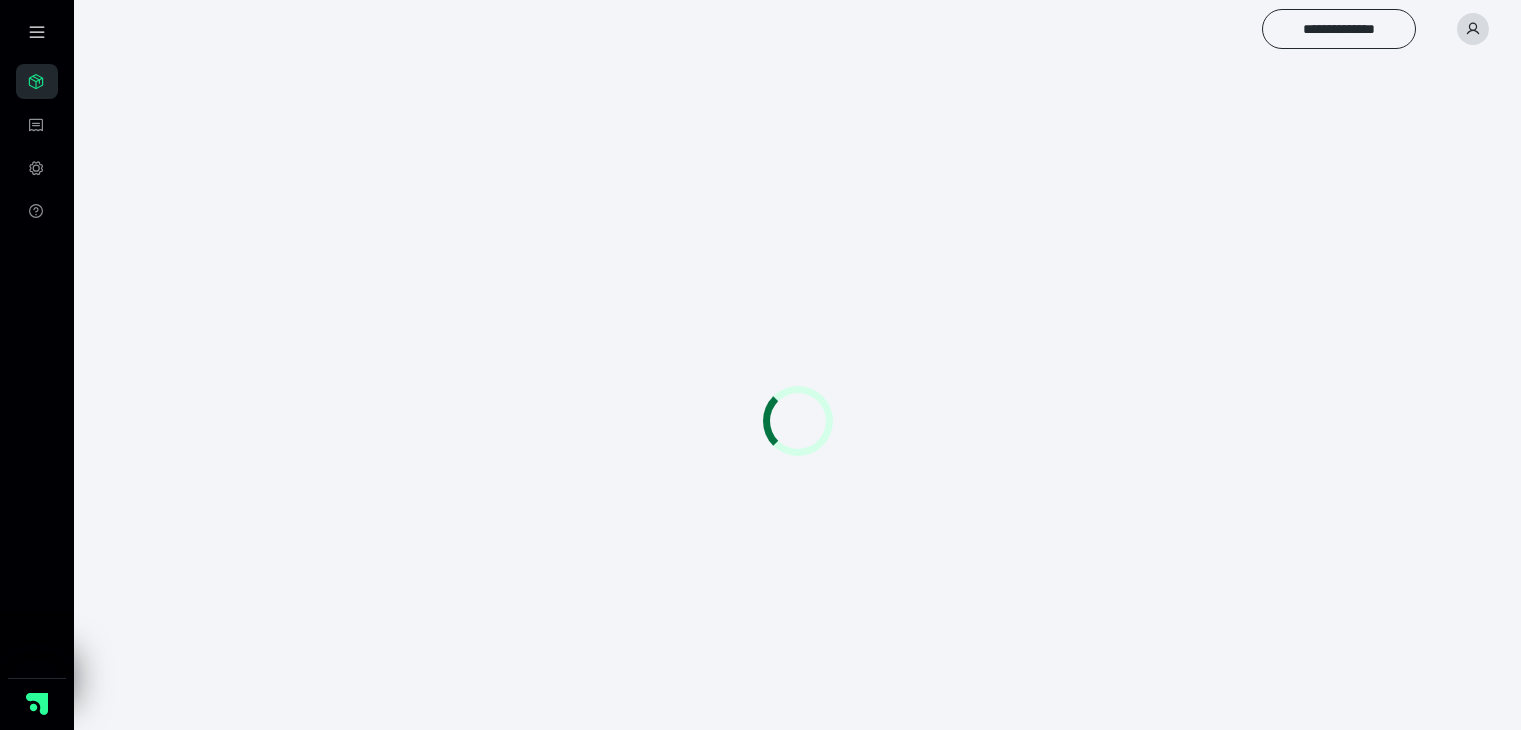 scroll, scrollTop: 0, scrollLeft: 0, axis: both 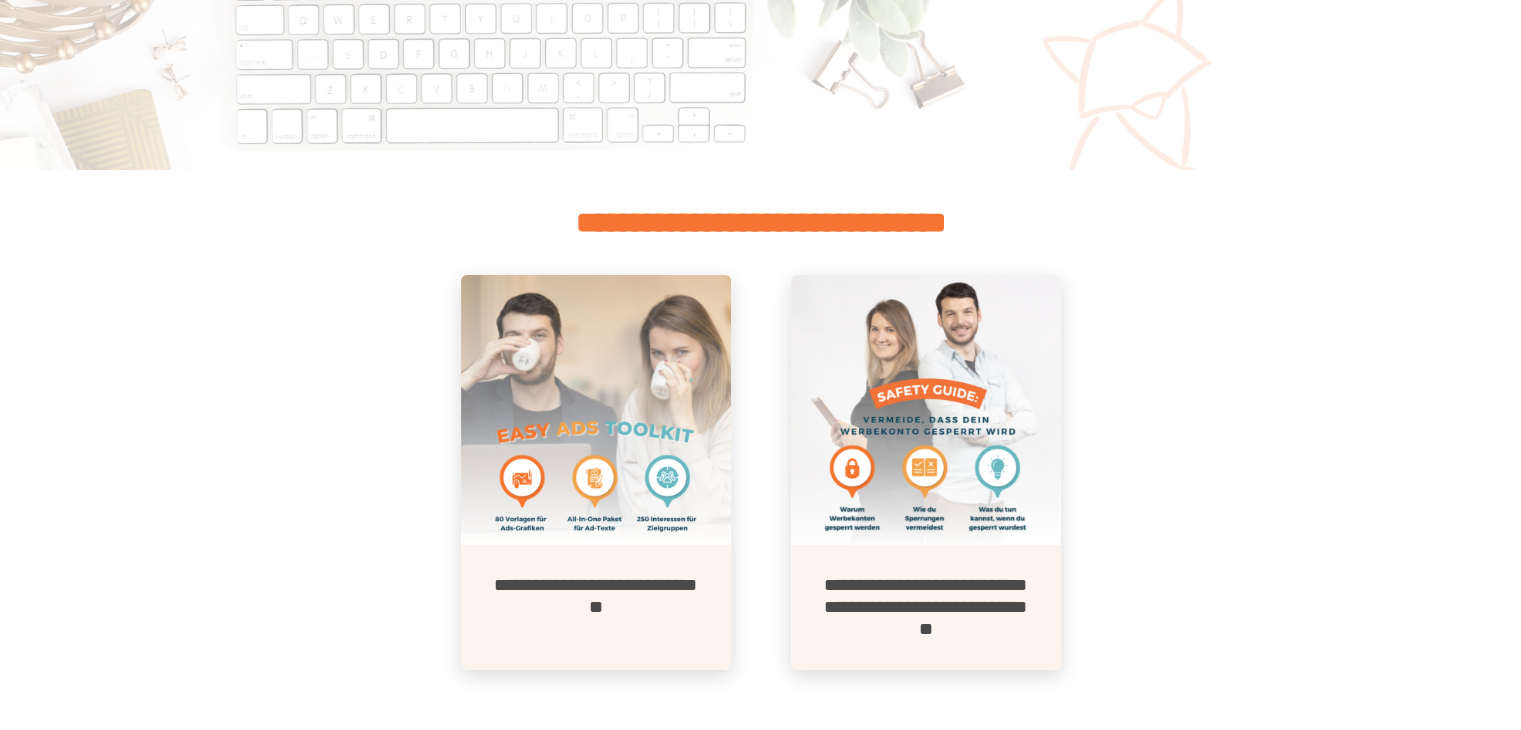 click on "**********" at bounding box center [596, 607] 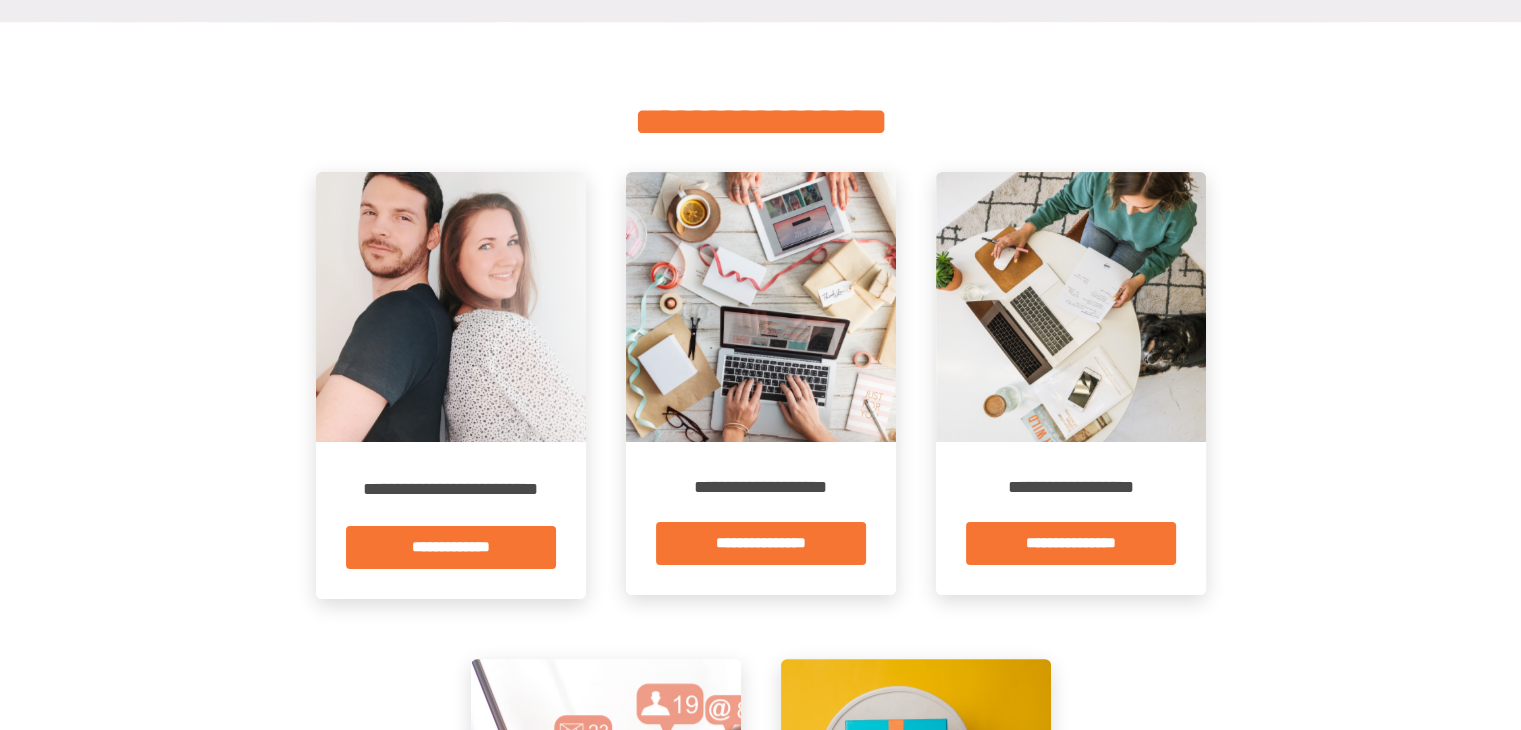 scroll, scrollTop: 367, scrollLeft: 0, axis: vertical 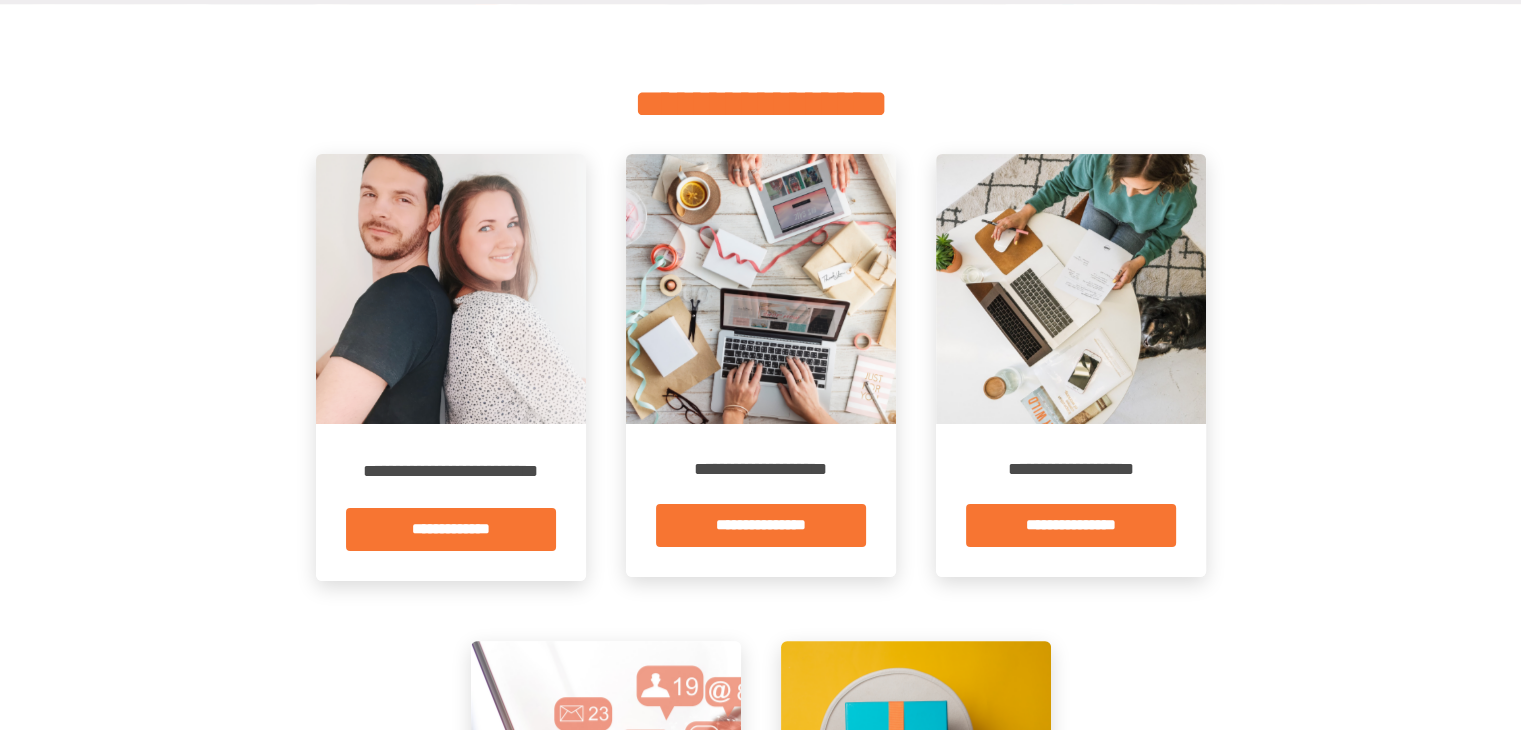 click on "**********" at bounding box center [761, 525] 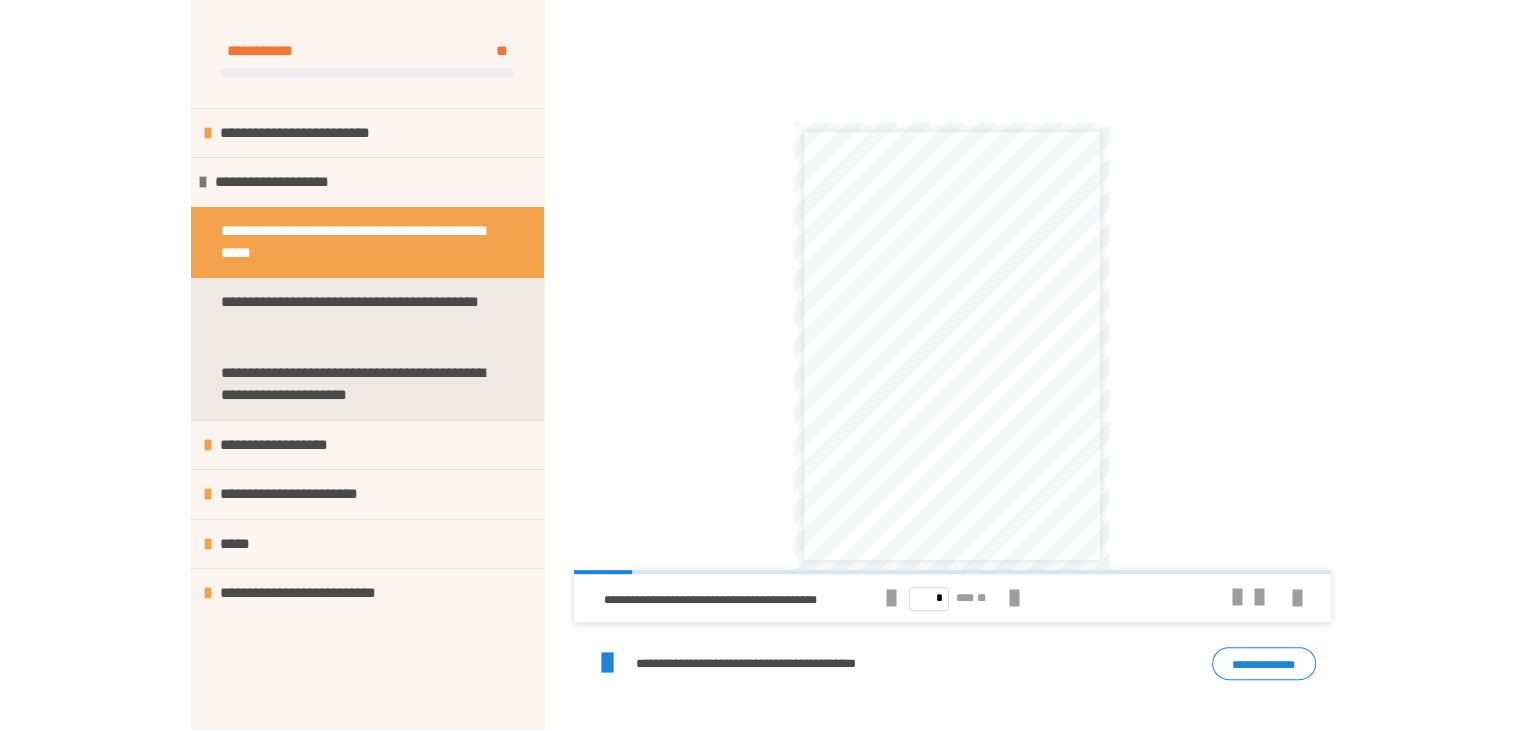 scroll, scrollTop: 692, scrollLeft: 0, axis: vertical 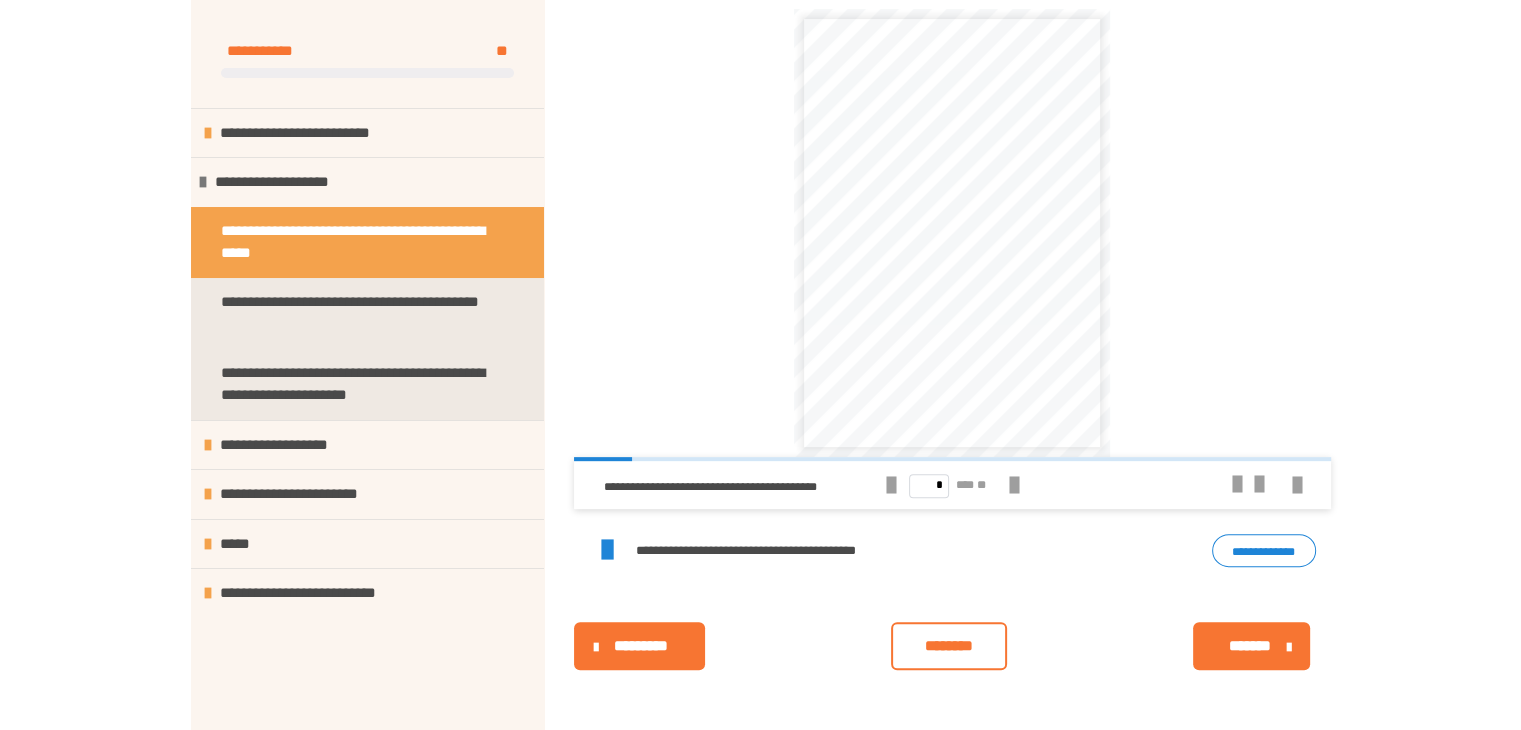 click at bounding box center (1013, 486) 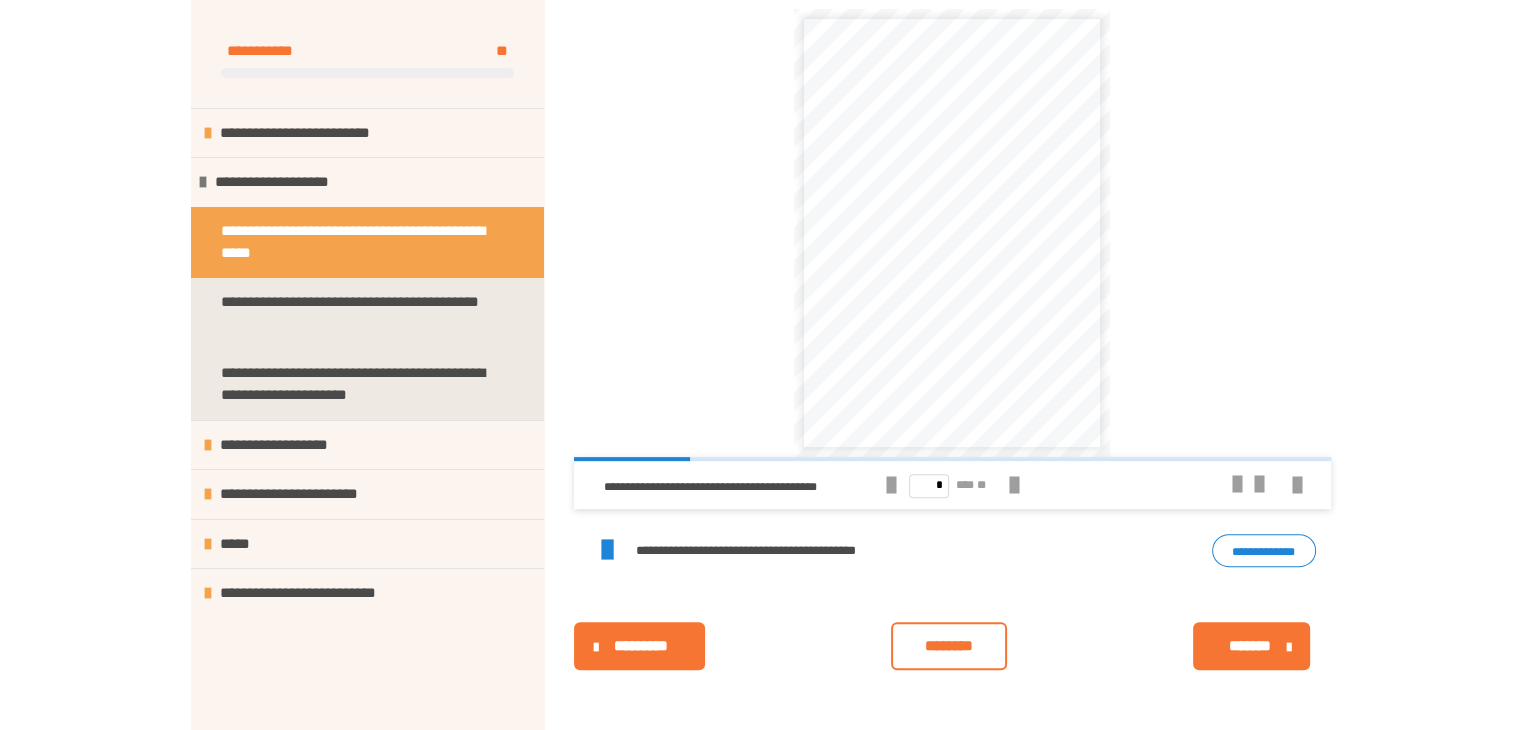 click at bounding box center (1013, 486) 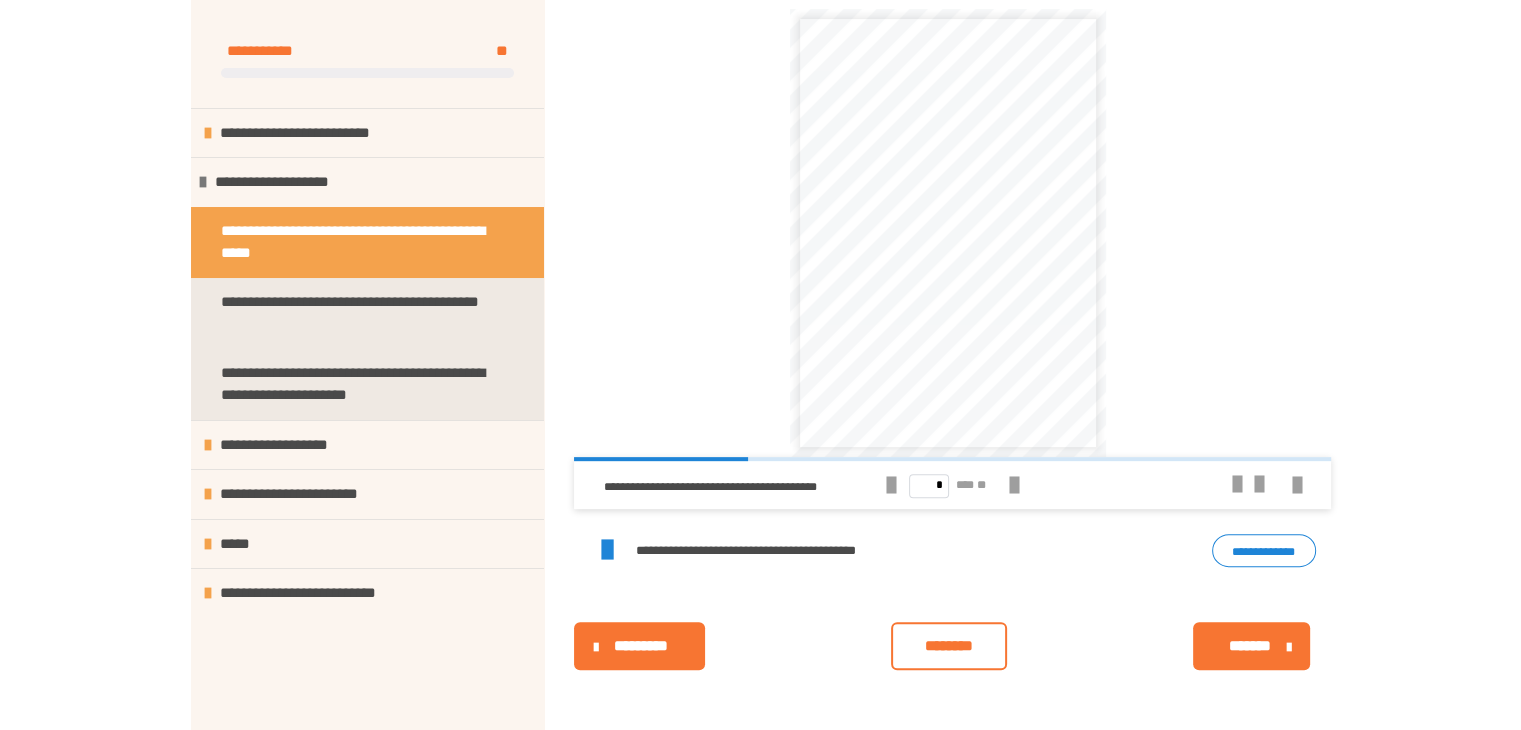 click at bounding box center [1013, 486] 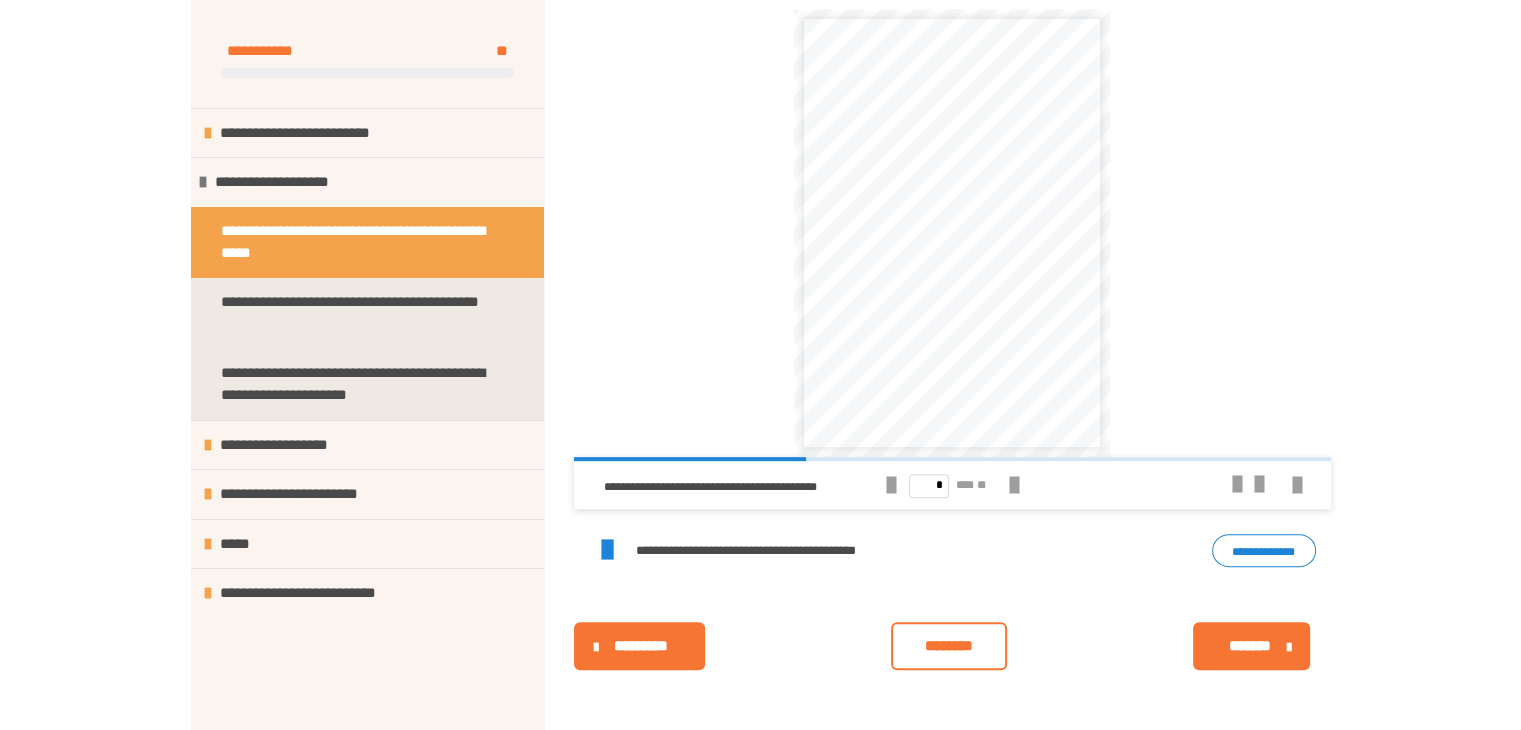 click at bounding box center (1013, 486) 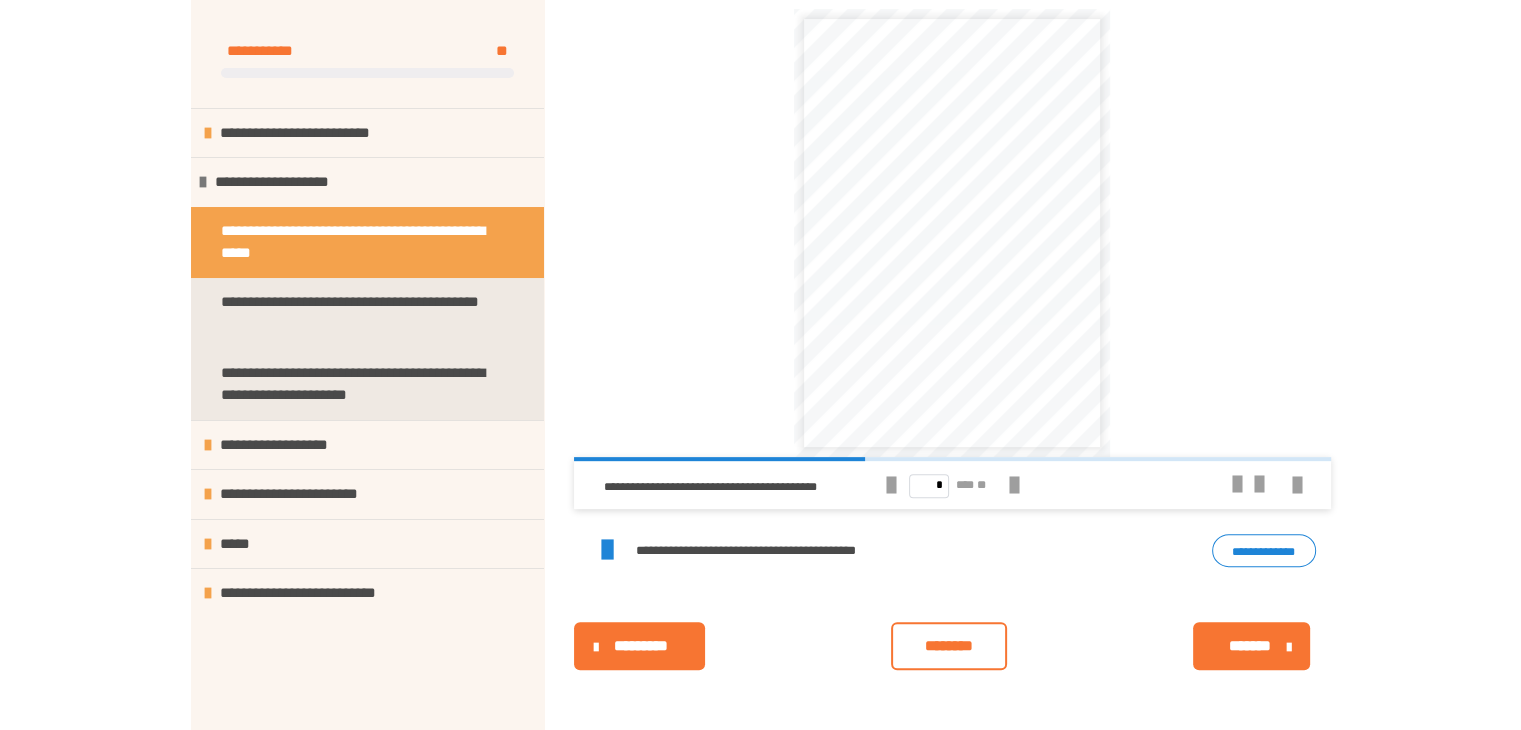 click at bounding box center [1013, 486] 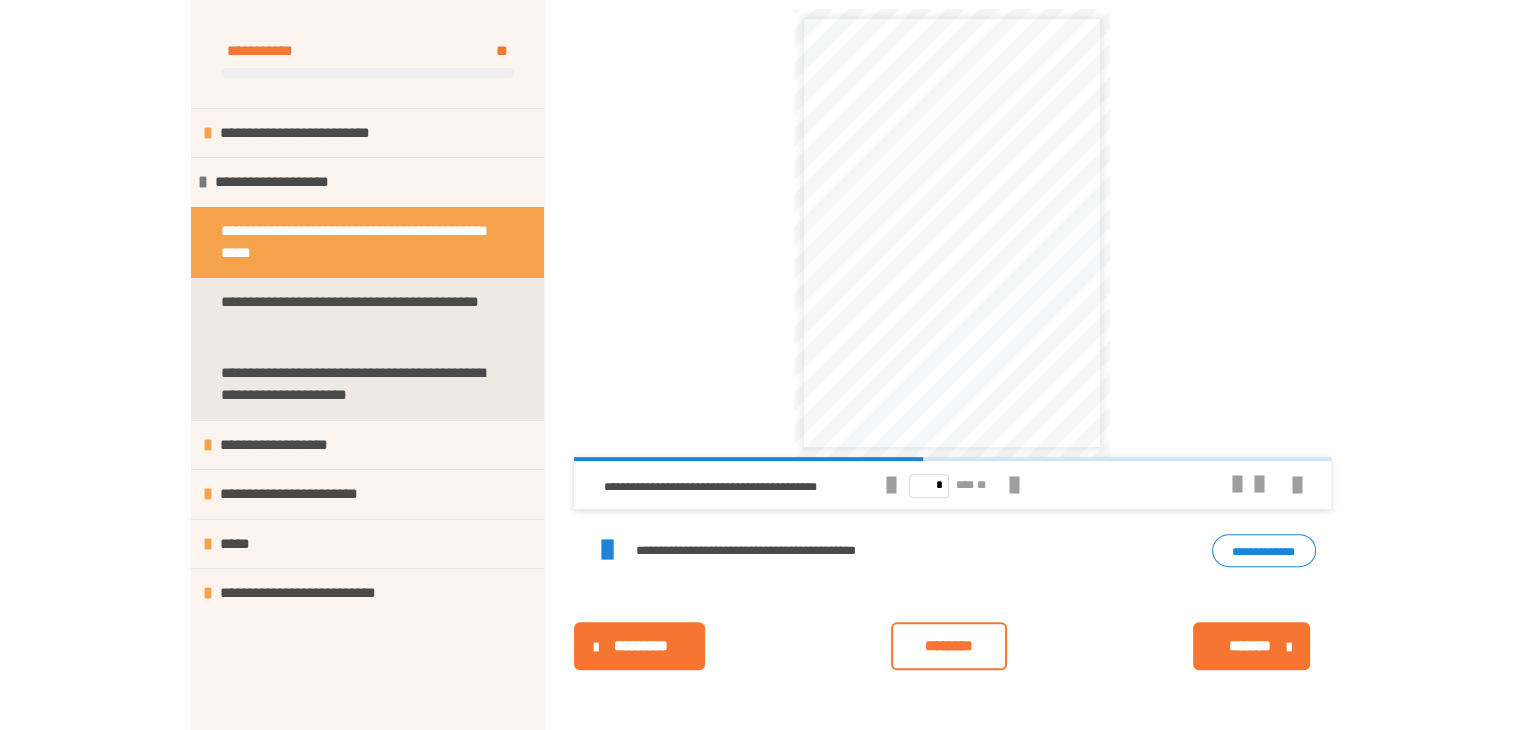 click at bounding box center (1013, 486) 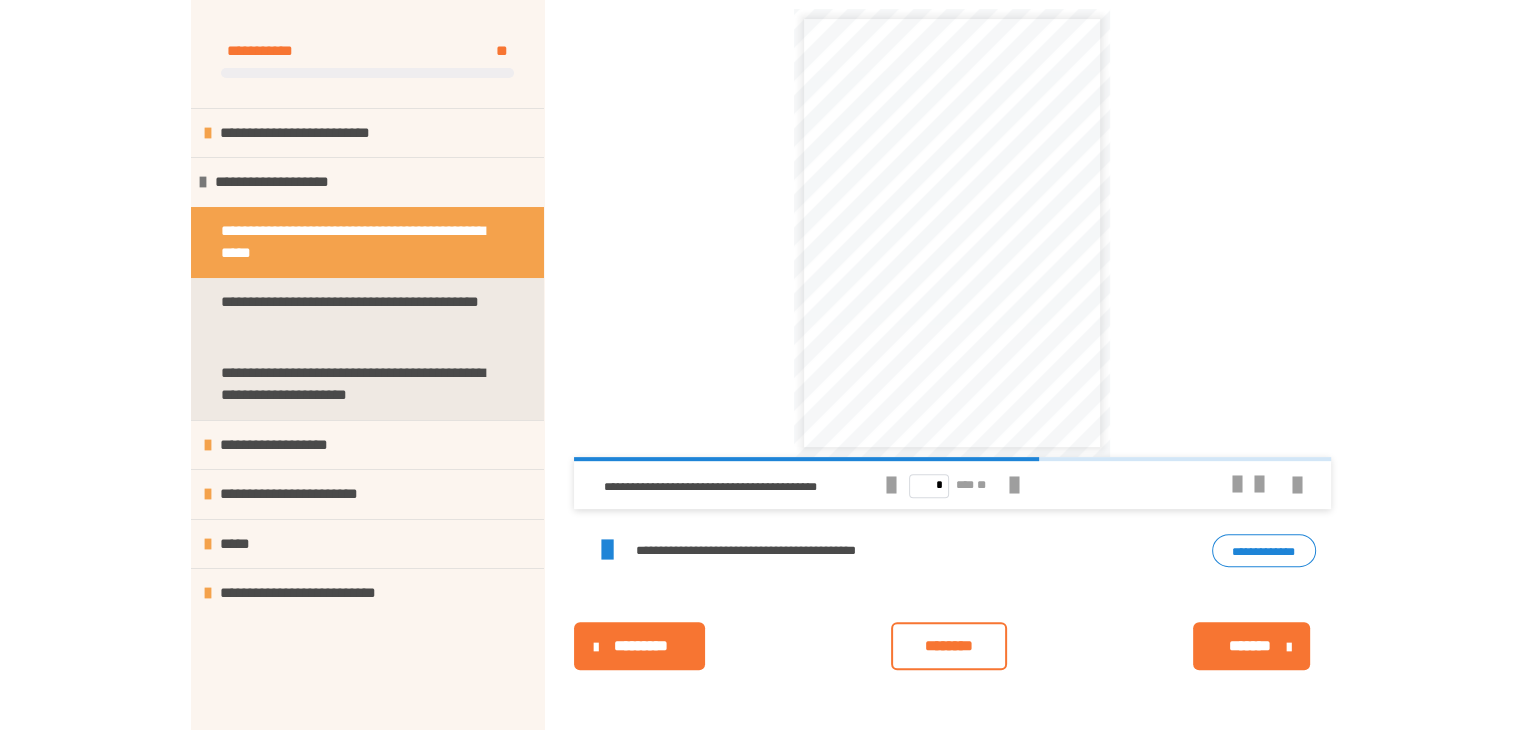 click at bounding box center (1013, 486) 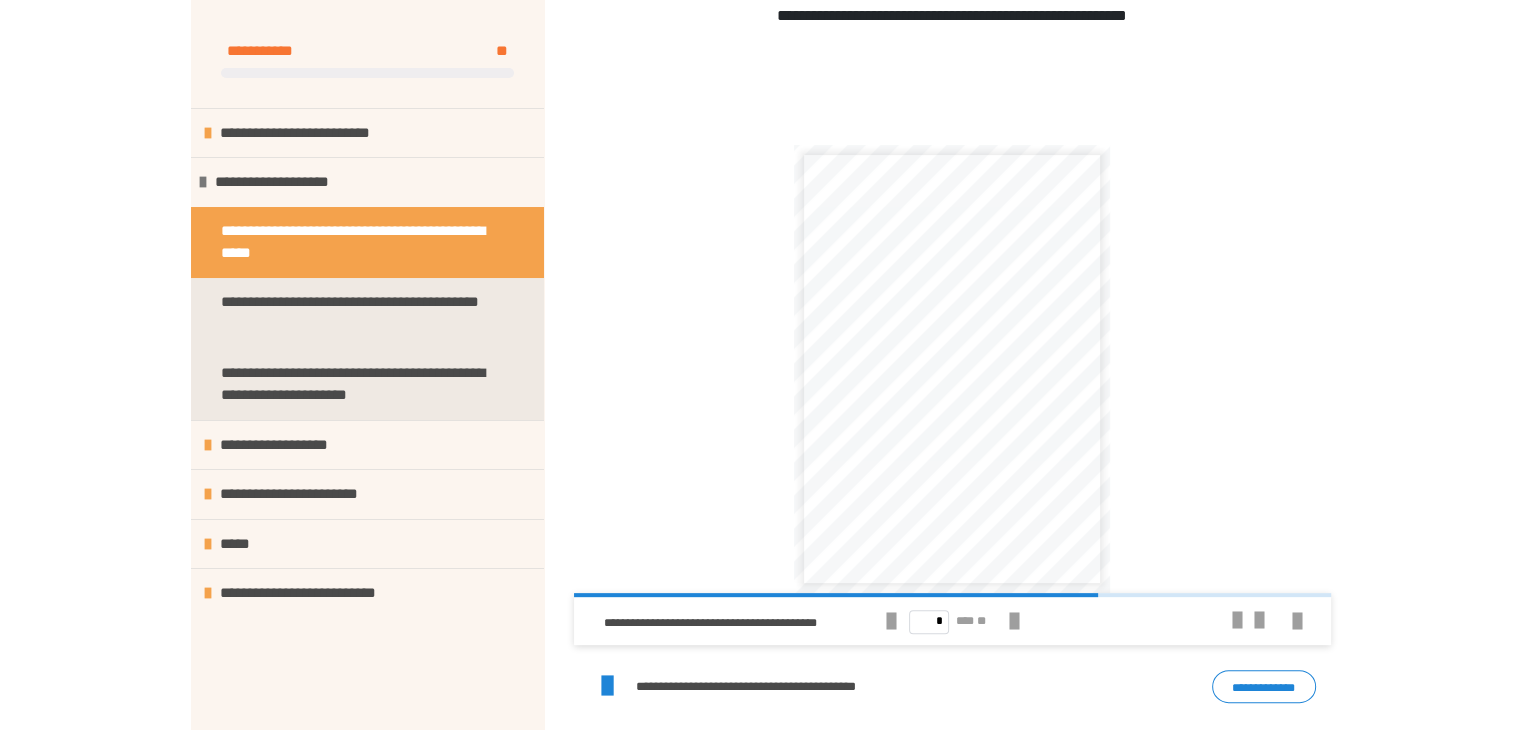 scroll, scrollTop: 392, scrollLeft: 0, axis: vertical 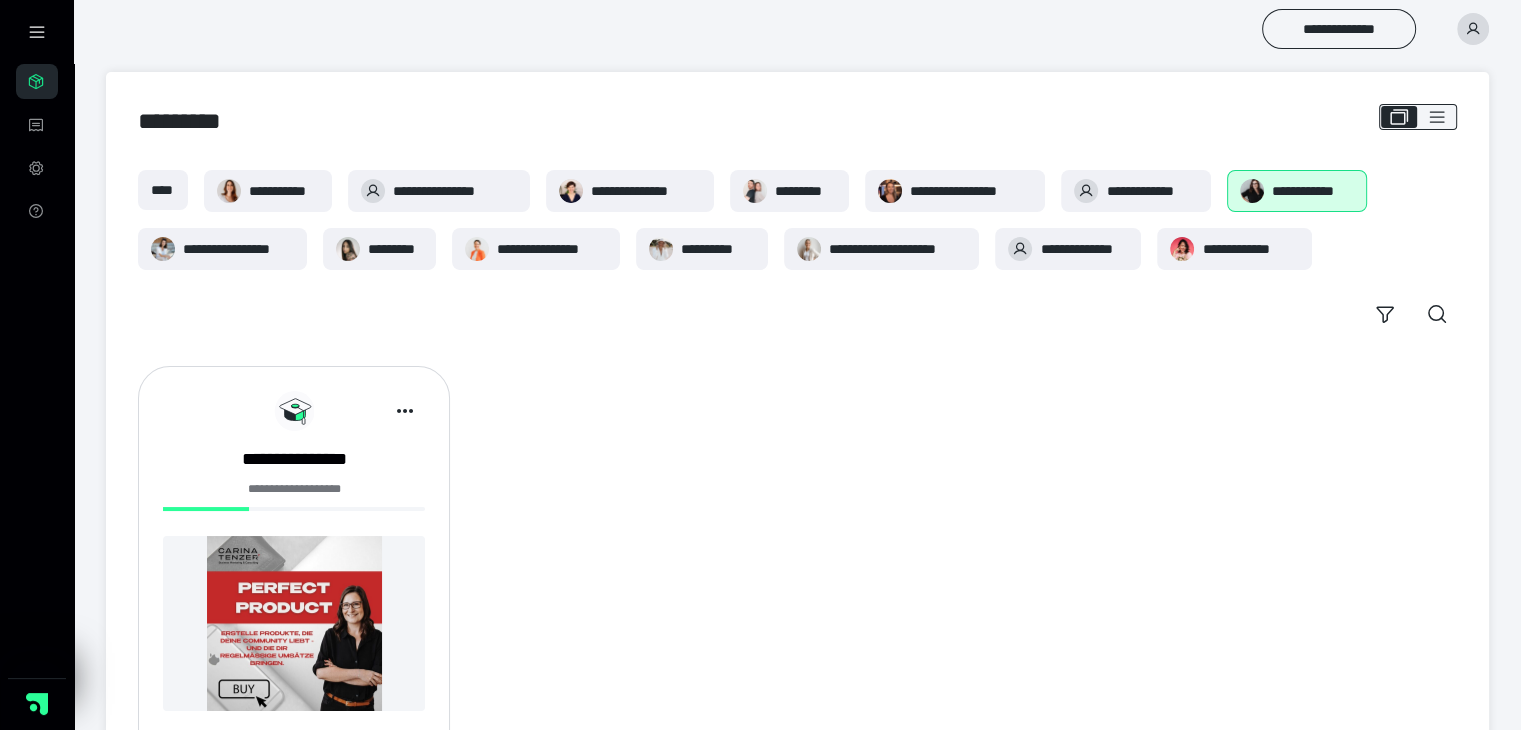 click at bounding box center (809, 249) 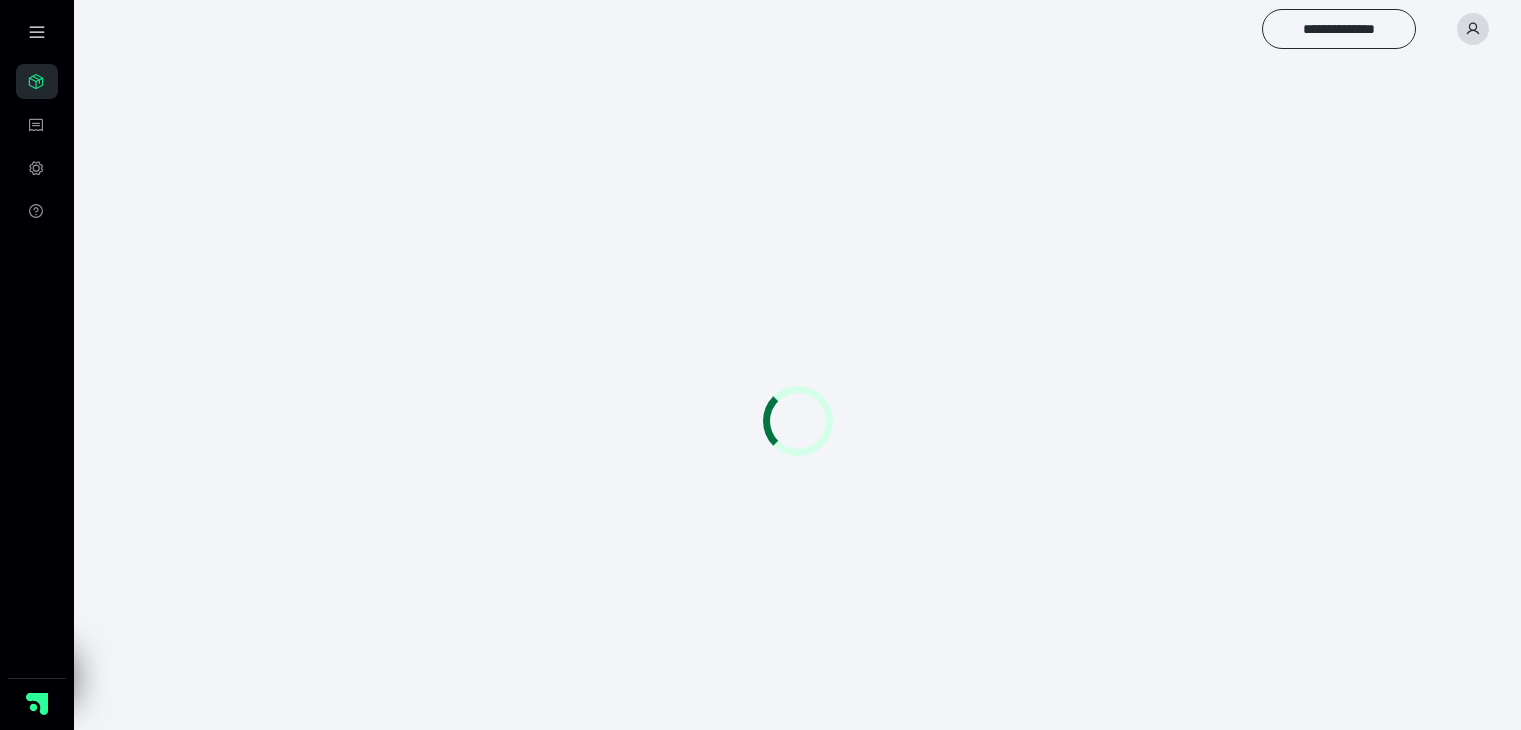 scroll, scrollTop: 0, scrollLeft: 0, axis: both 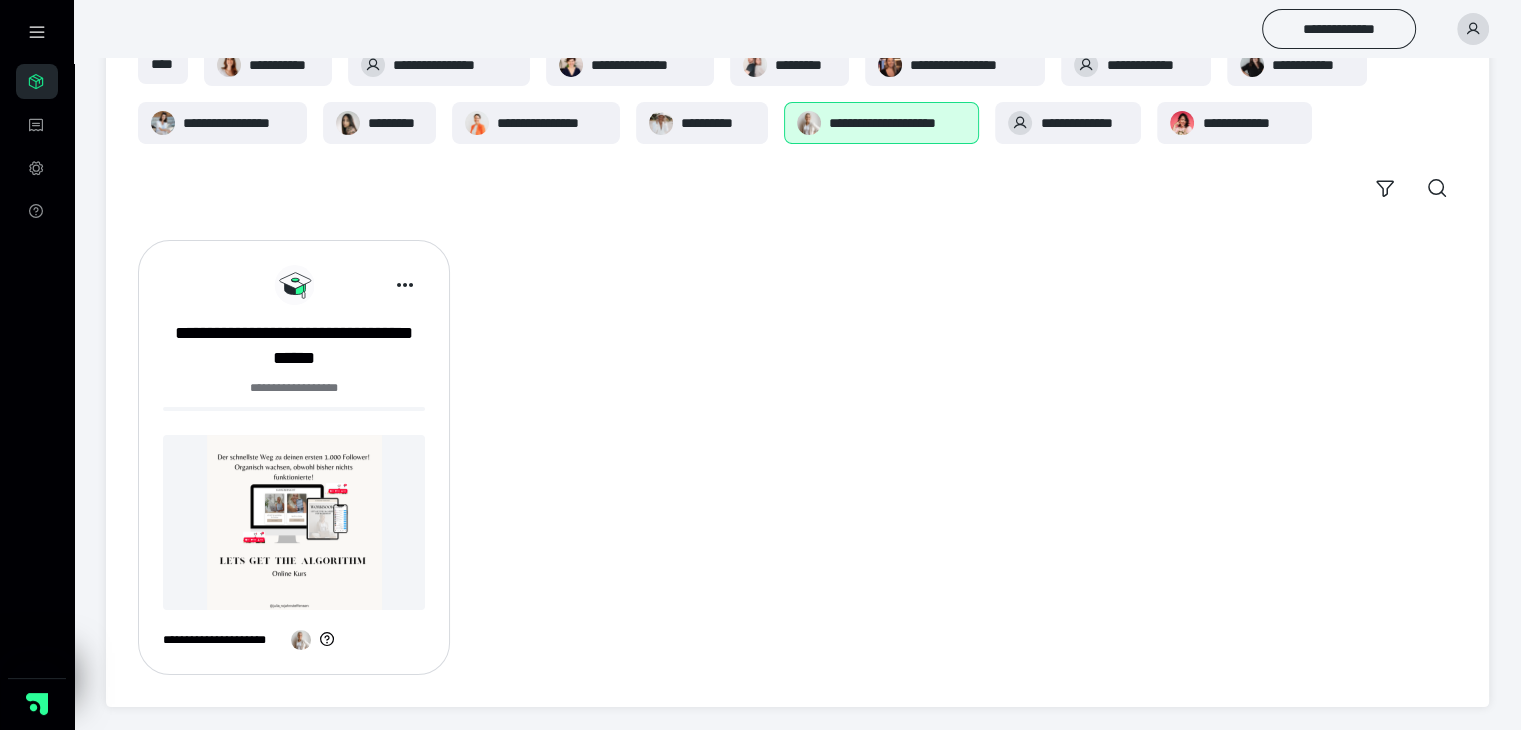 click at bounding box center [294, 522] 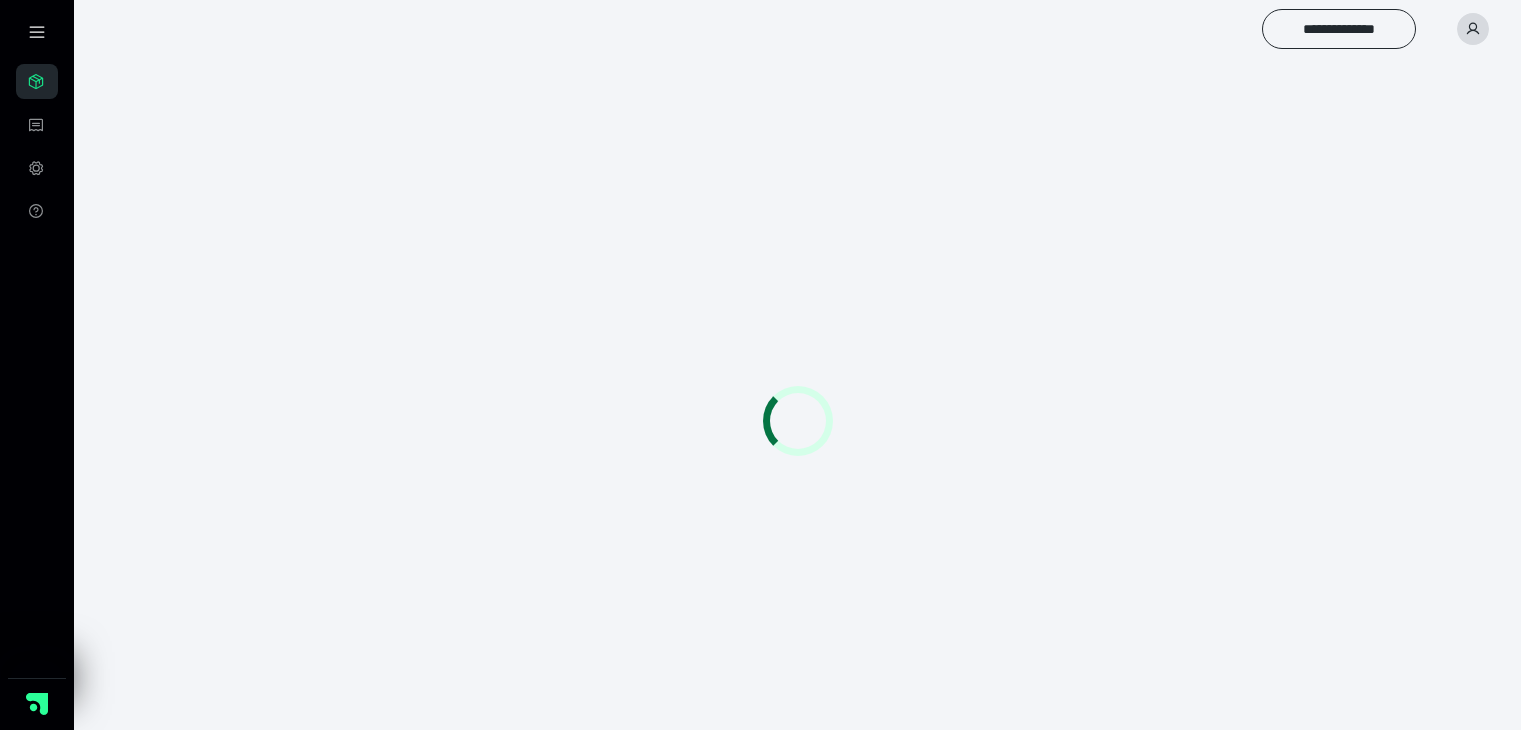 scroll, scrollTop: 0, scrollLeft: 0, axis: both 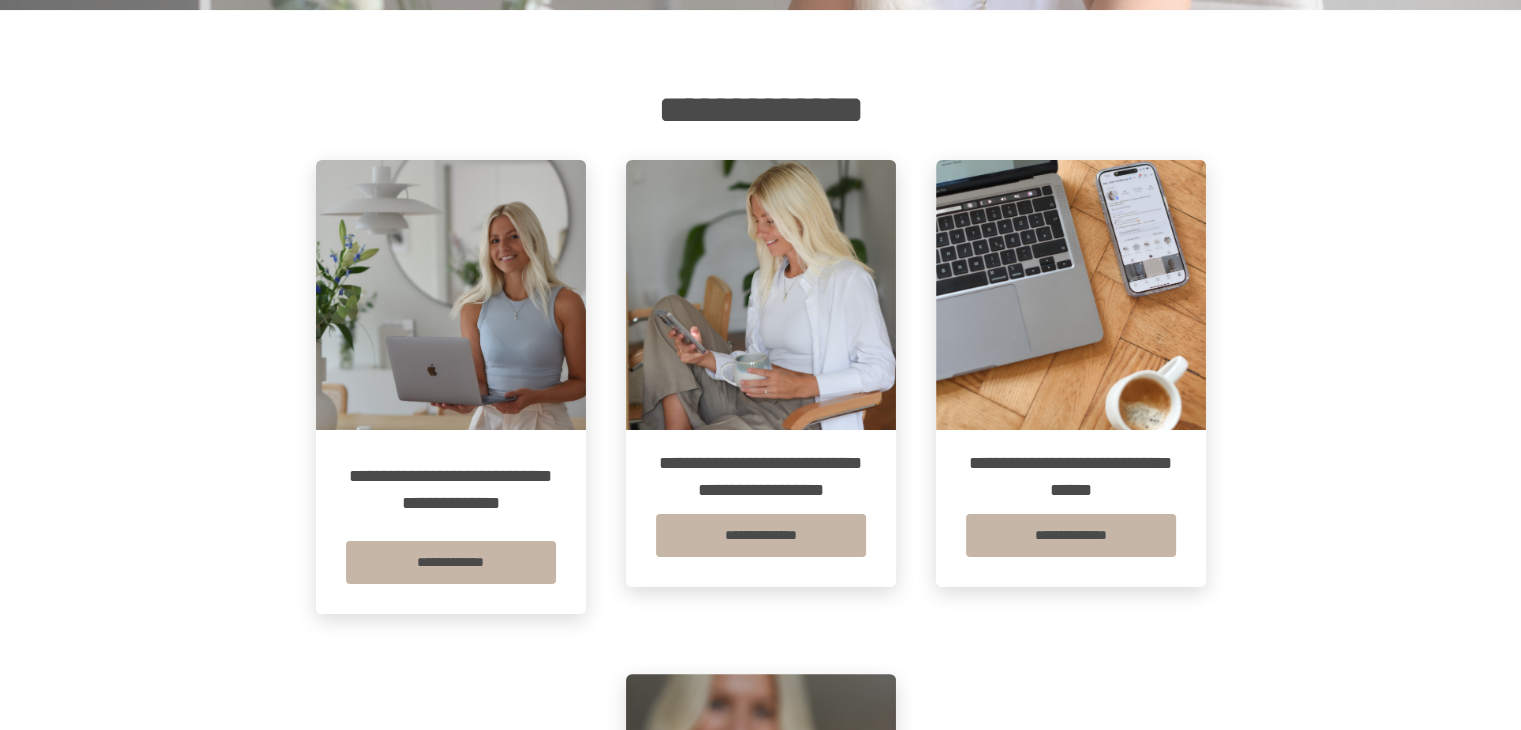 click on "**********" at bounding box center [451, 562] 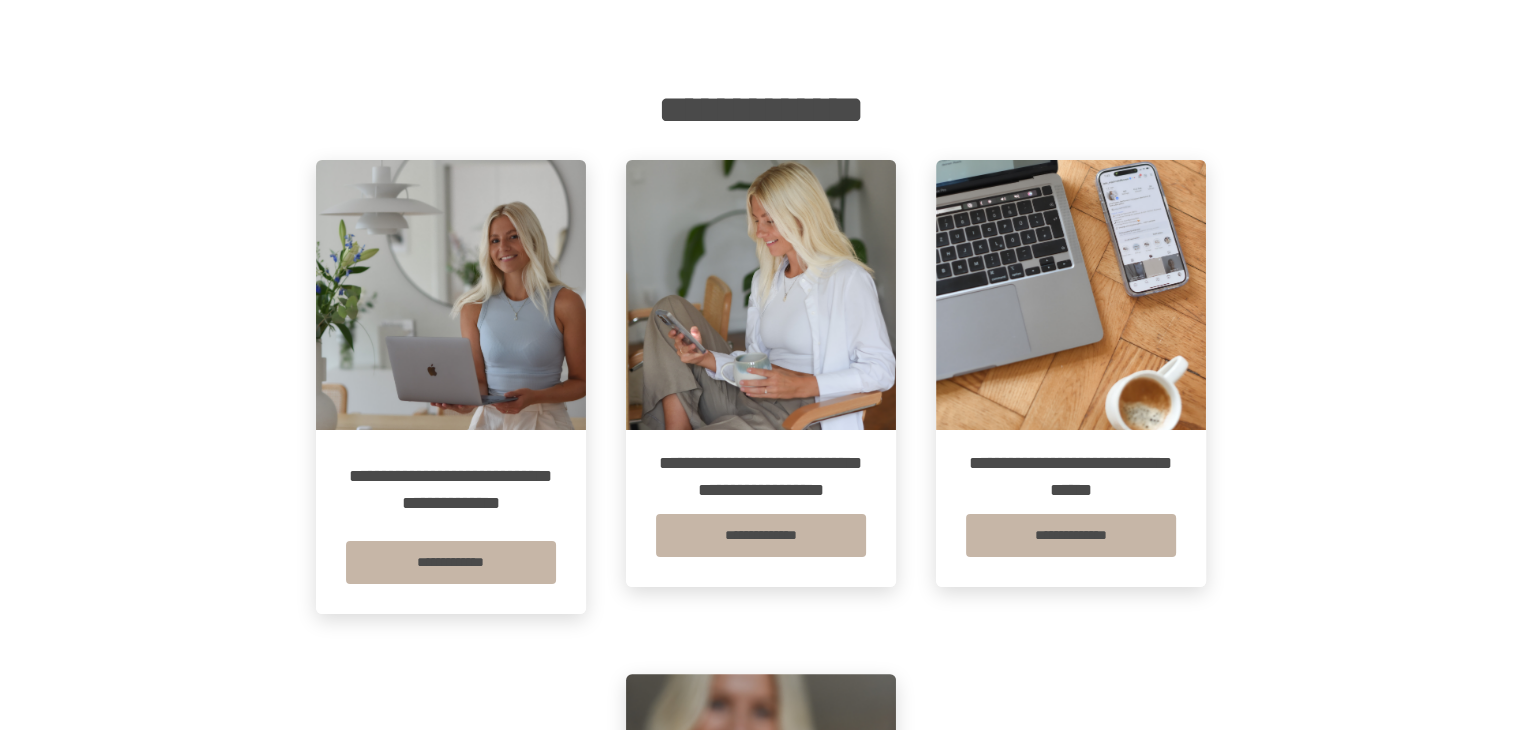 scroll, scrollTop: 0, scrollLeft: 0, axis: both 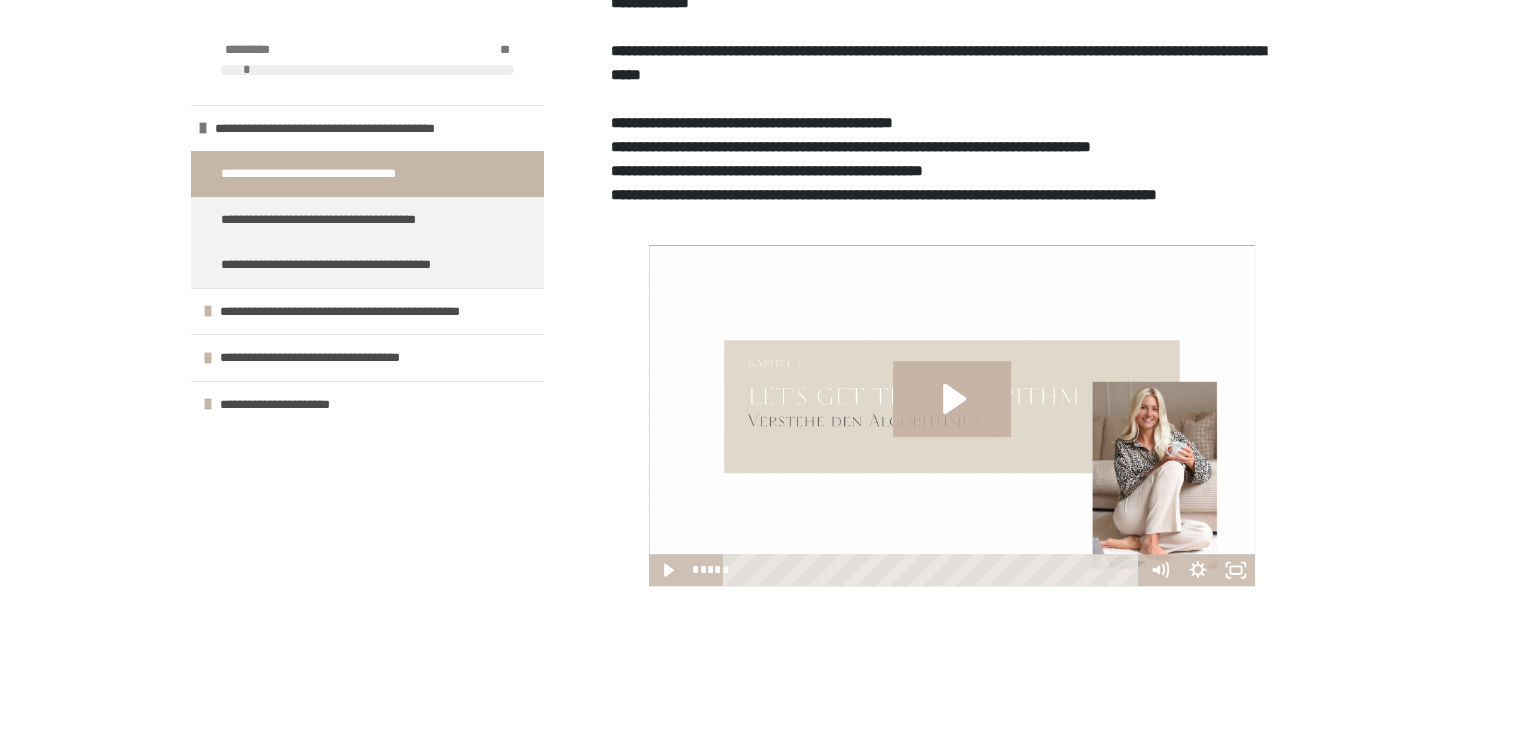 click on "**********" at bounding box center (329, 220) 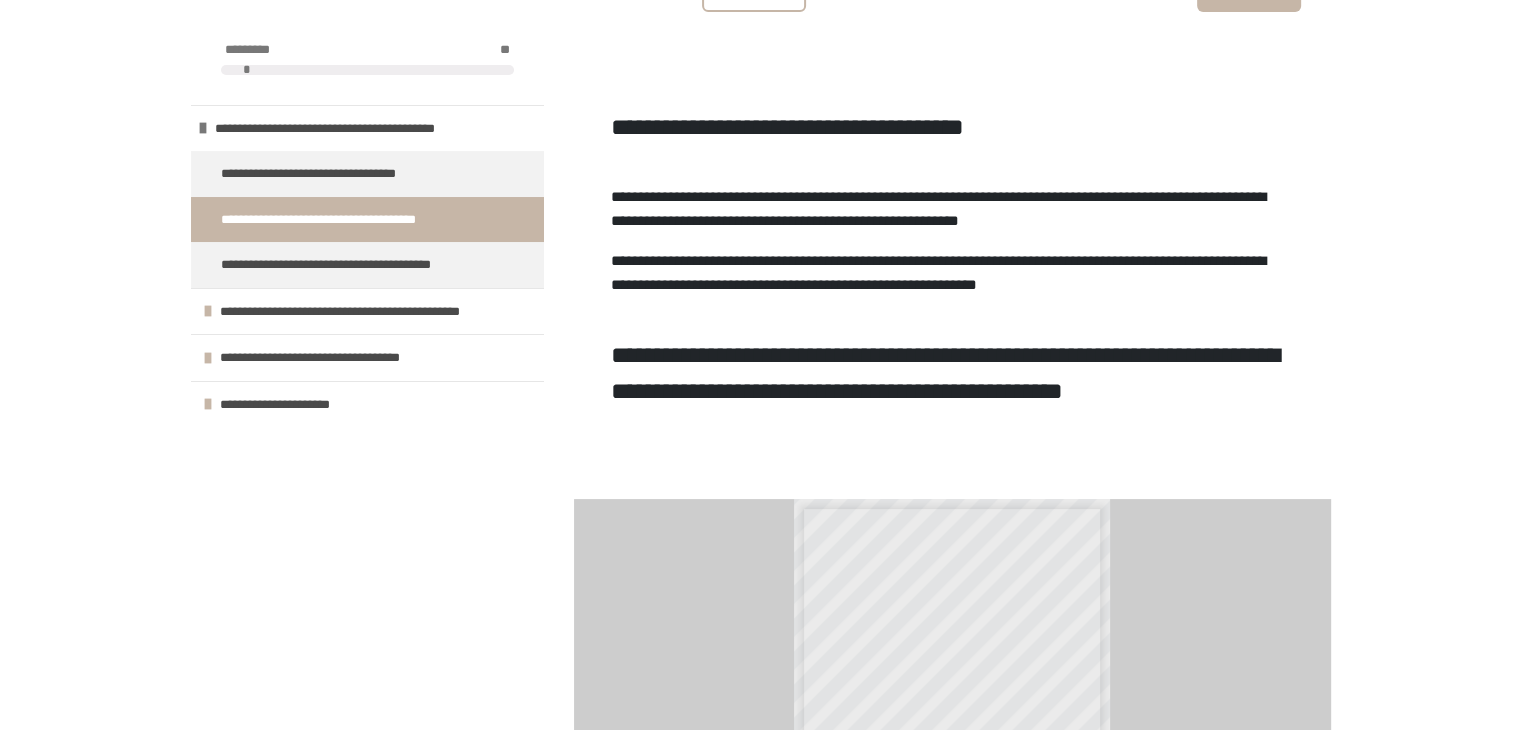 scroll, scrollTop: 83, scrollLeft: 0, axis: vertical 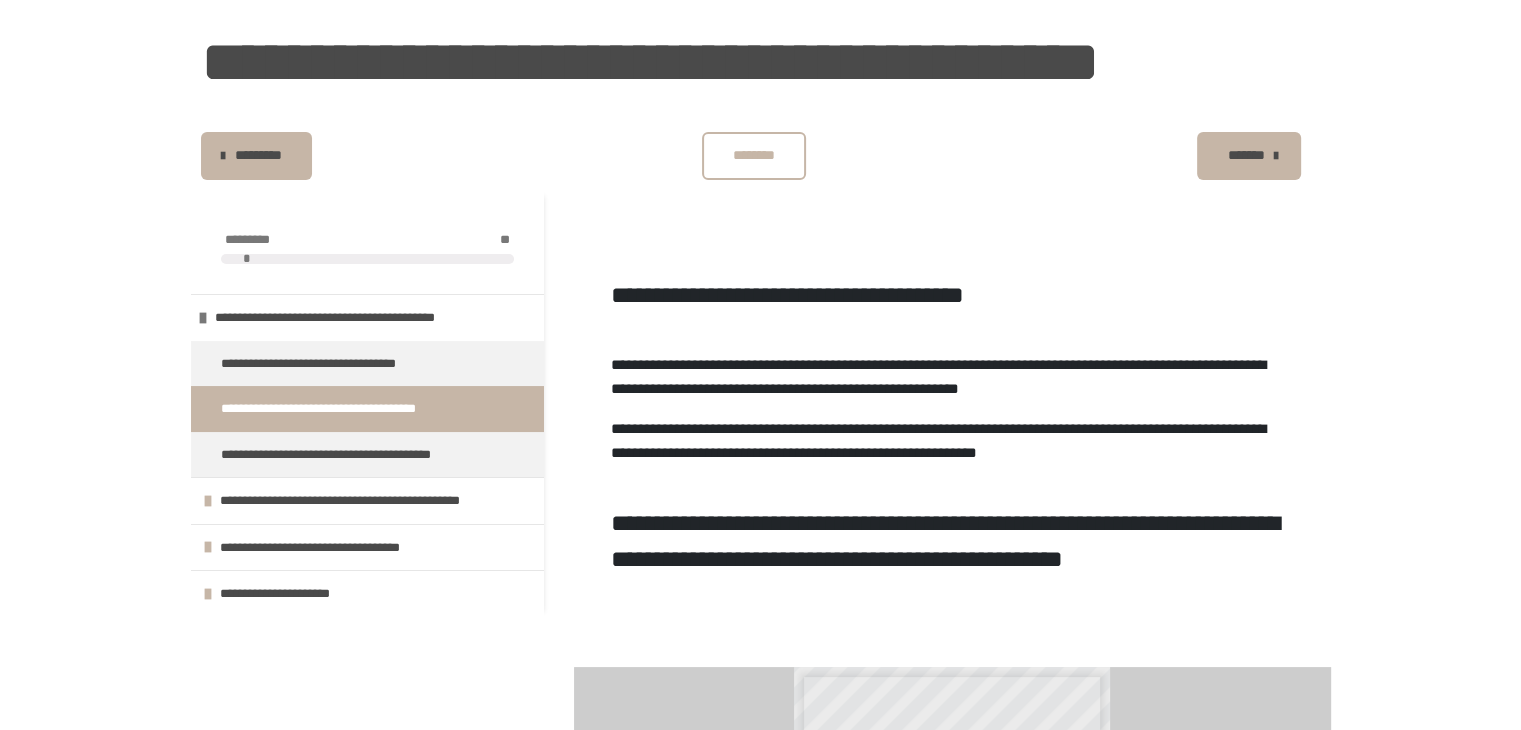click on "**********" at bounding box center (330, 455) 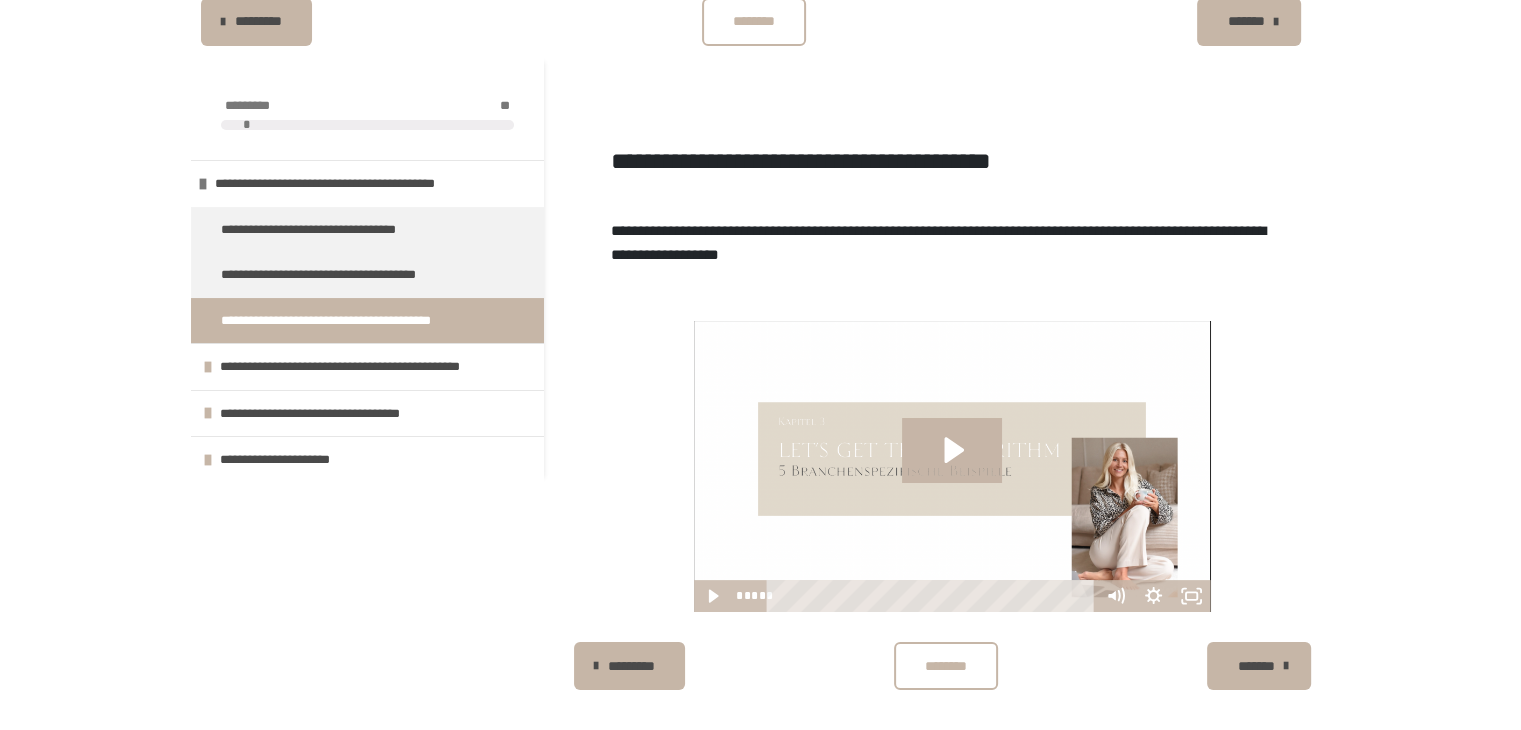 scroll, scrollTop: 352, scrollLeft: 0, axis: vertical 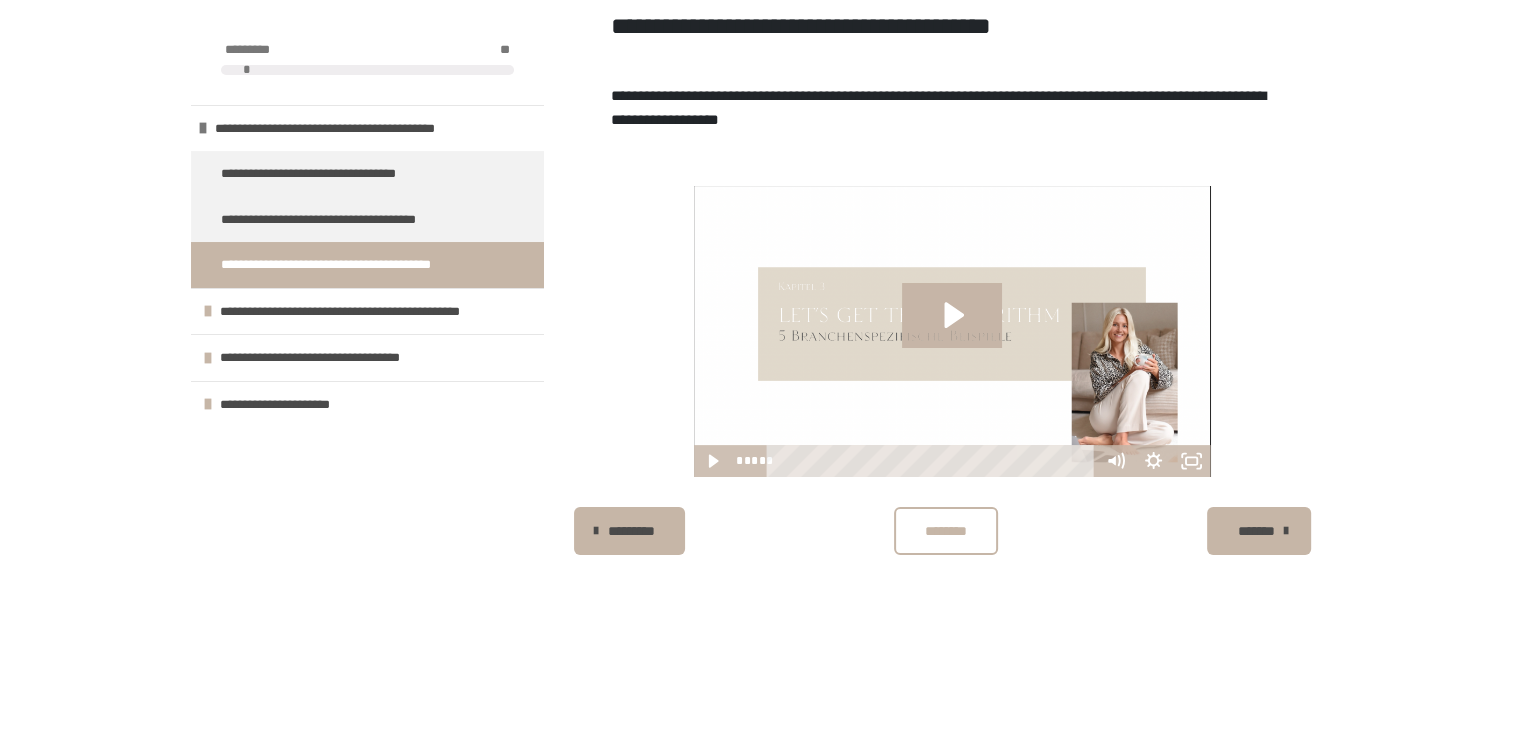 click on "**********" at bounding box center [351, 312] 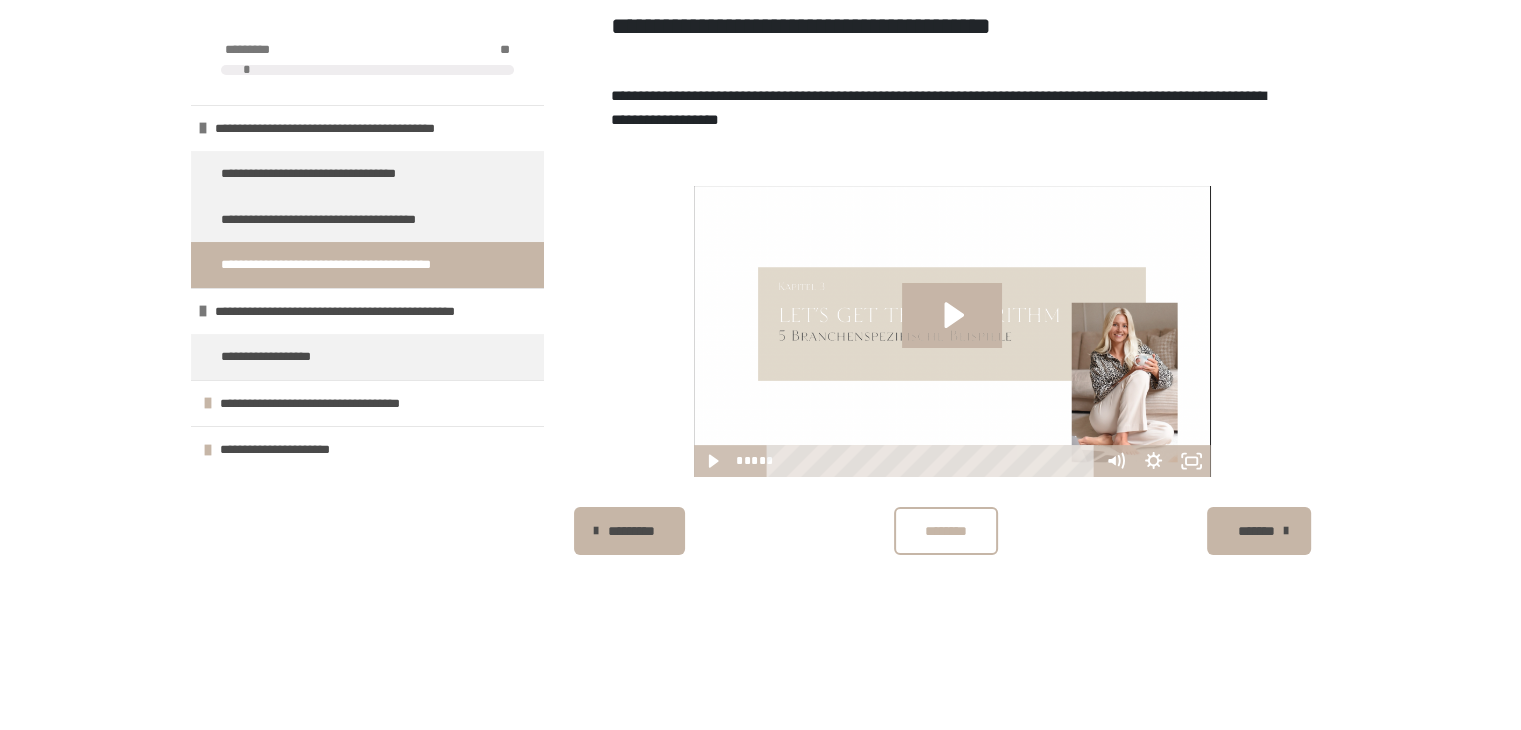 click on "**********" at bounding box center (314, 404) 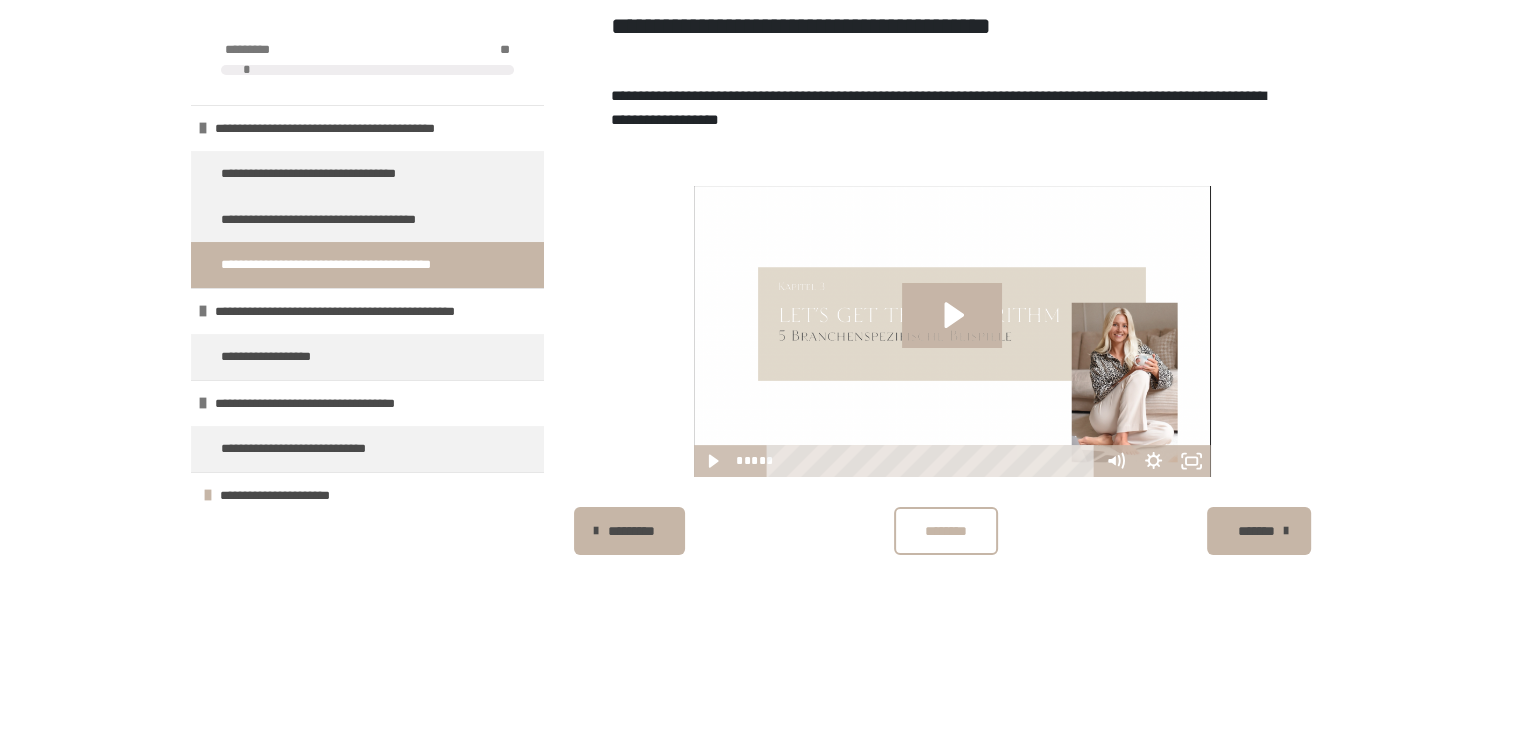 click on "**********" at bounding box center (298, 449) 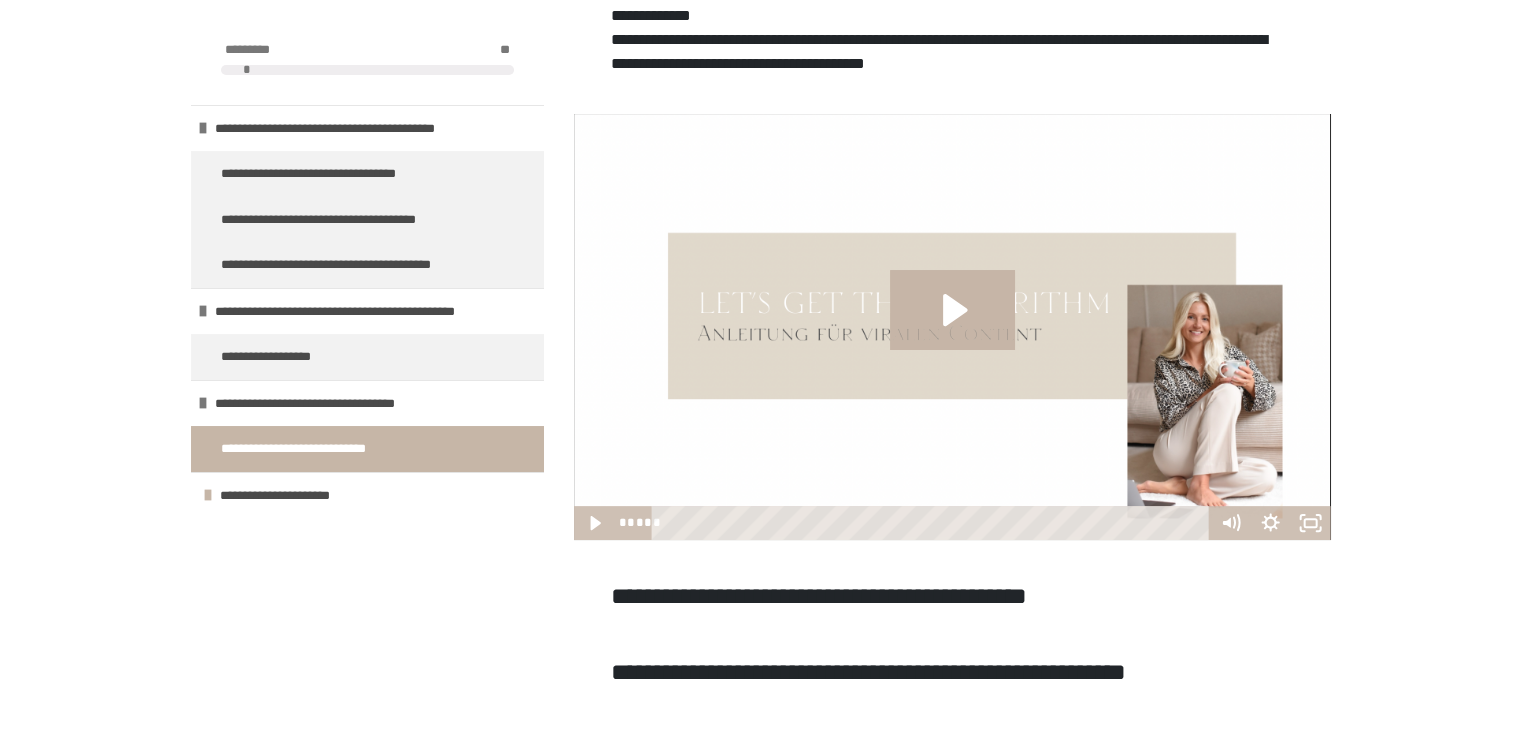 scroll, scrollTop: 483, scrollLeft: 0, axis: vertical 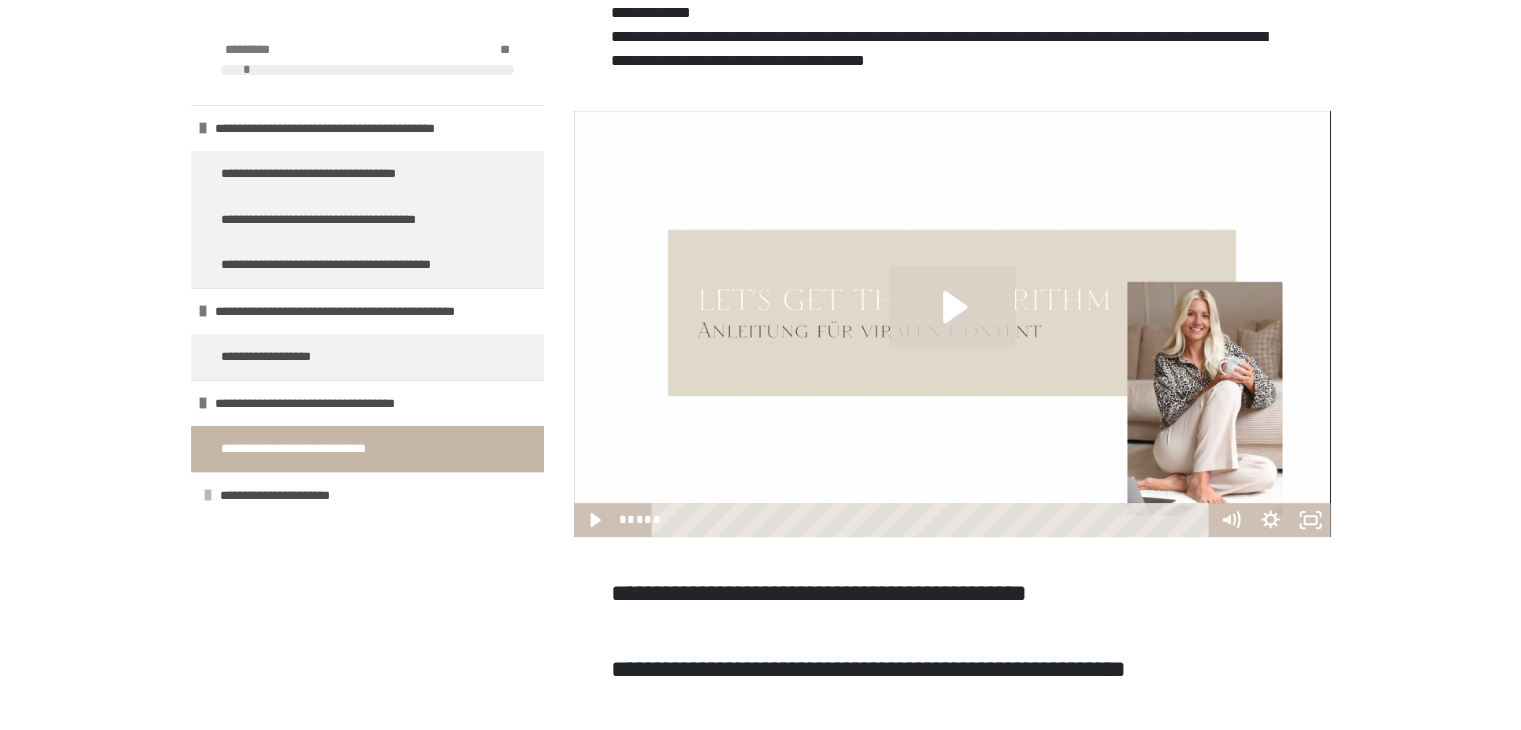 click 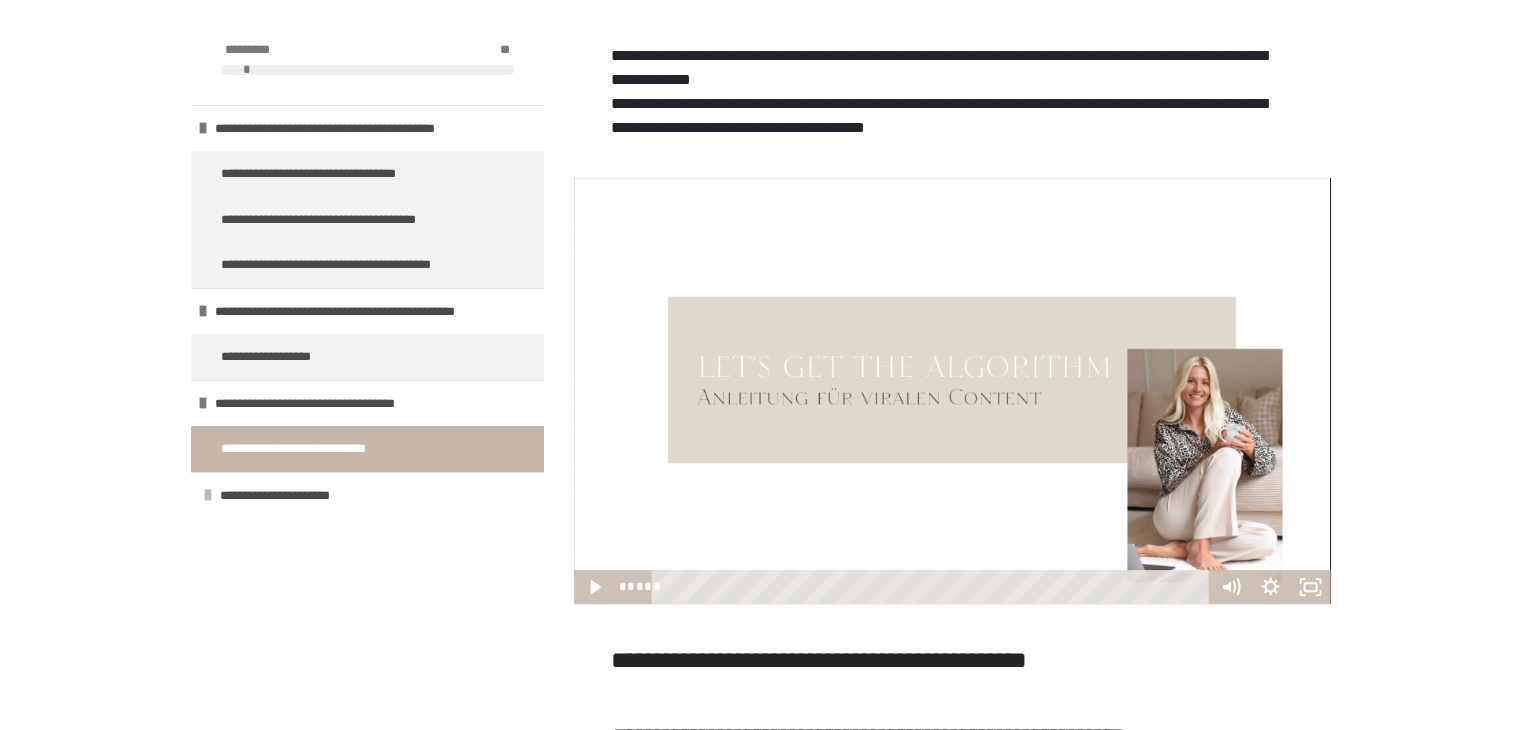 scroll, scrollTop: 383, scrollLeft: 0, axis: vertical 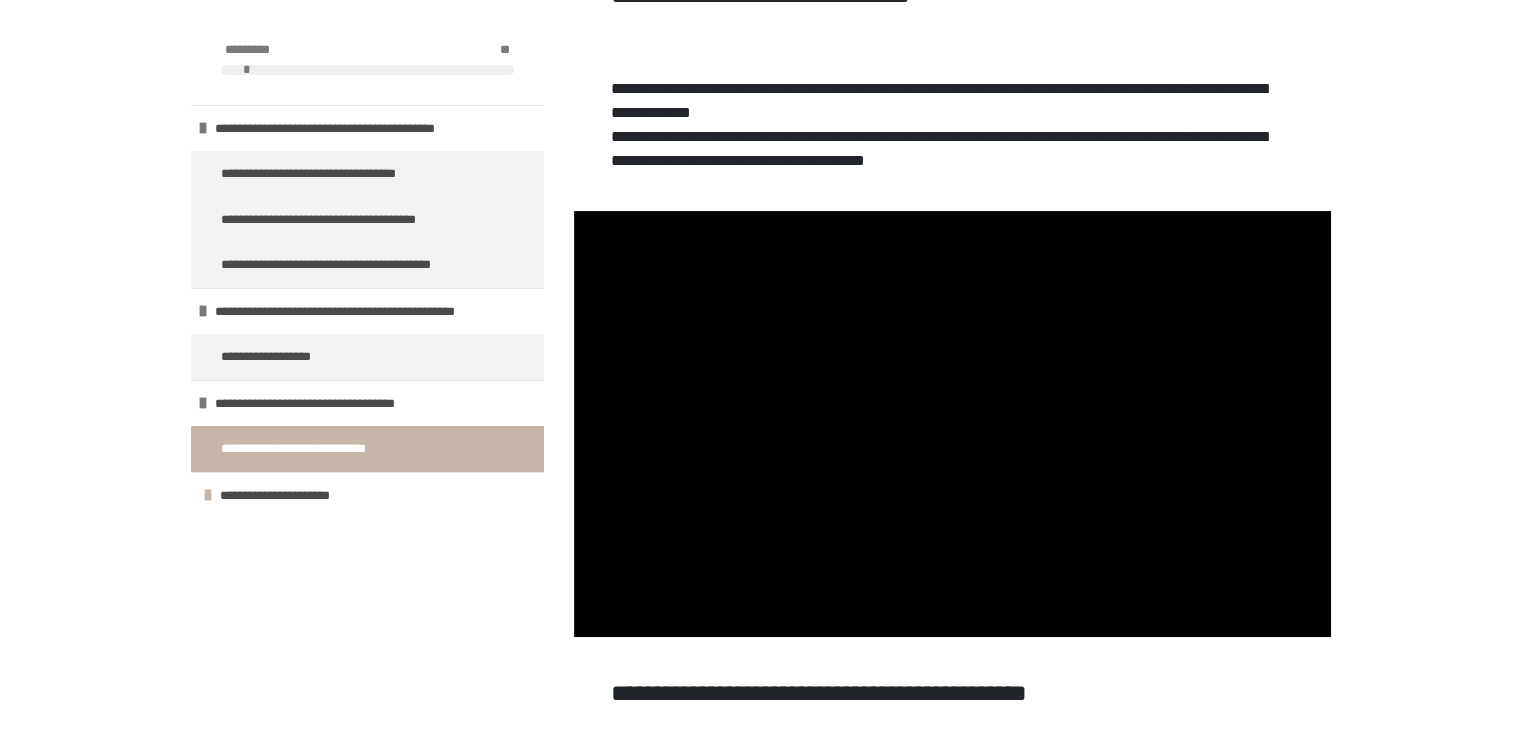 click at bounding box center [208, 495] 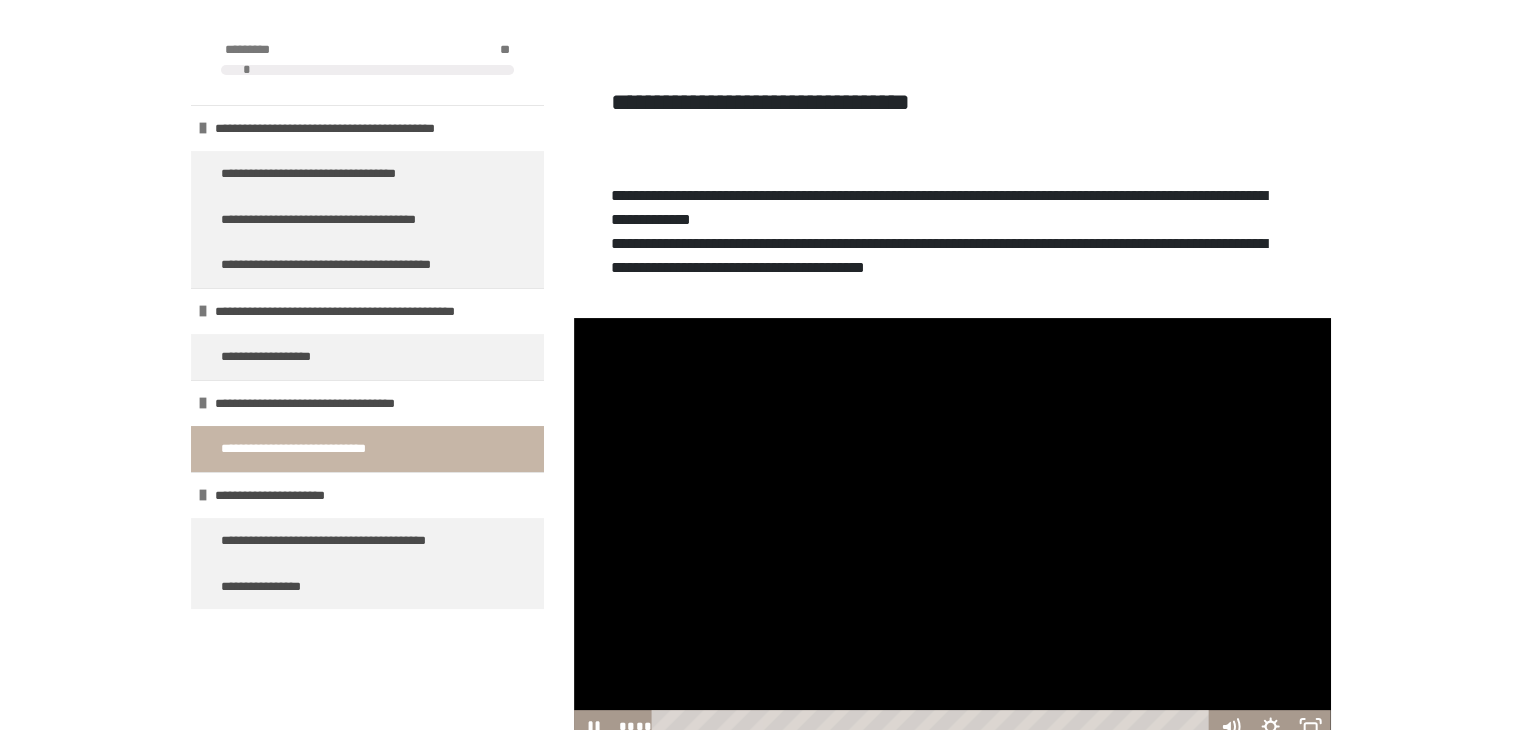 scroll, scrollTop: 383, scrollLeft: 0, axis: vertical 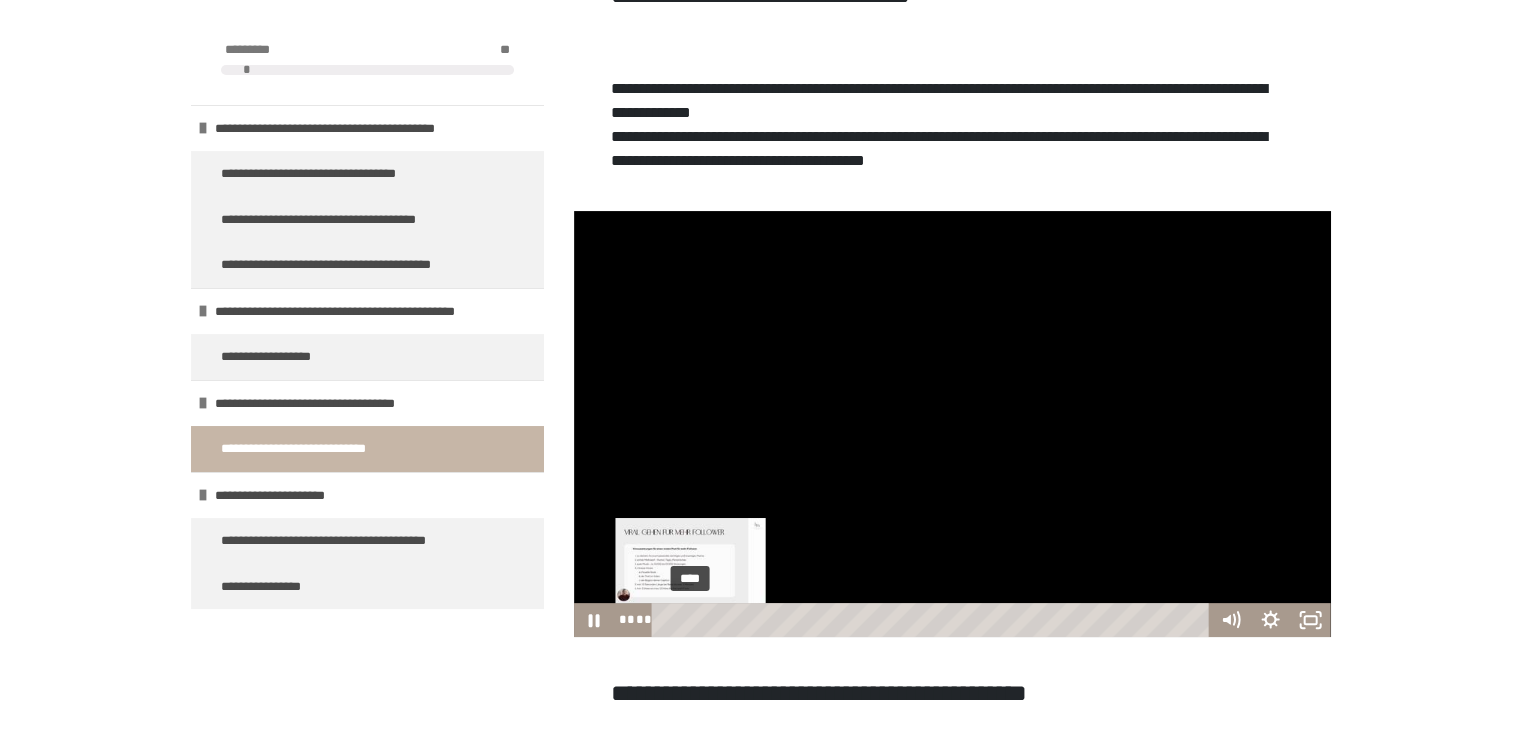 click on "****" at bounding box center (933, 620) 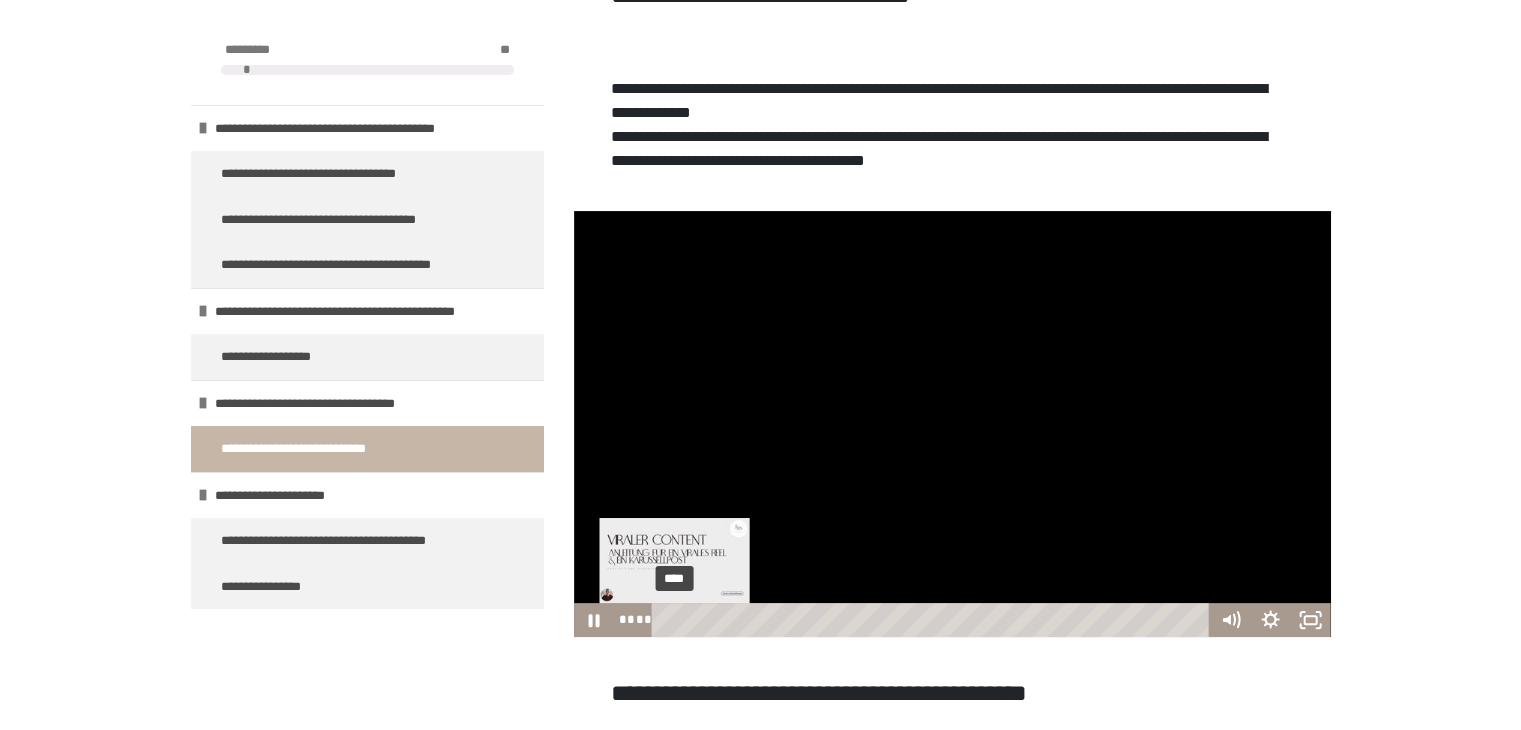 click on "****" at bounding box center (933, 620) 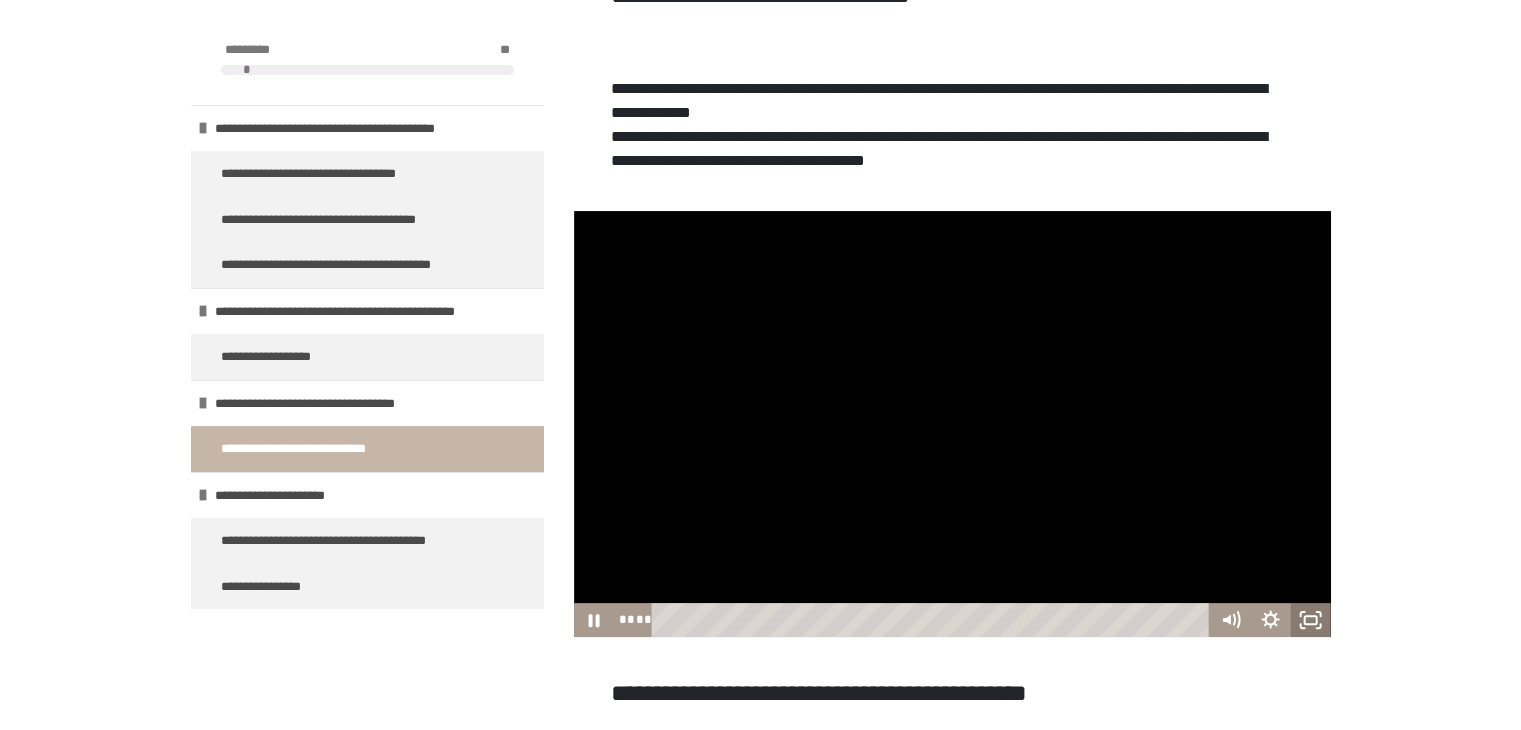 click 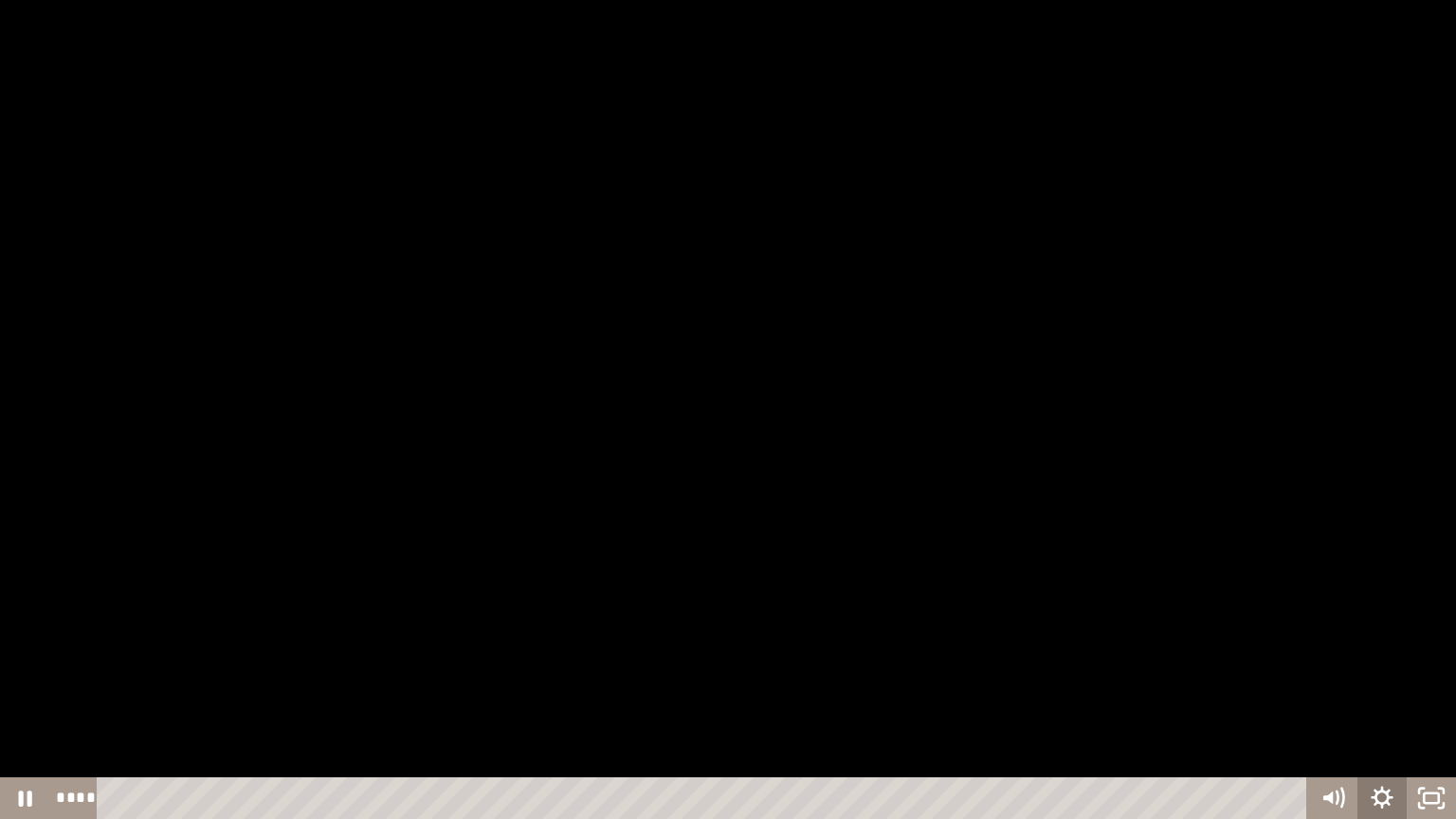 click 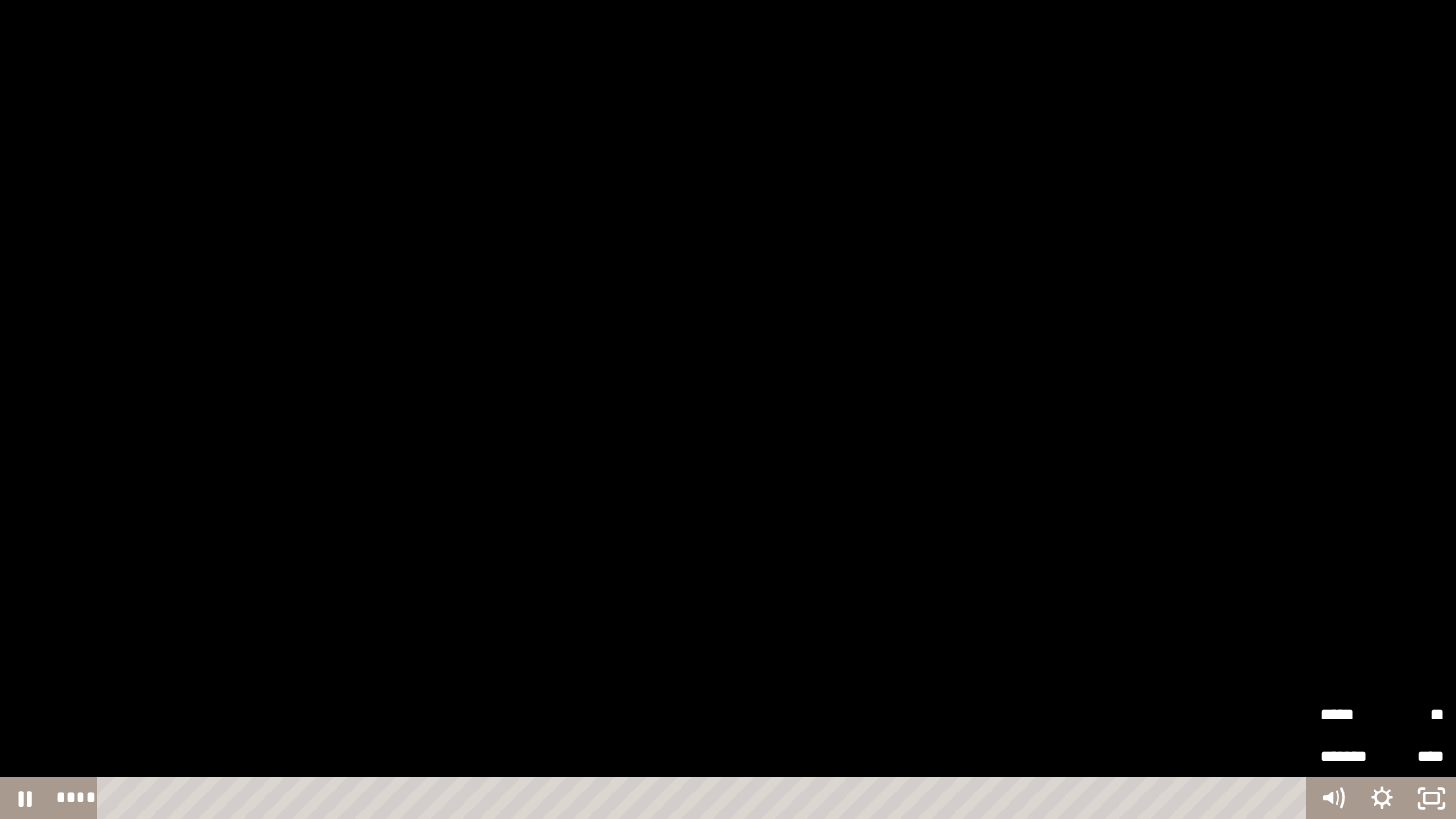 click on "**" at bounding box center [1412, 715] 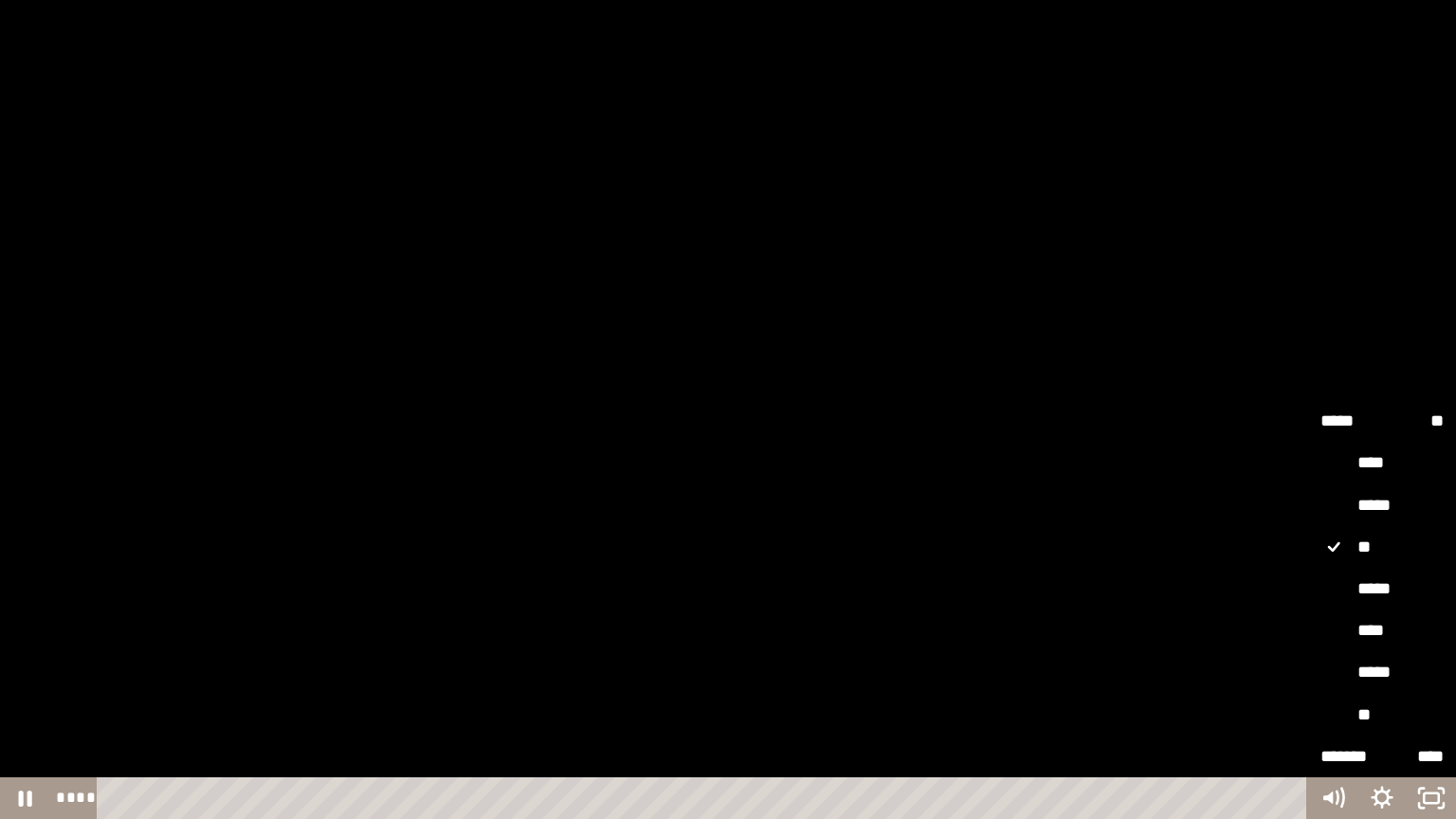 click on "*****" at bounding box center (1382, 590) 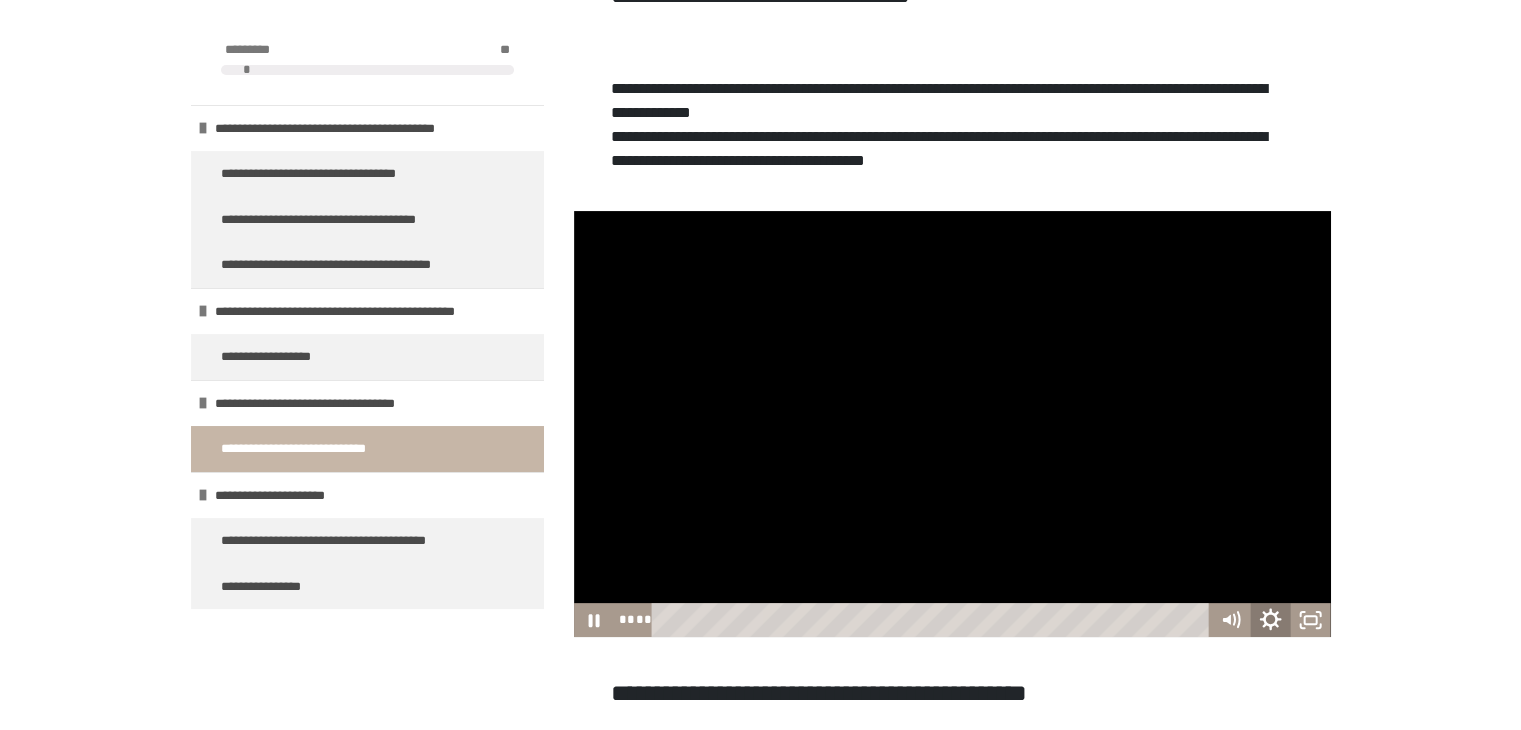 click 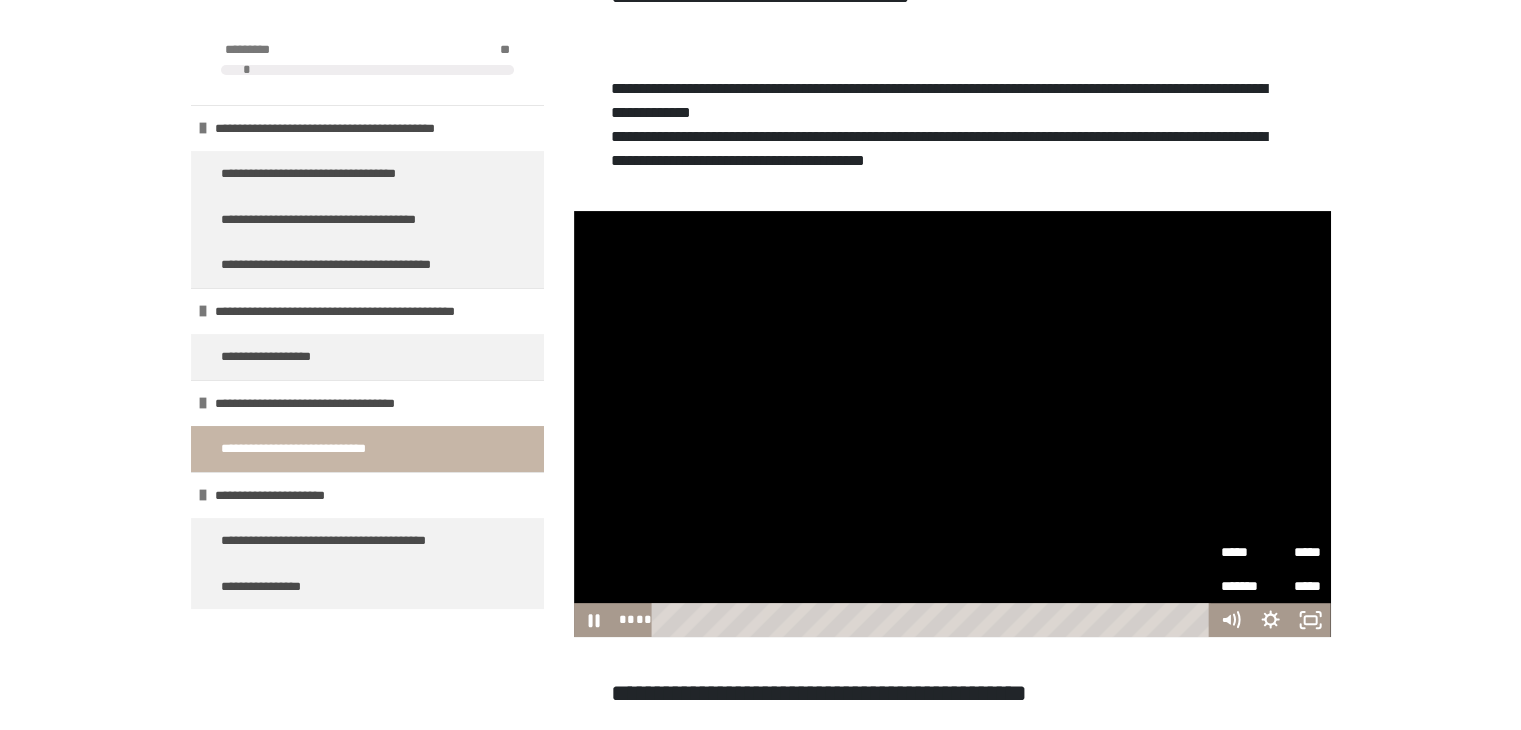 click on "*****" at bounding box center [1296, 552] 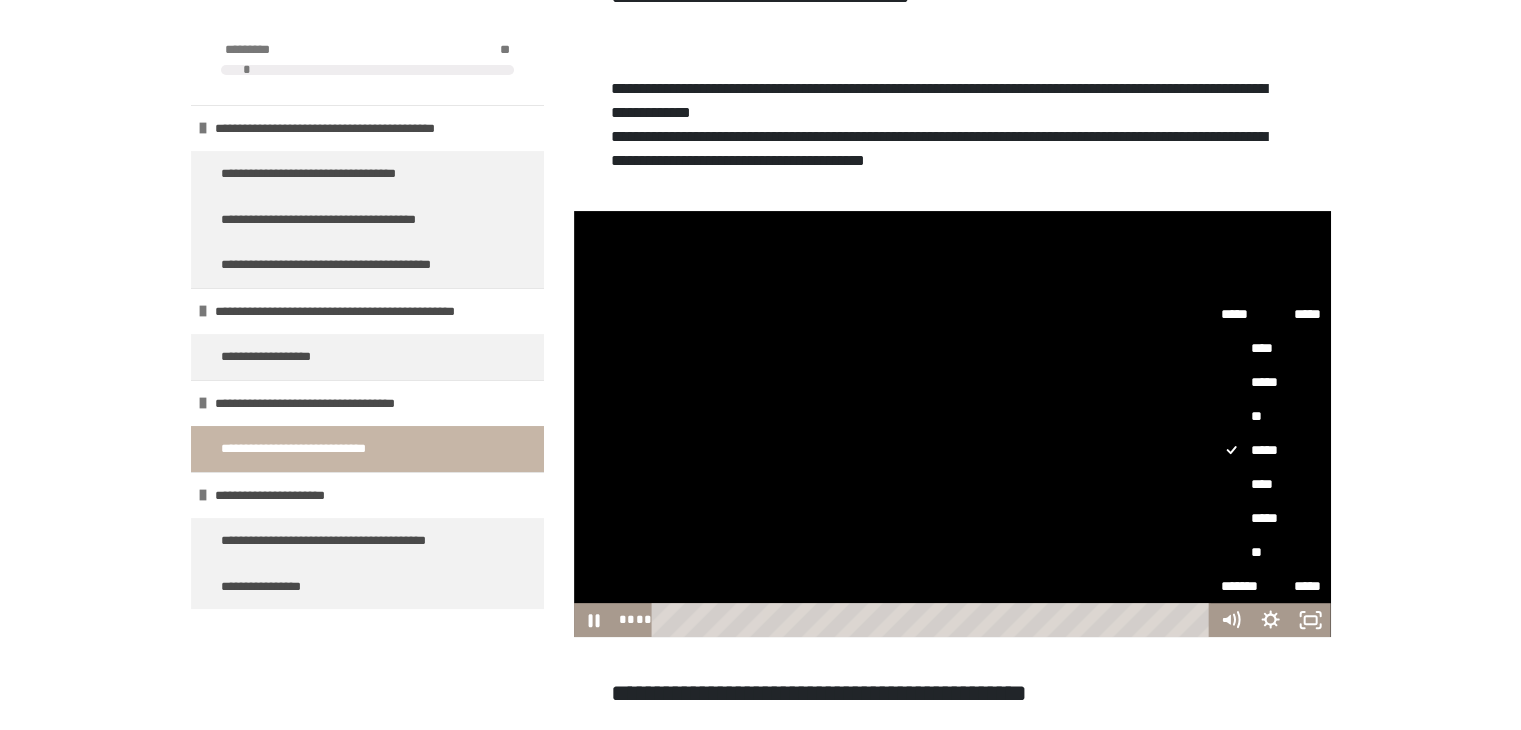 click on "****" at bounding box center [1271, 484] 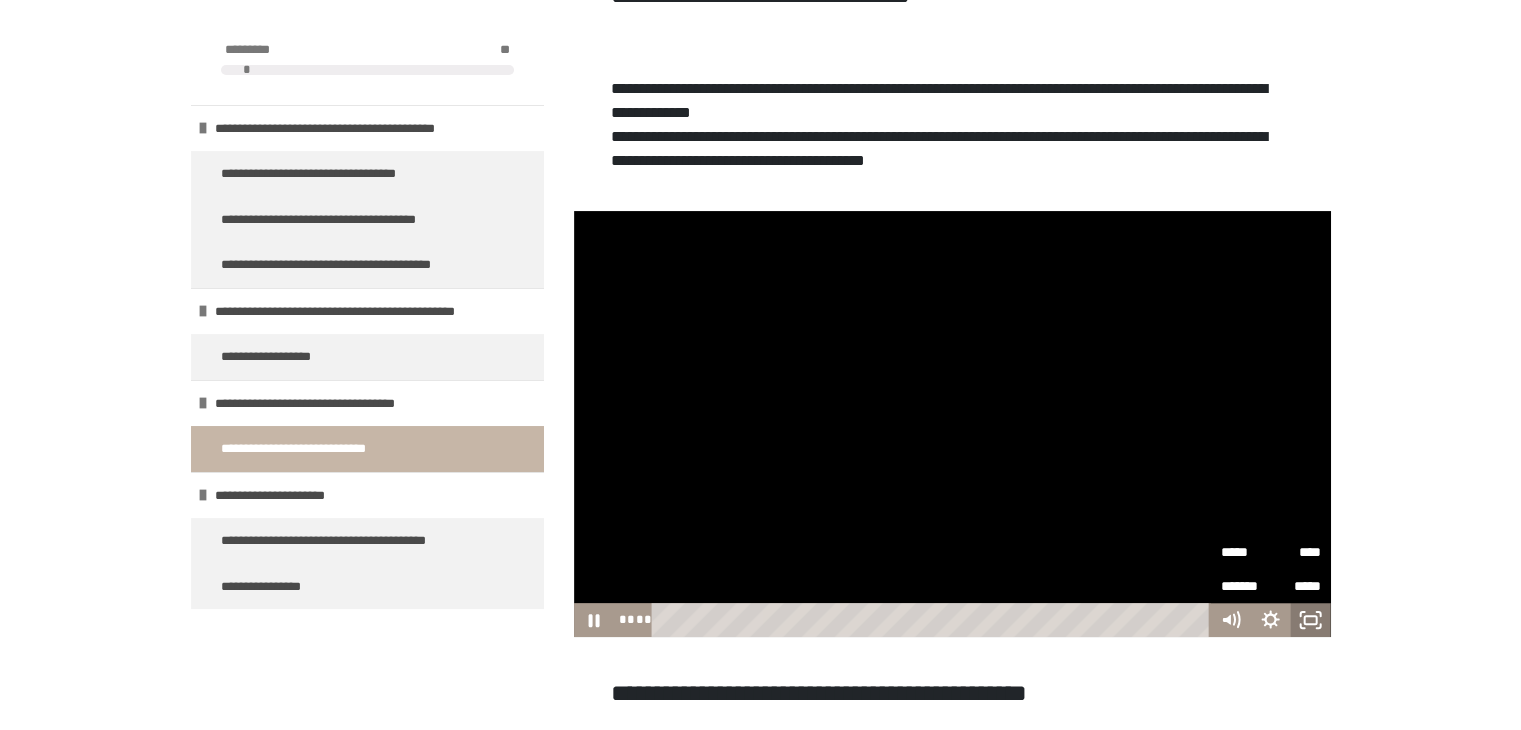 click 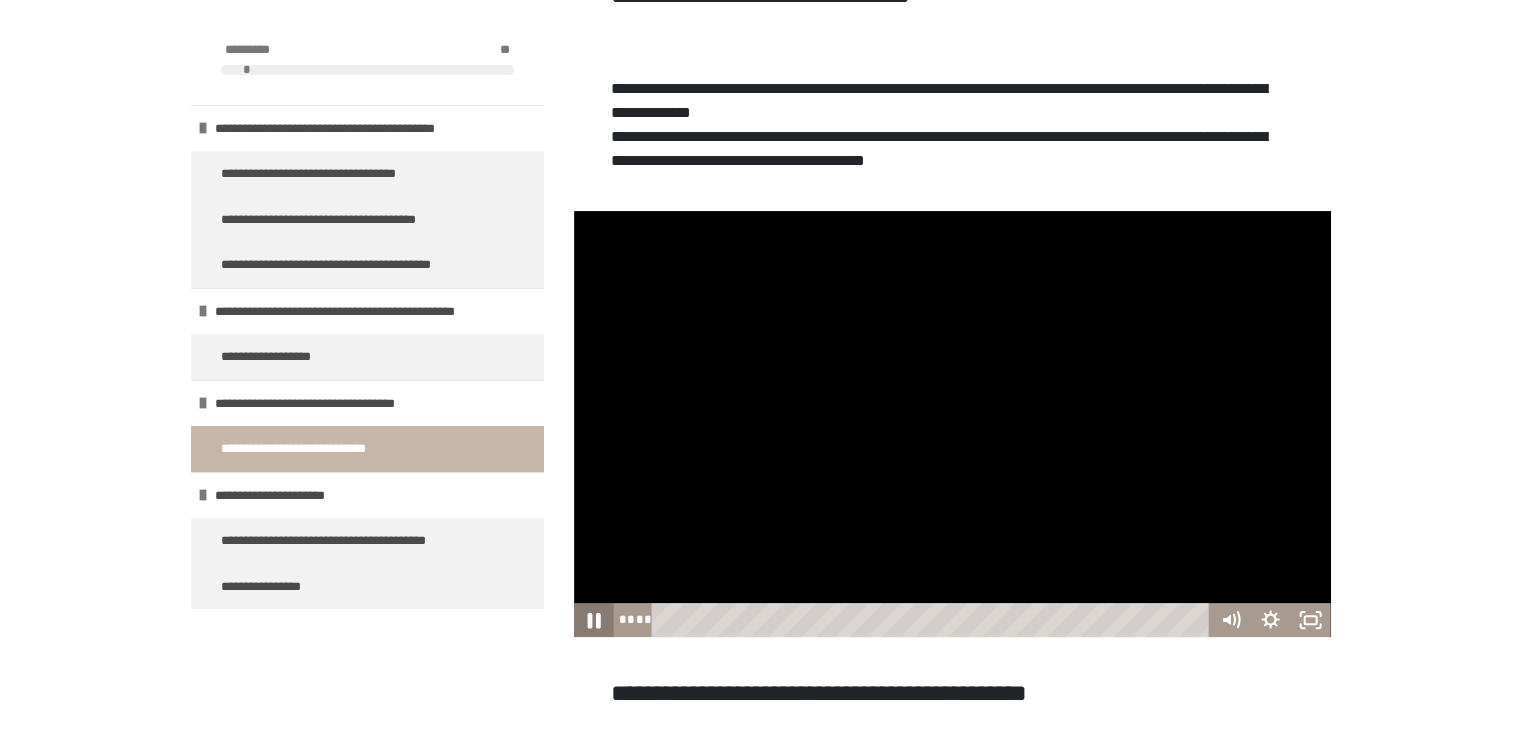 click 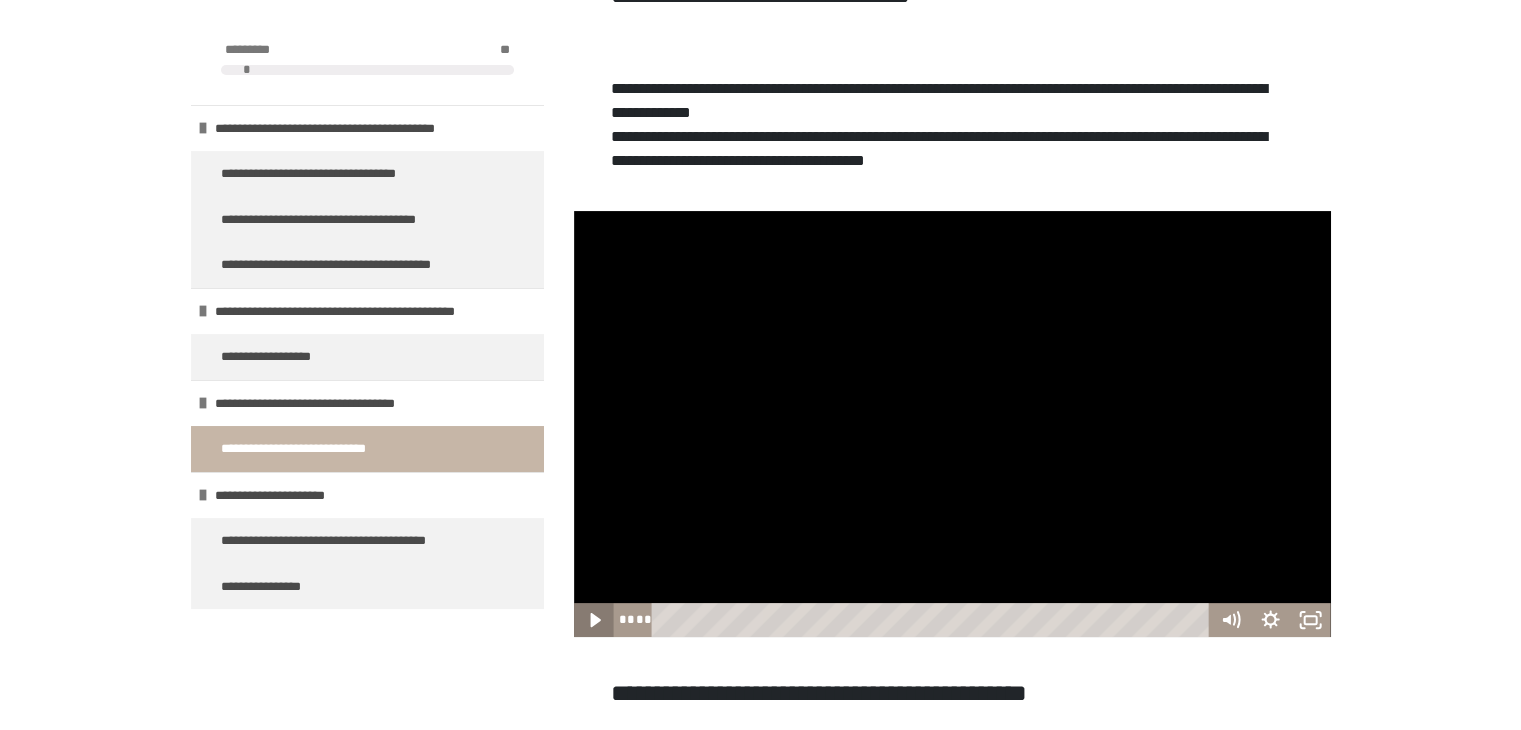 type 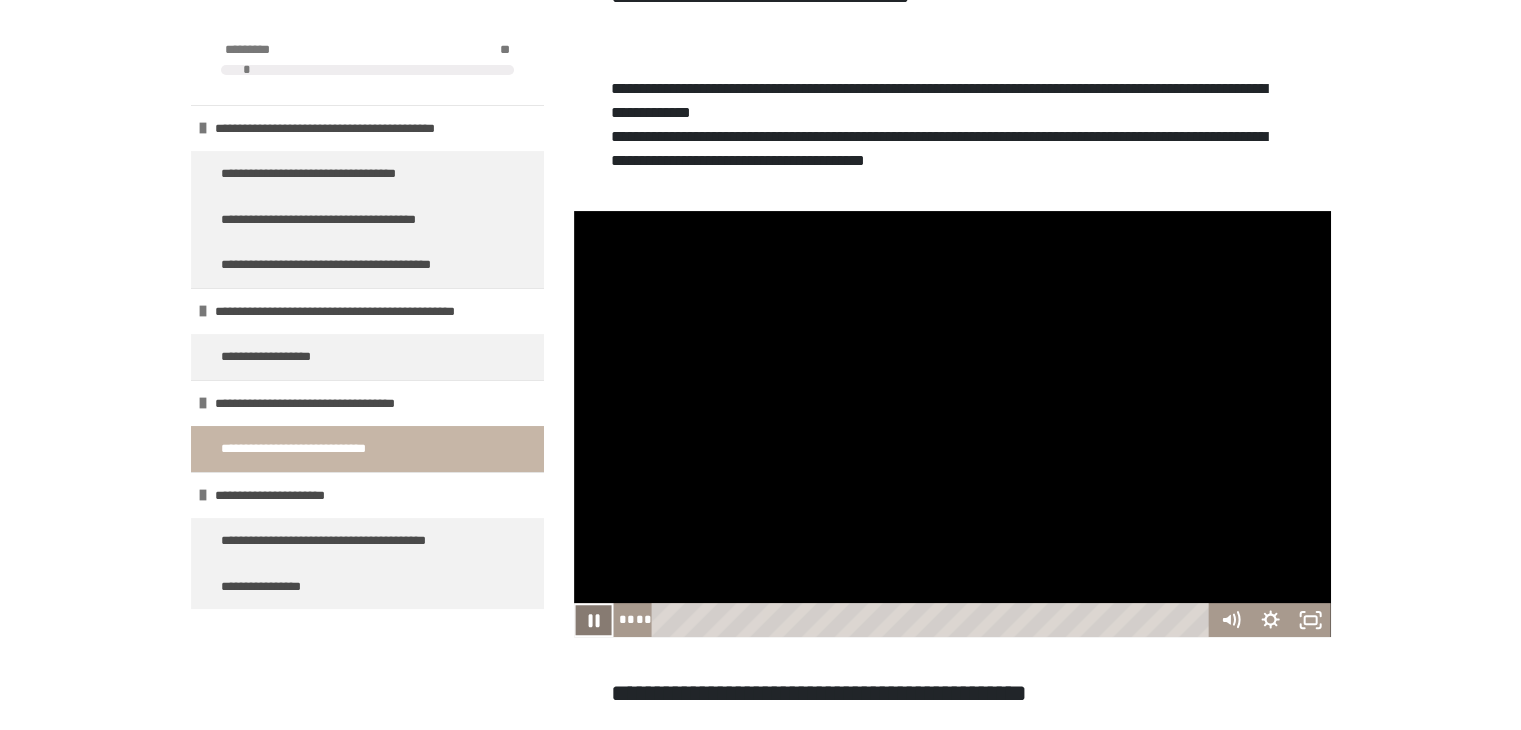 click 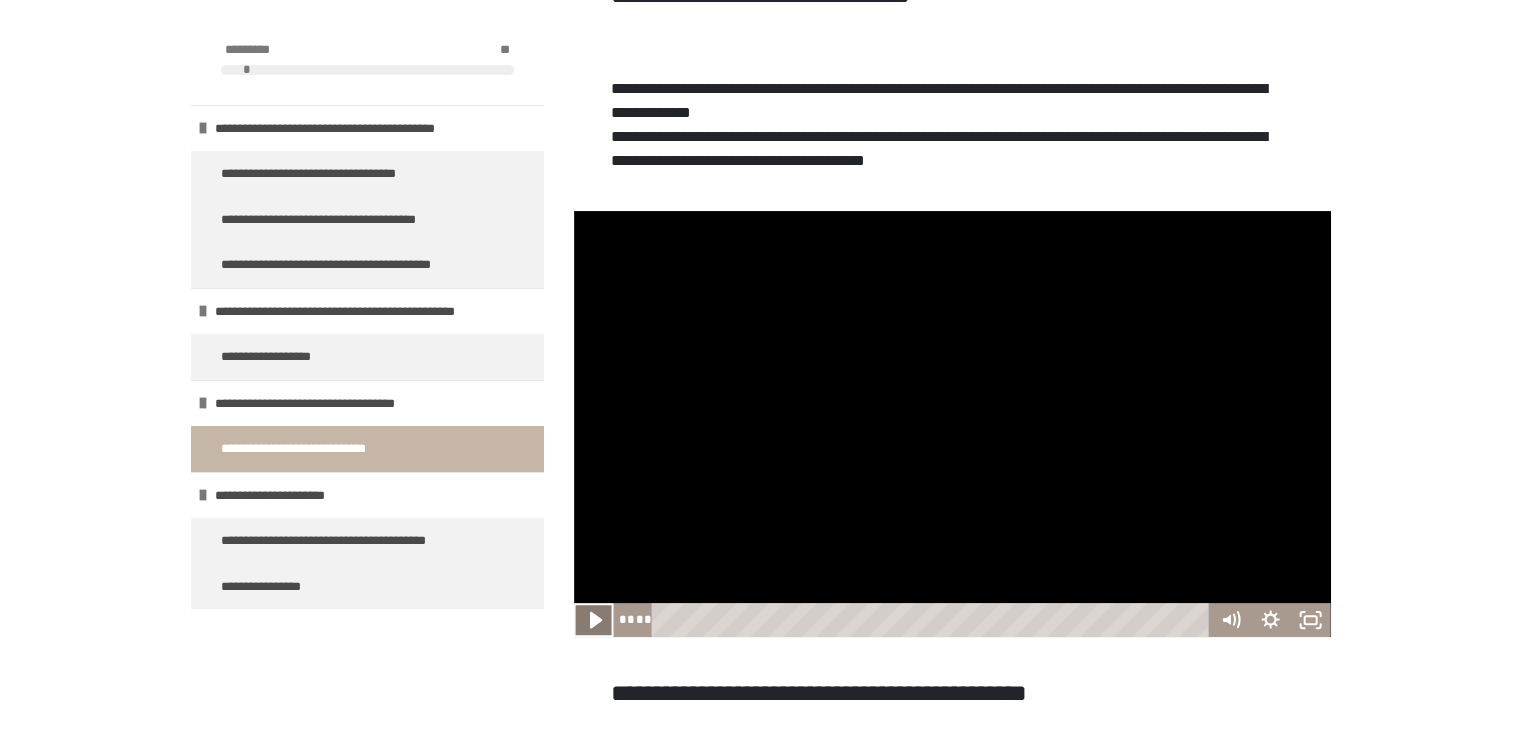 click 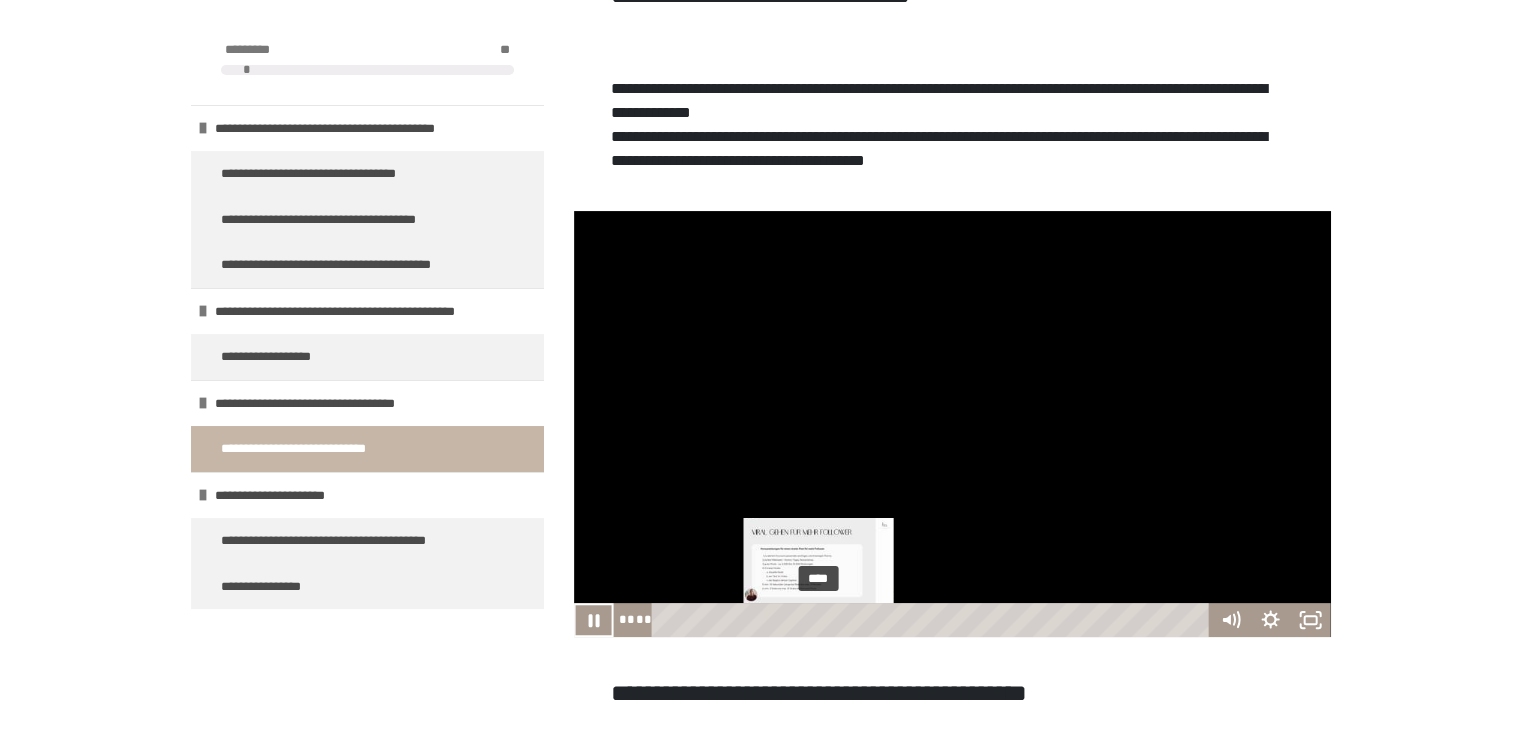 click on "****" at bounding box center (933, 620) 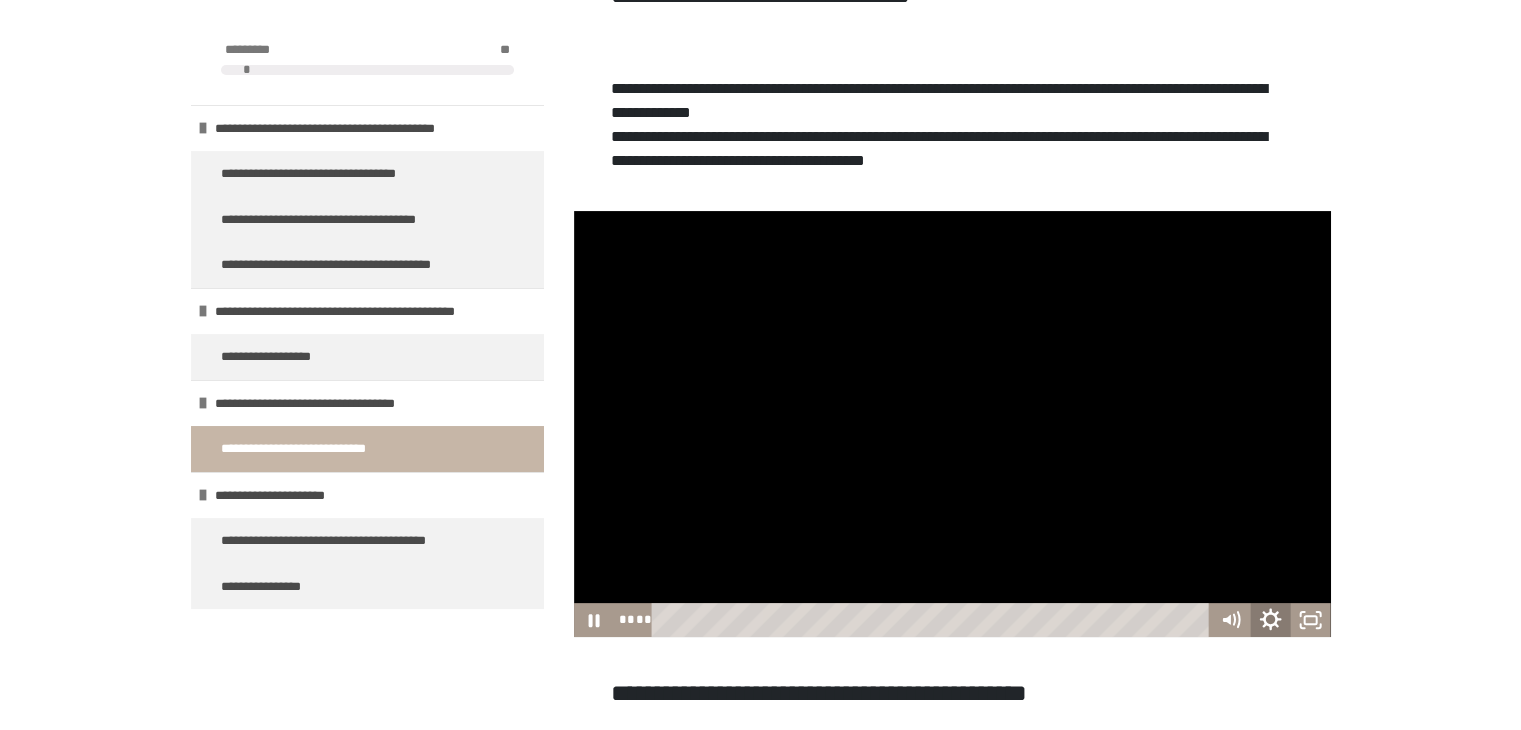 click 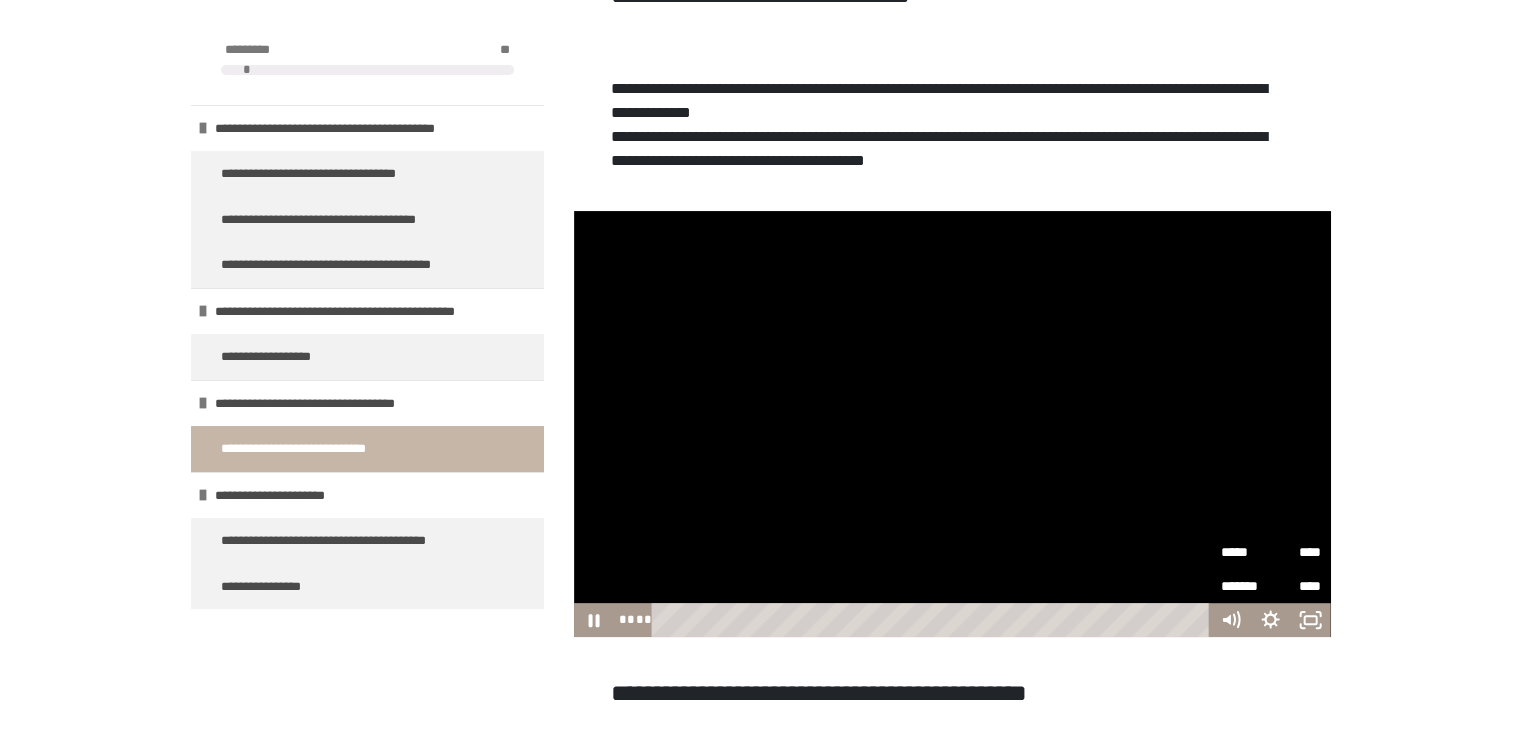 click on "****" at bounding box center [1296, 552] 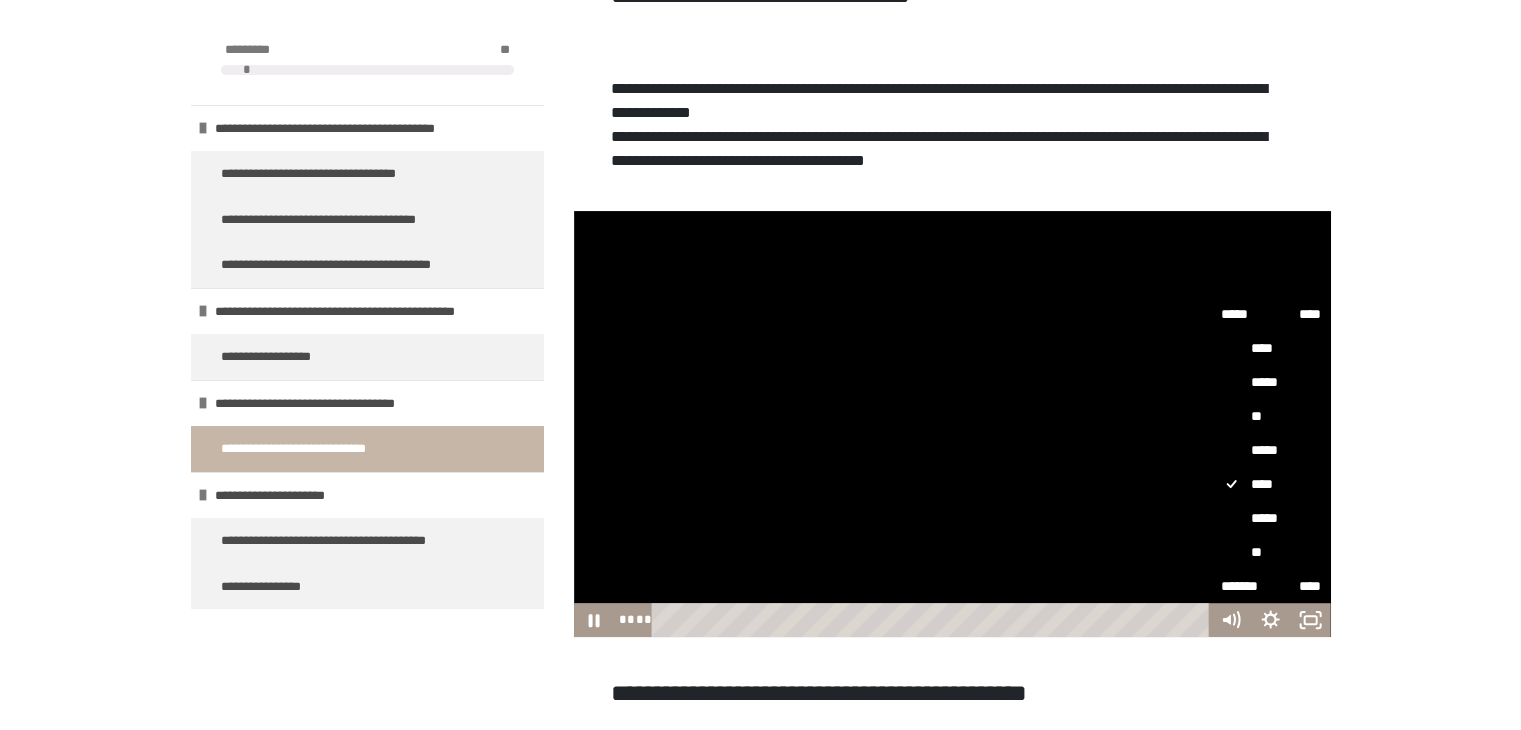 click on "*****" at bounding box center (1271, 450) 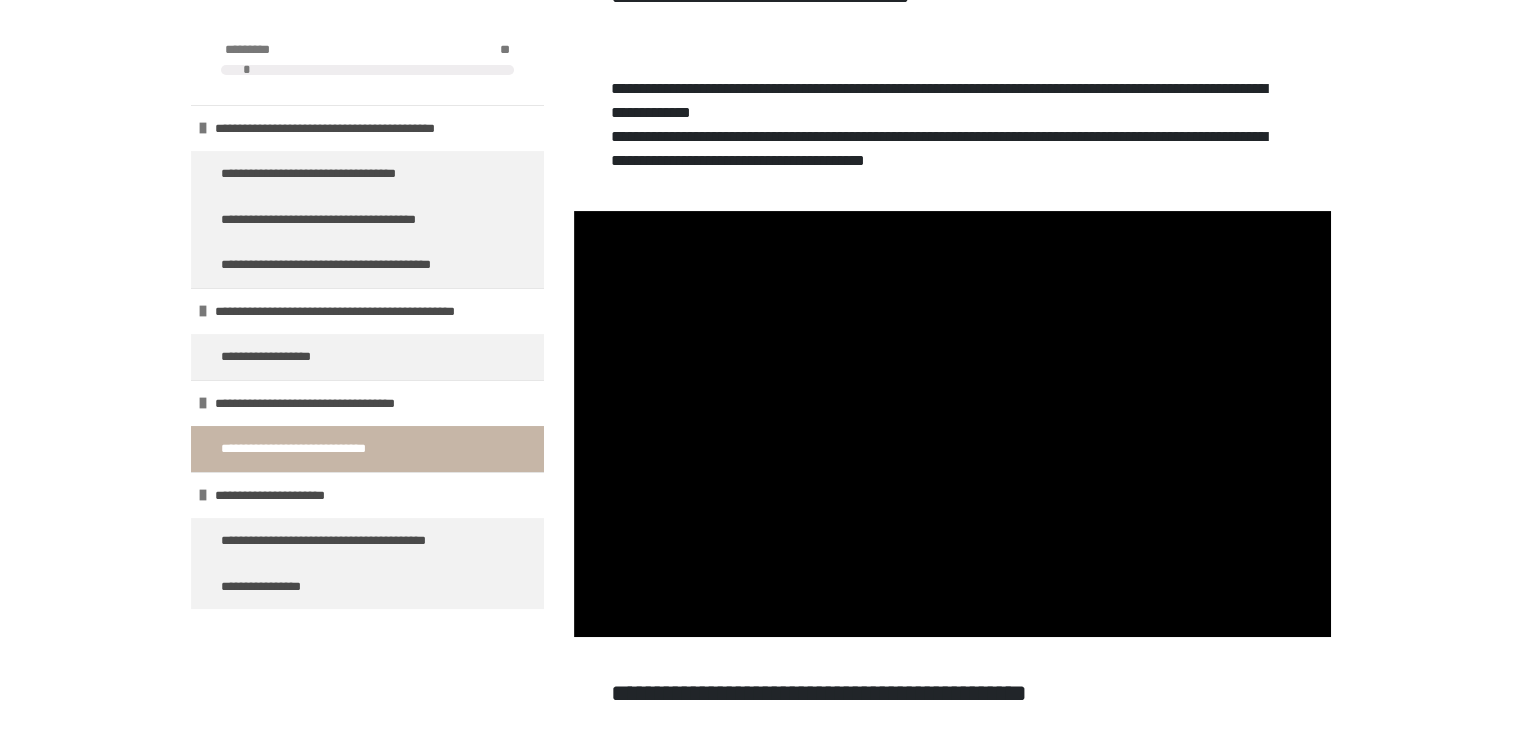 click on "**********" at bounding box center (760, 310) 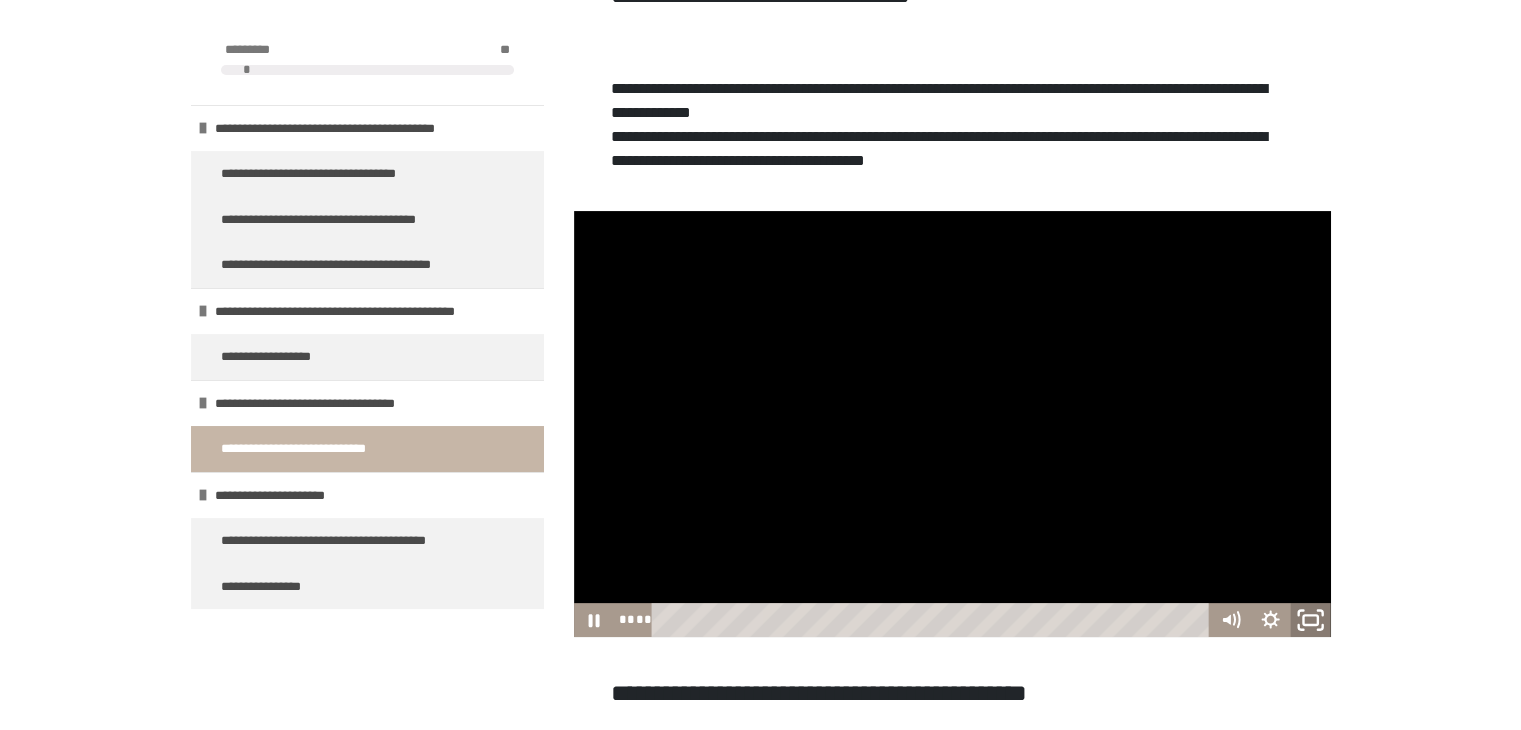 click 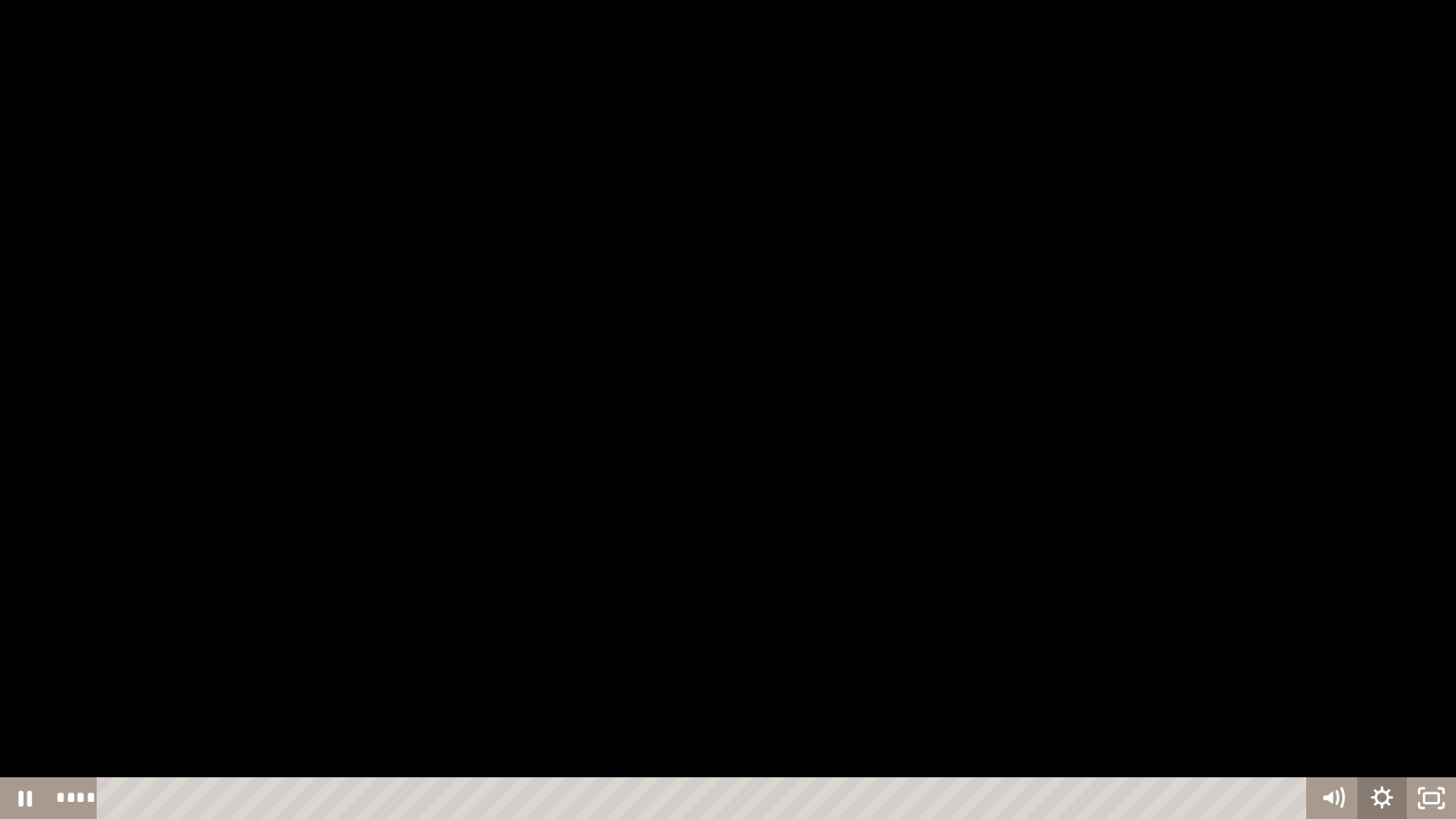 click 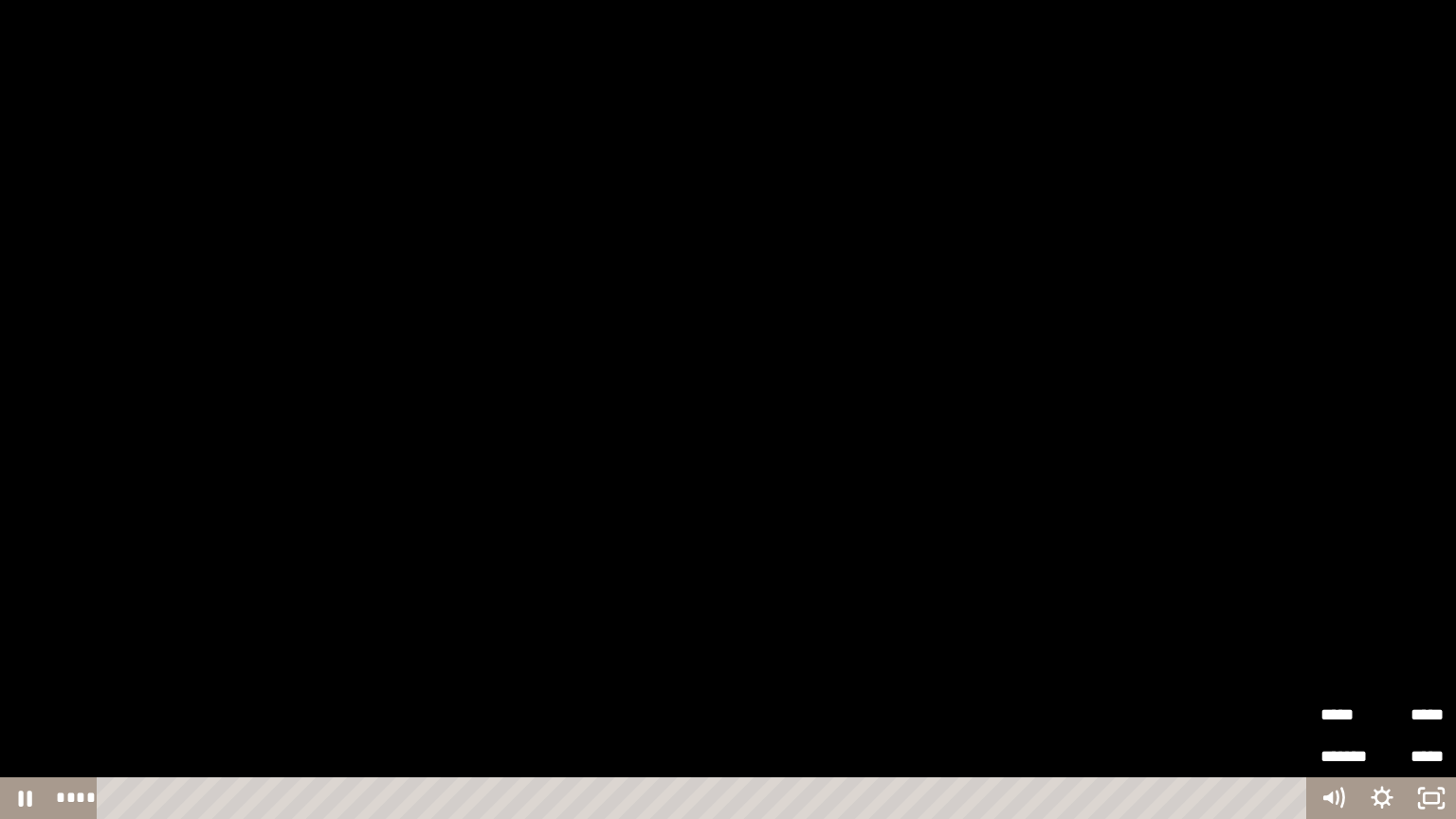 click on "*****" at bounding box center (1412, 715) 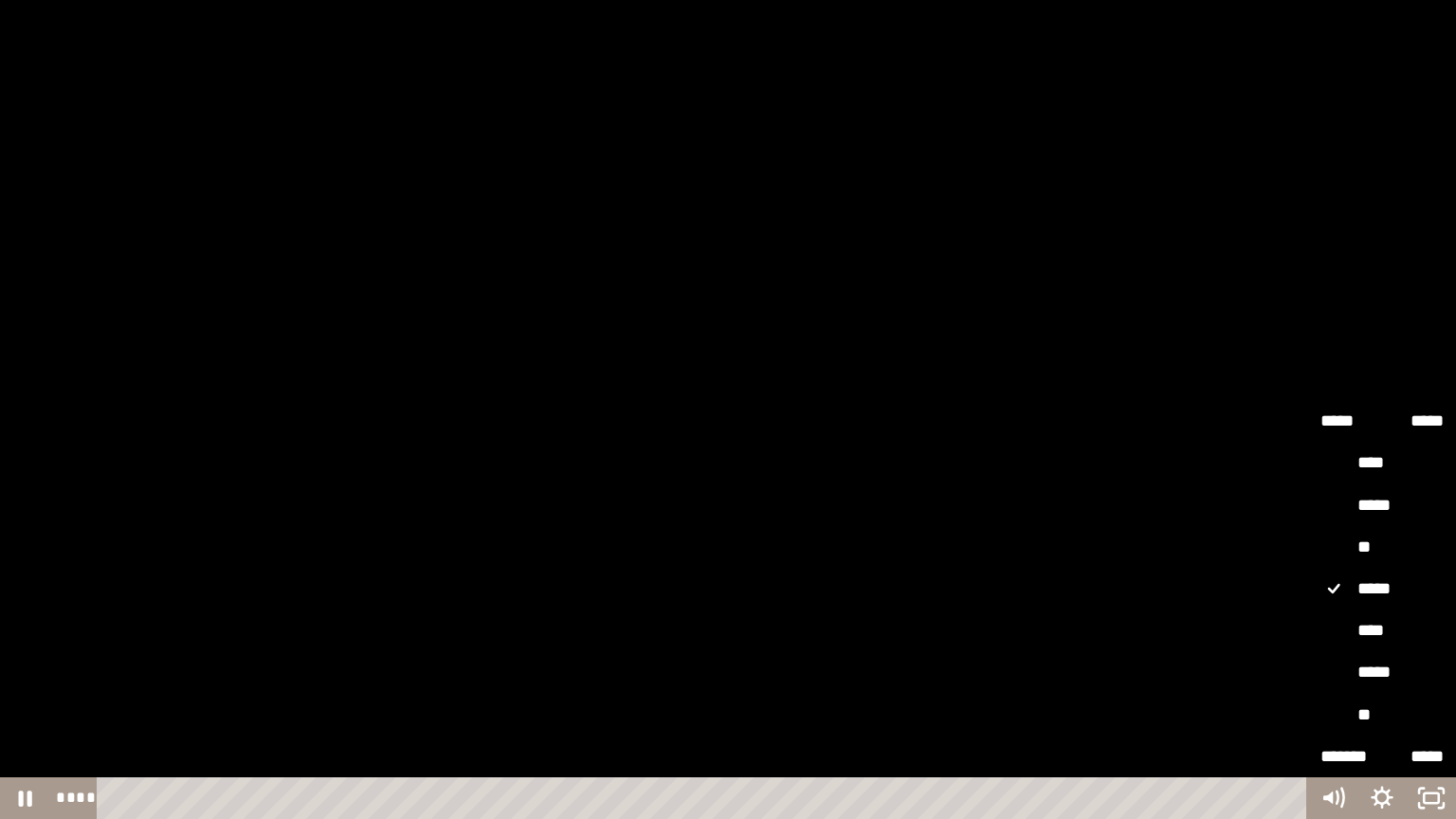 click on "****" at bounding box center [1382, 631] 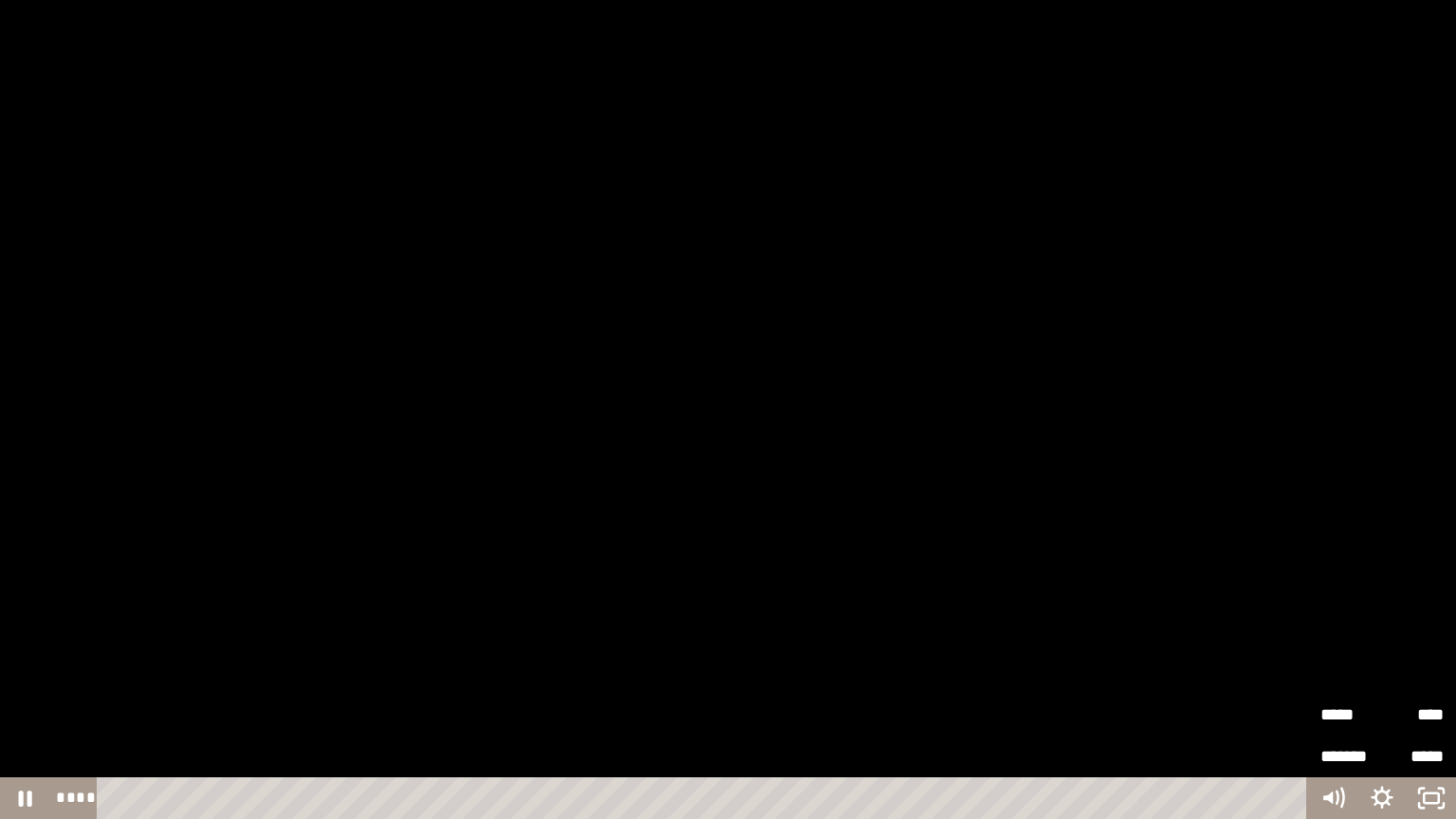click at bounding box center (728, 410) 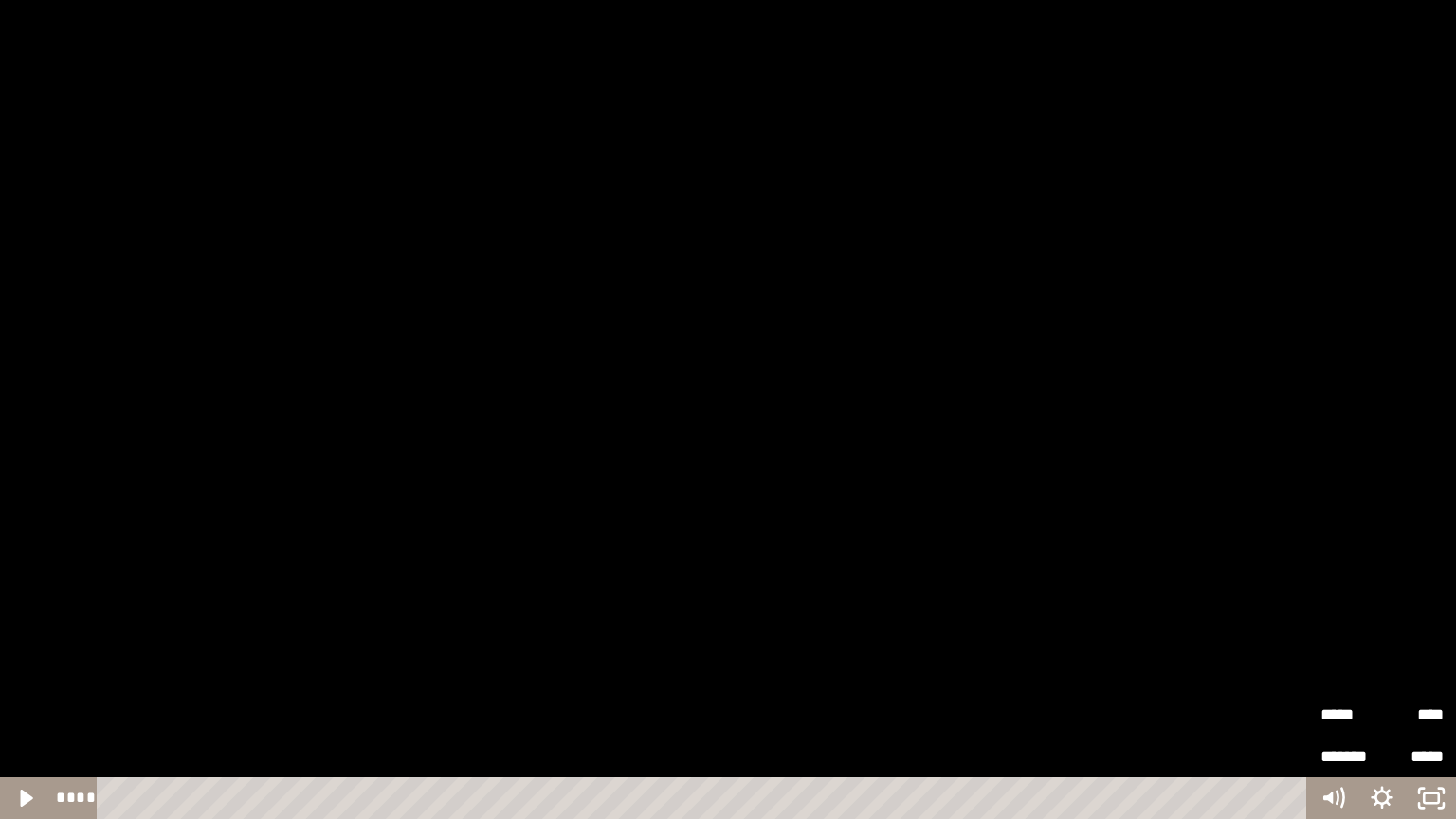 click at bounding box center [728, 410] 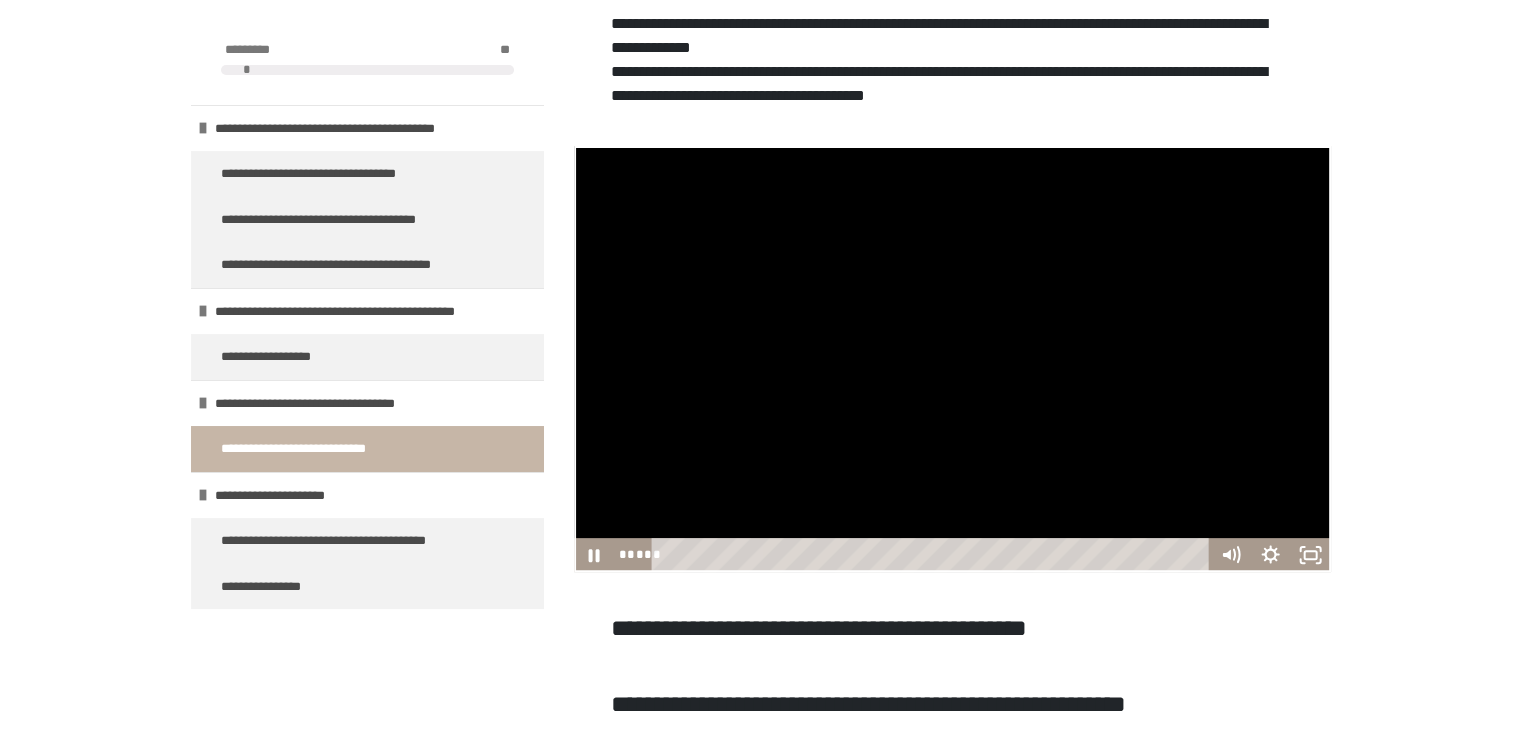 scroll, scrollTop: 483, scrollLeft: 0, axis: vertical 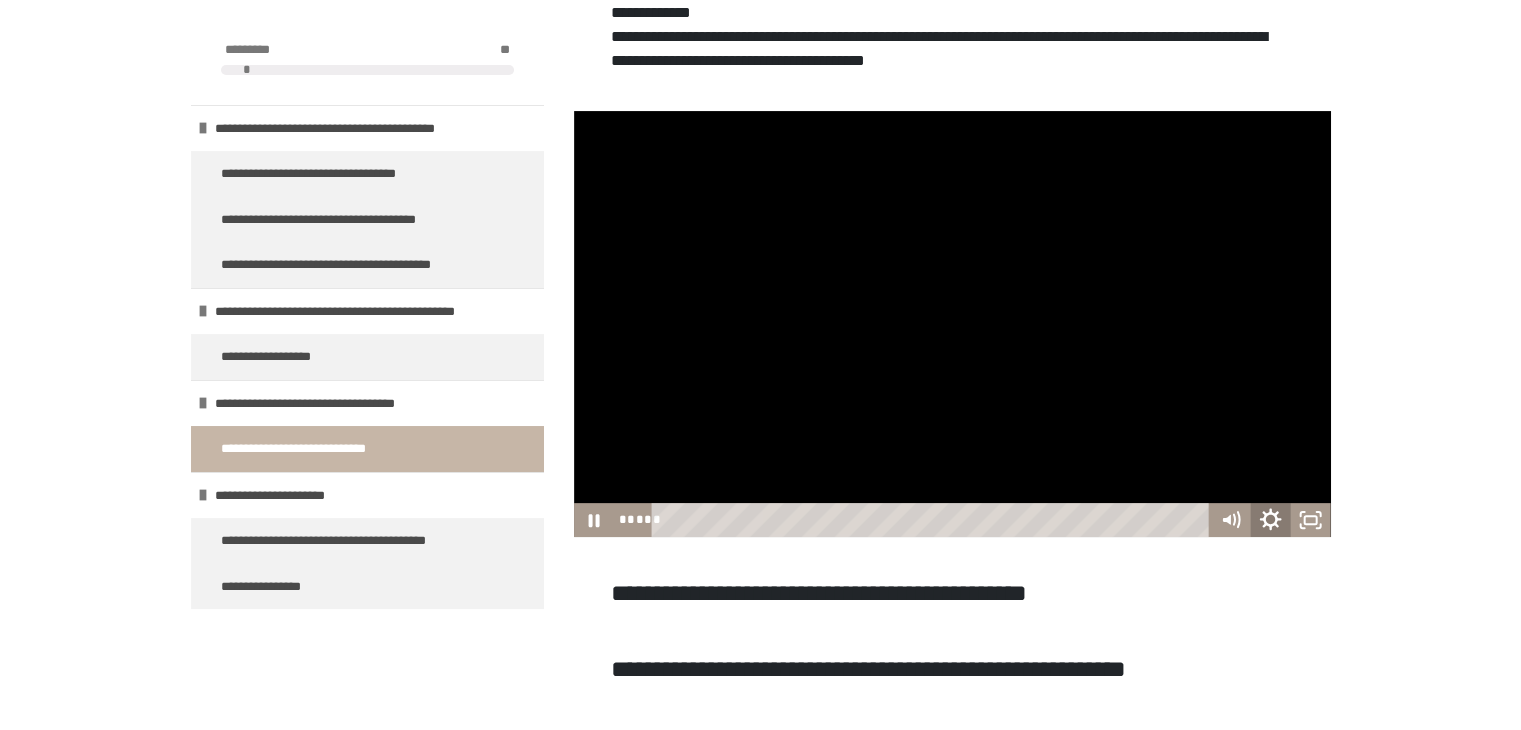 click 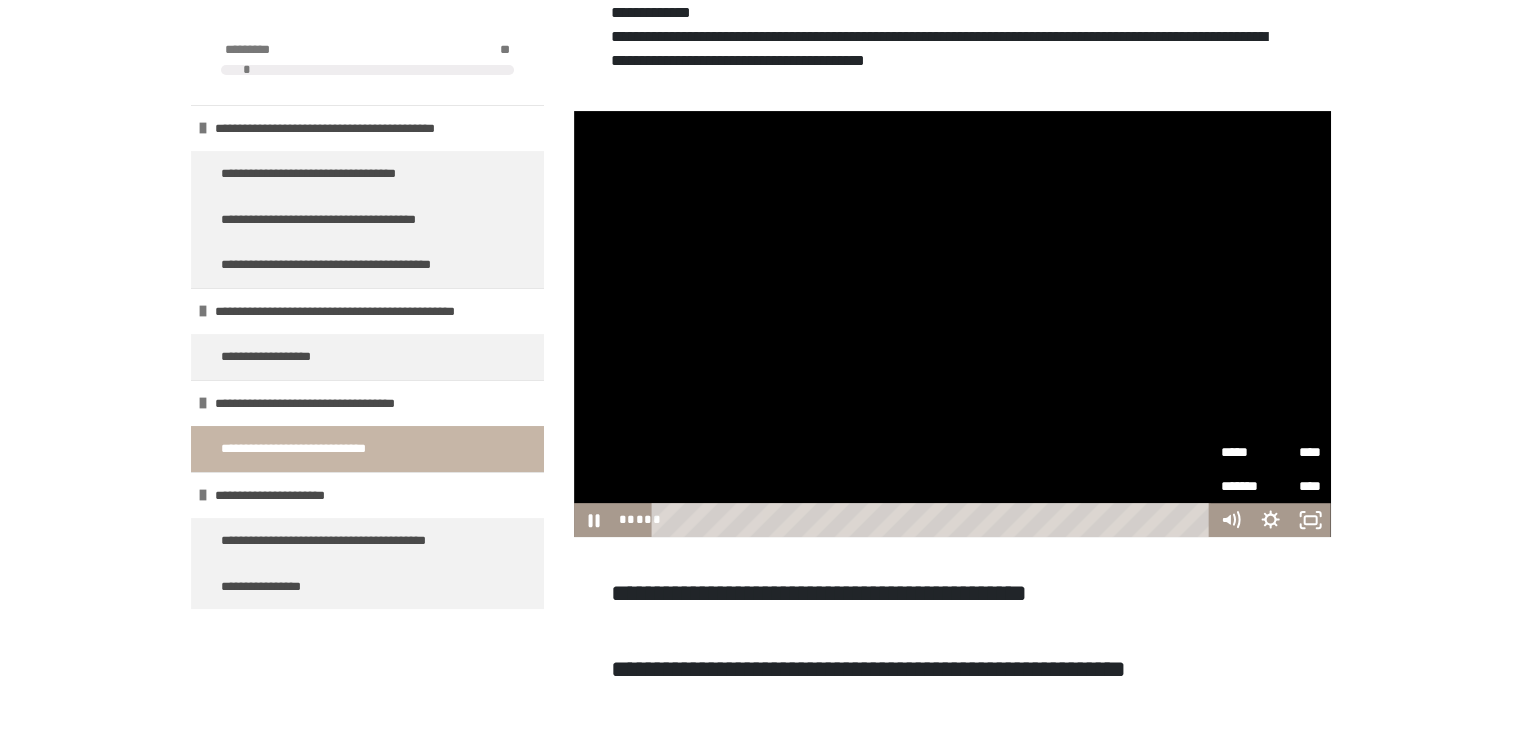 click on "****" at bounding box center [1296, 452] 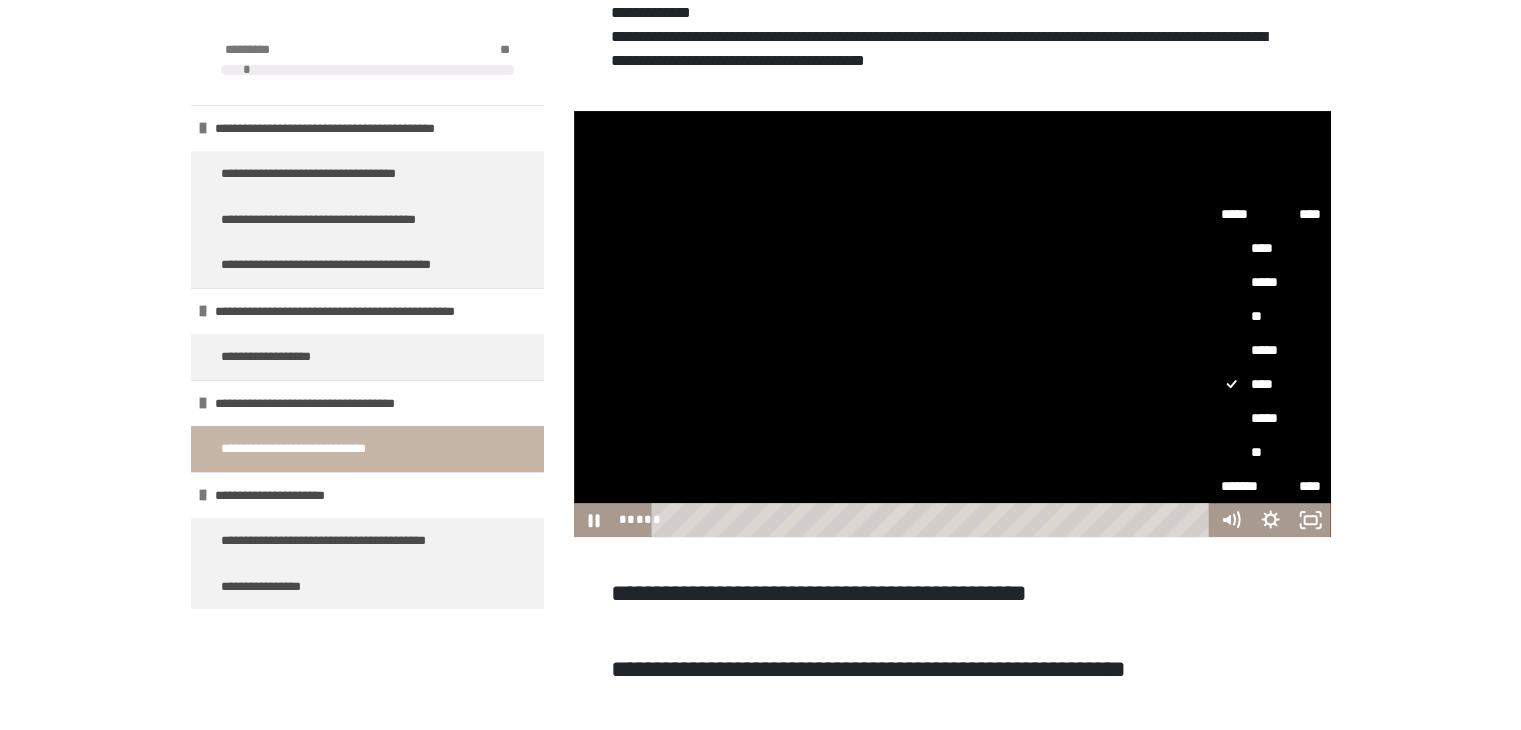 click on "**" at bounding box center (1271, 452) 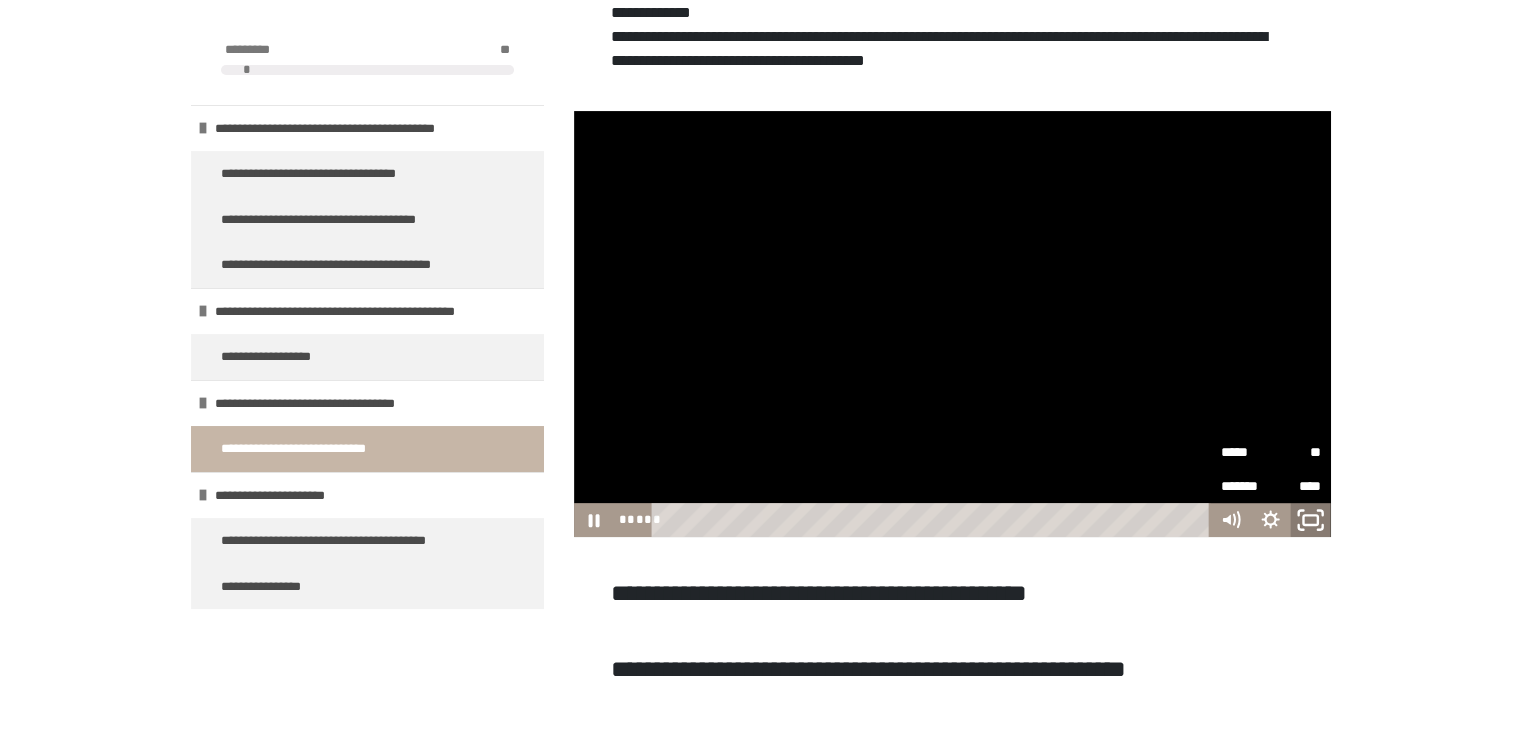 click 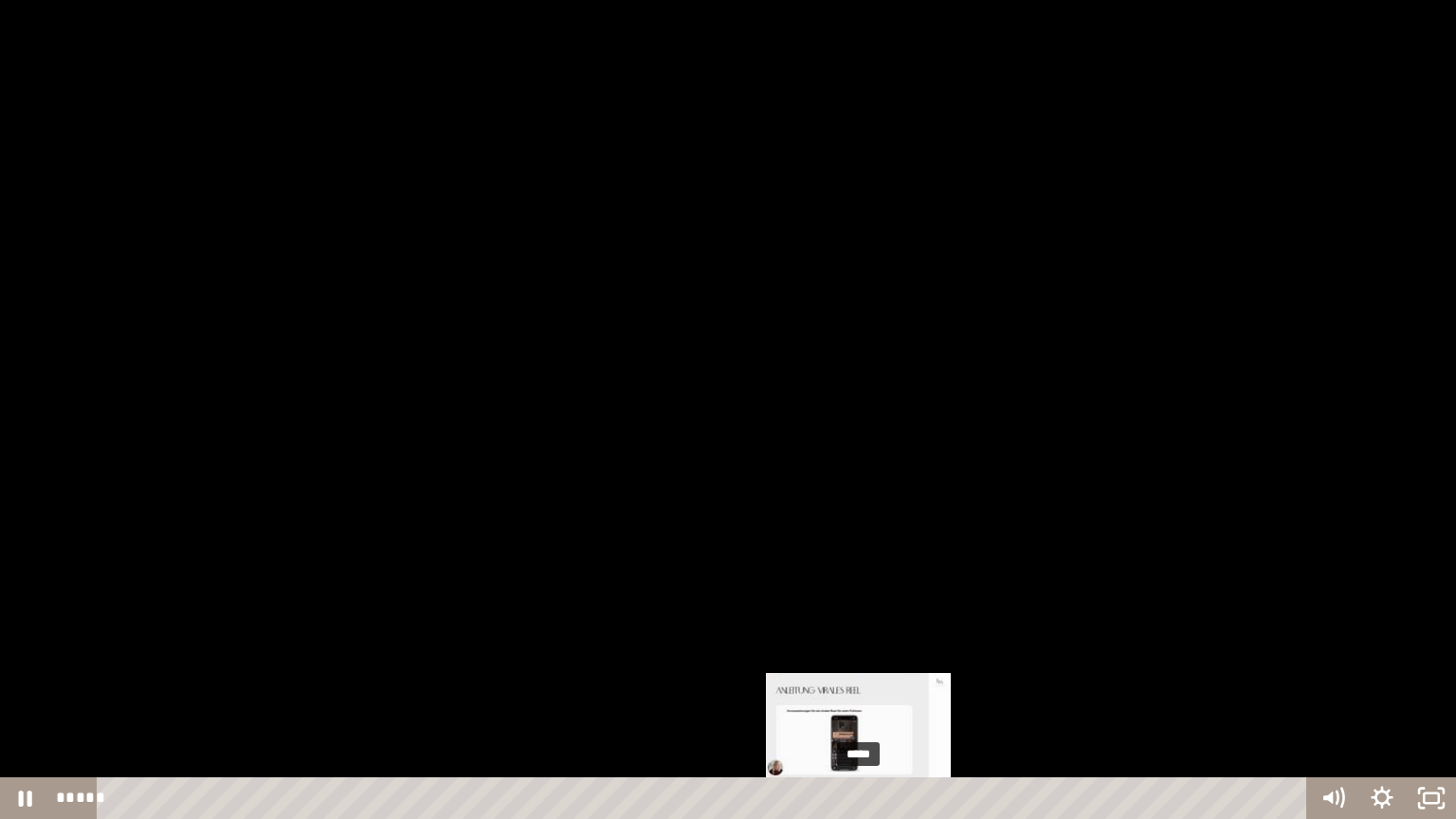 click on "*****" at bounding box center (705, 798) 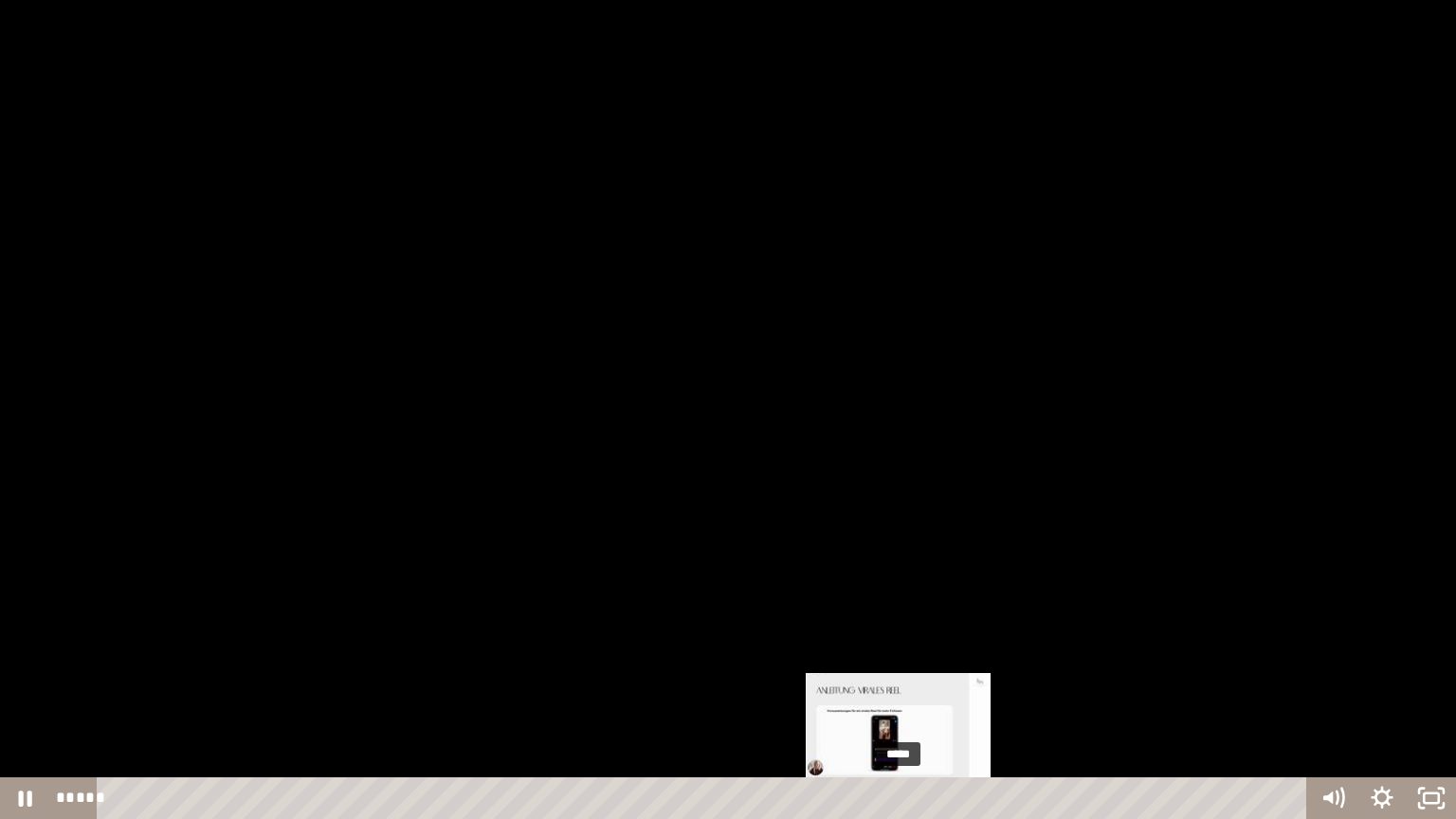 click on "*****" at bounding box center (705, 798) 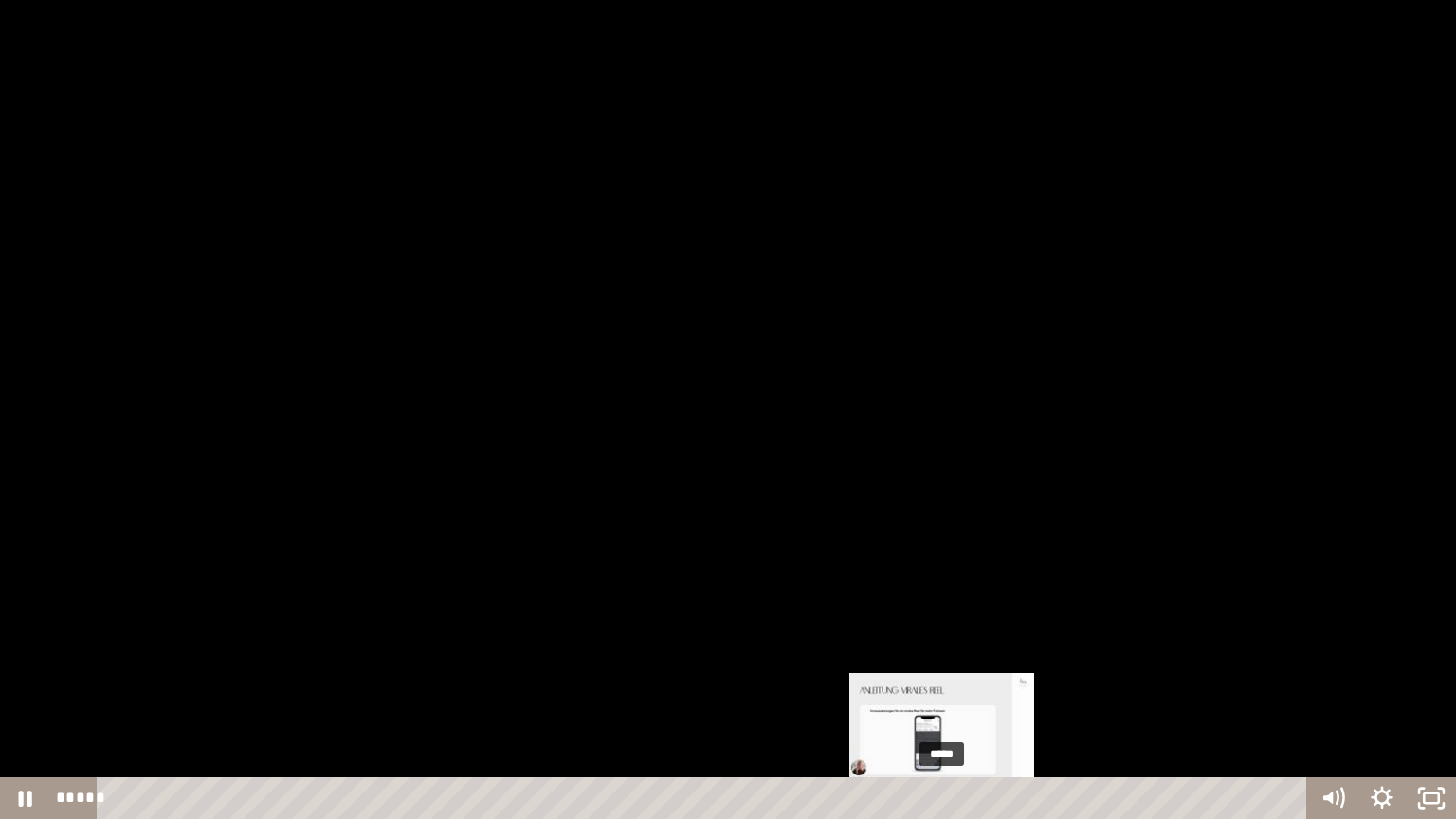 click on "*****" at bounding box center (705, 798) 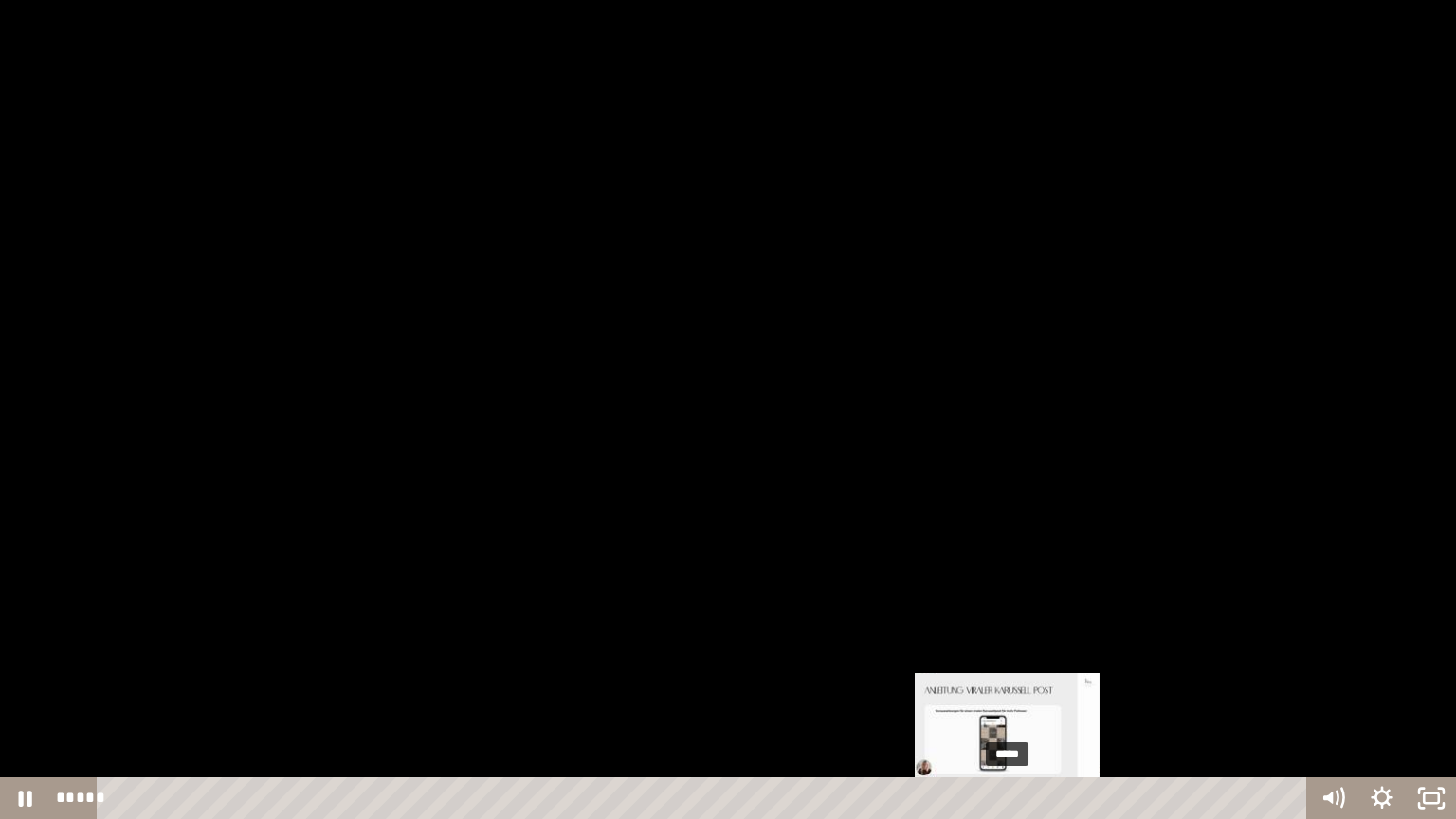 click on "*****" at bounding box center (705, 798) 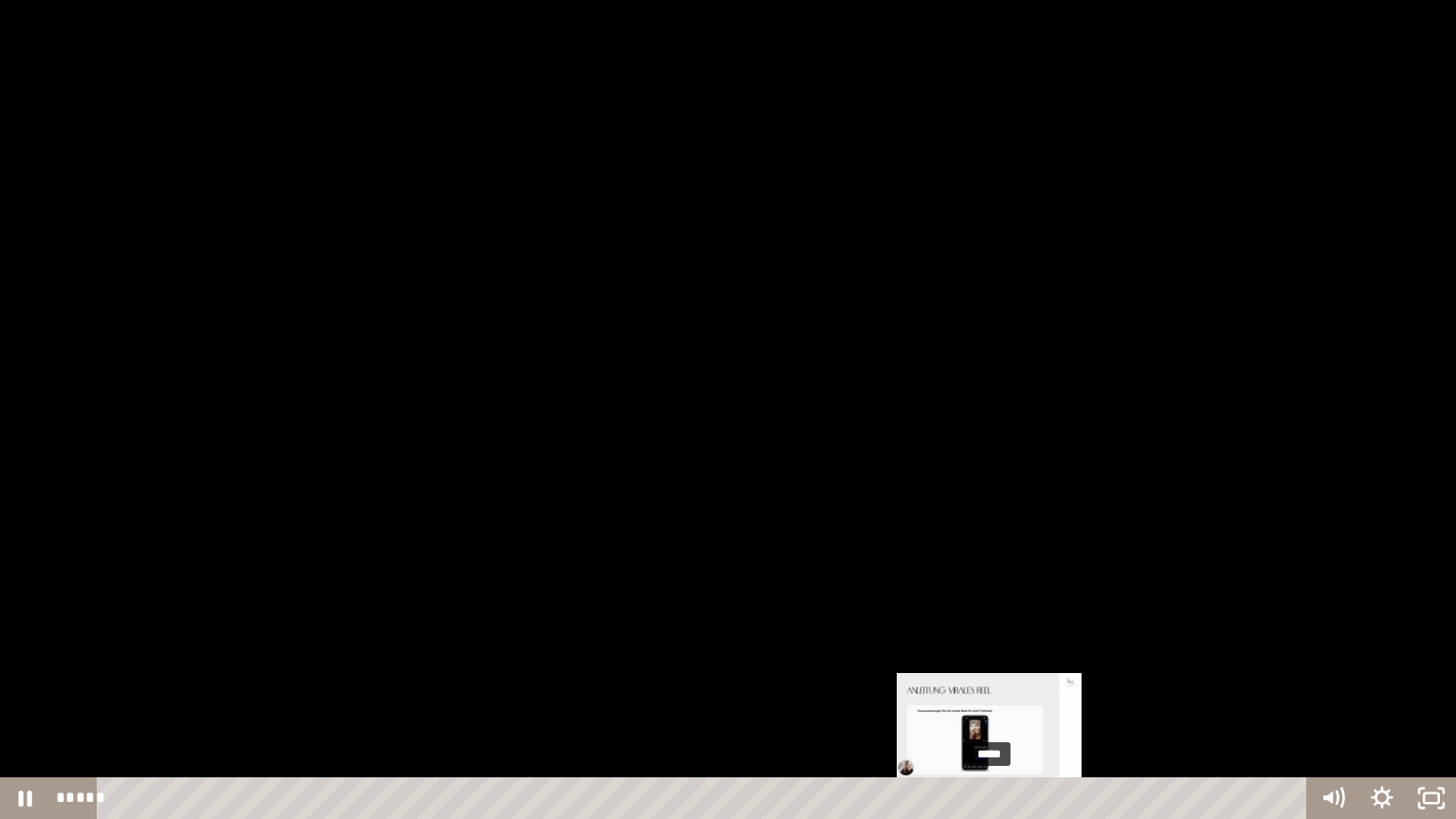 click on "*****" at bounding box center (705, 798) 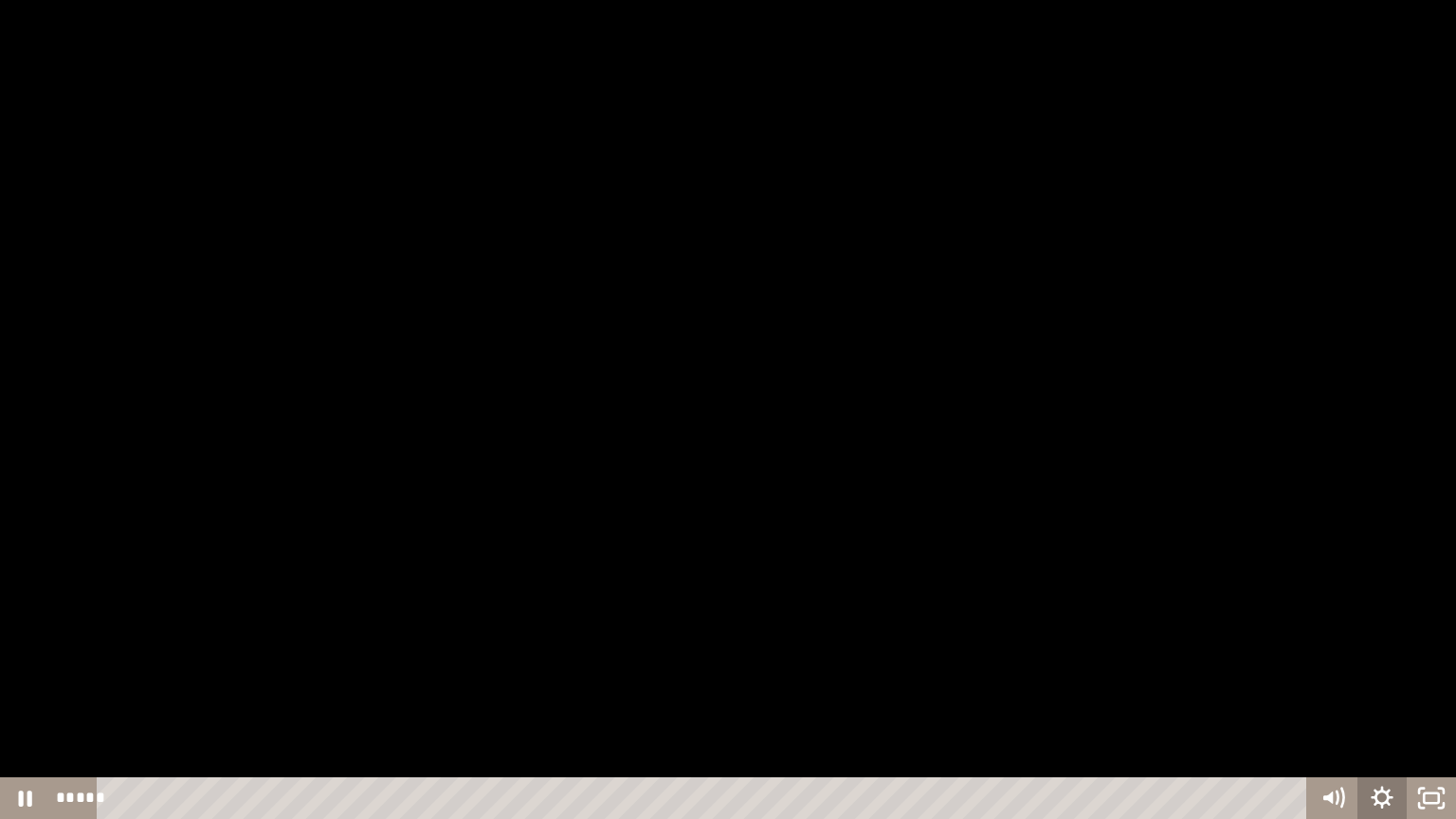 click 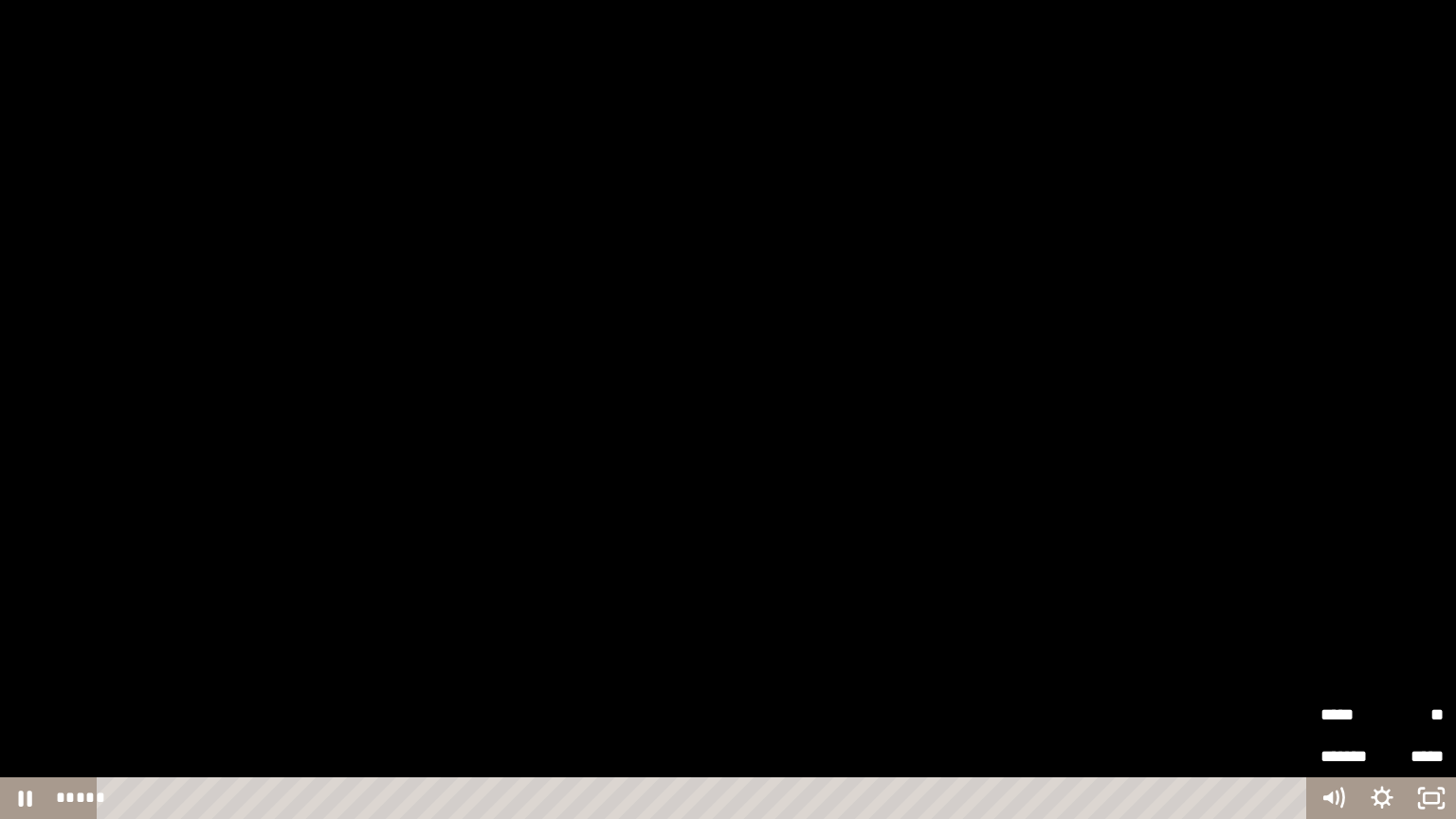 click on "**" at bounding box center [1412, 715] 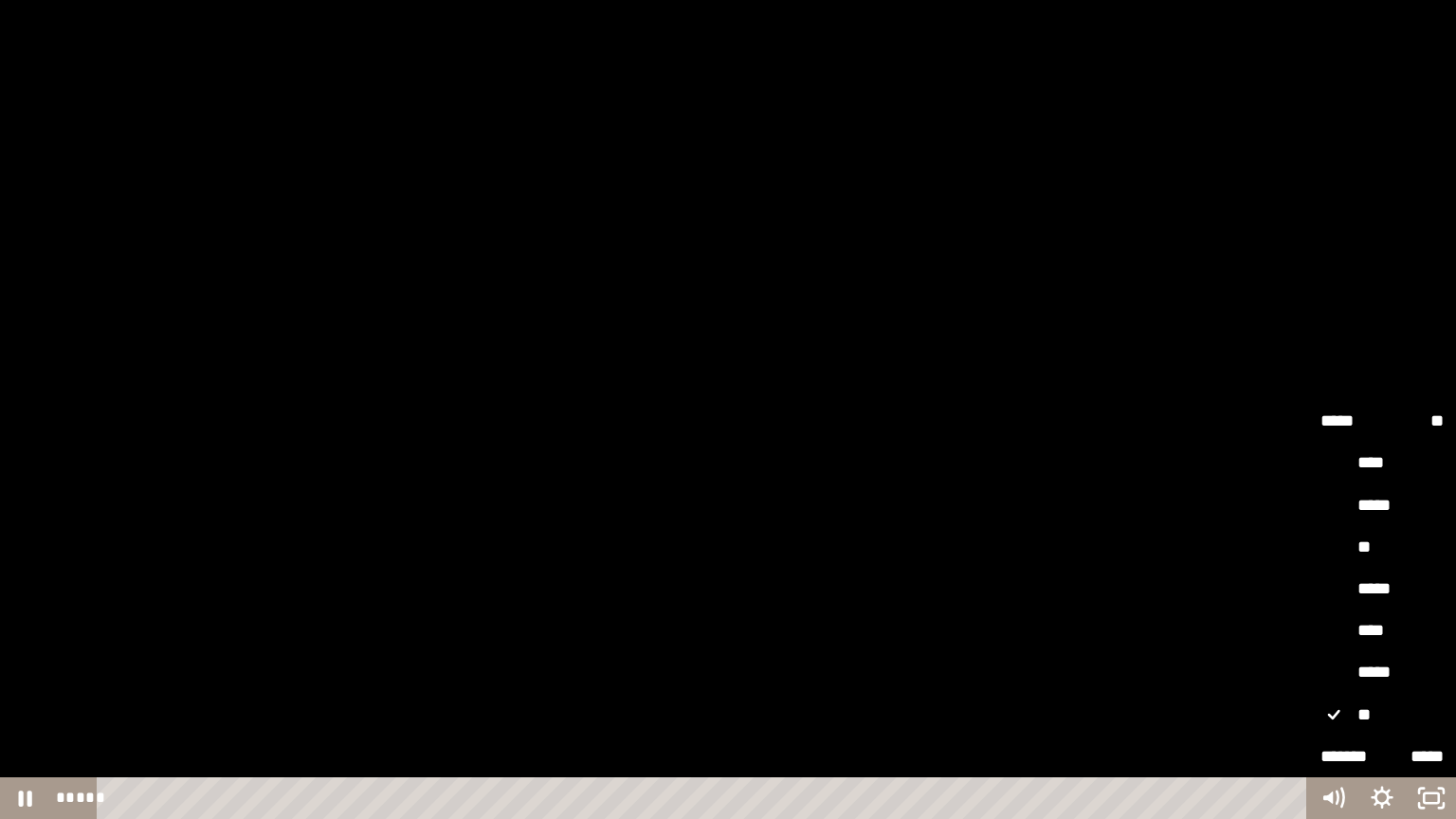 click on "****" at bounding box center (1382, 631) 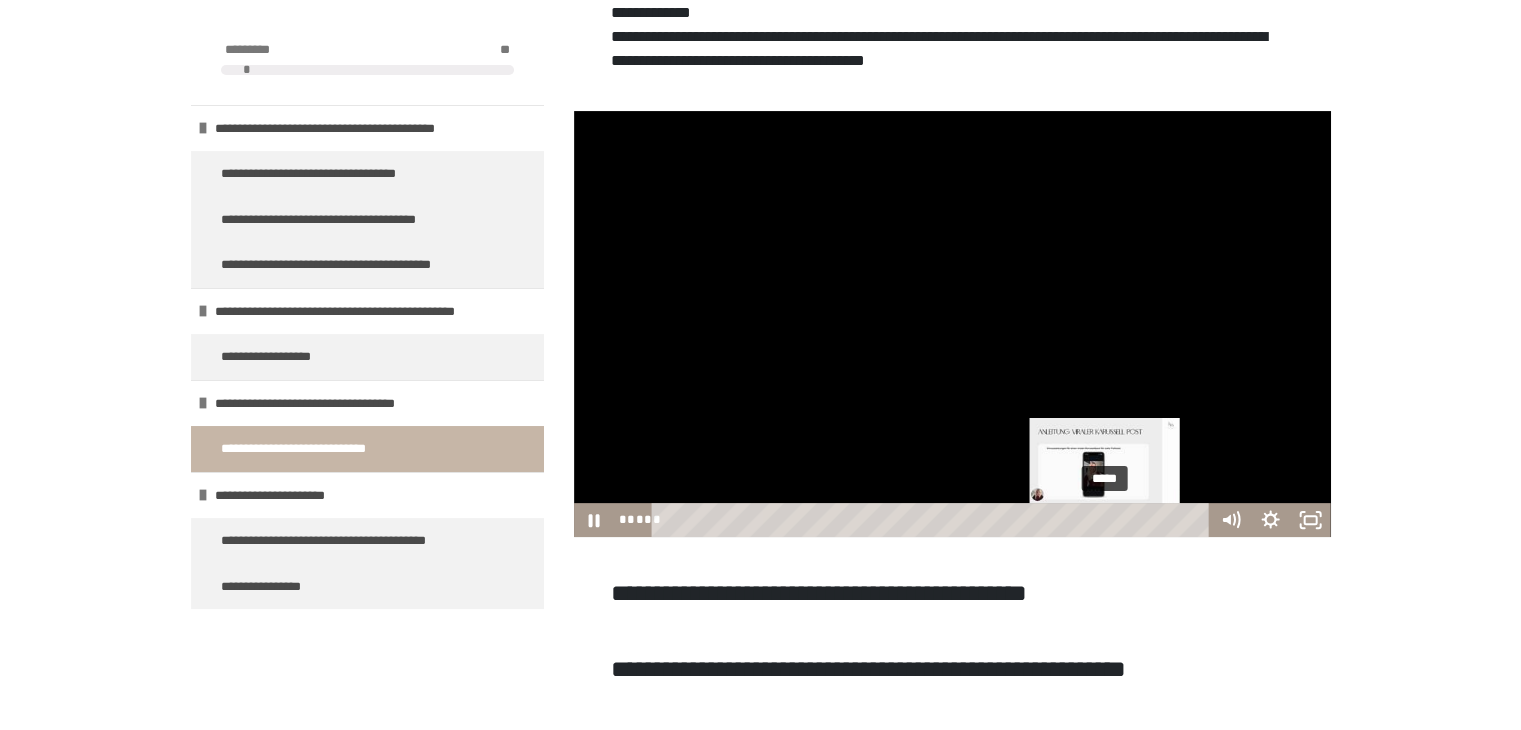 click on "*****" at bounding box center [933, 520] 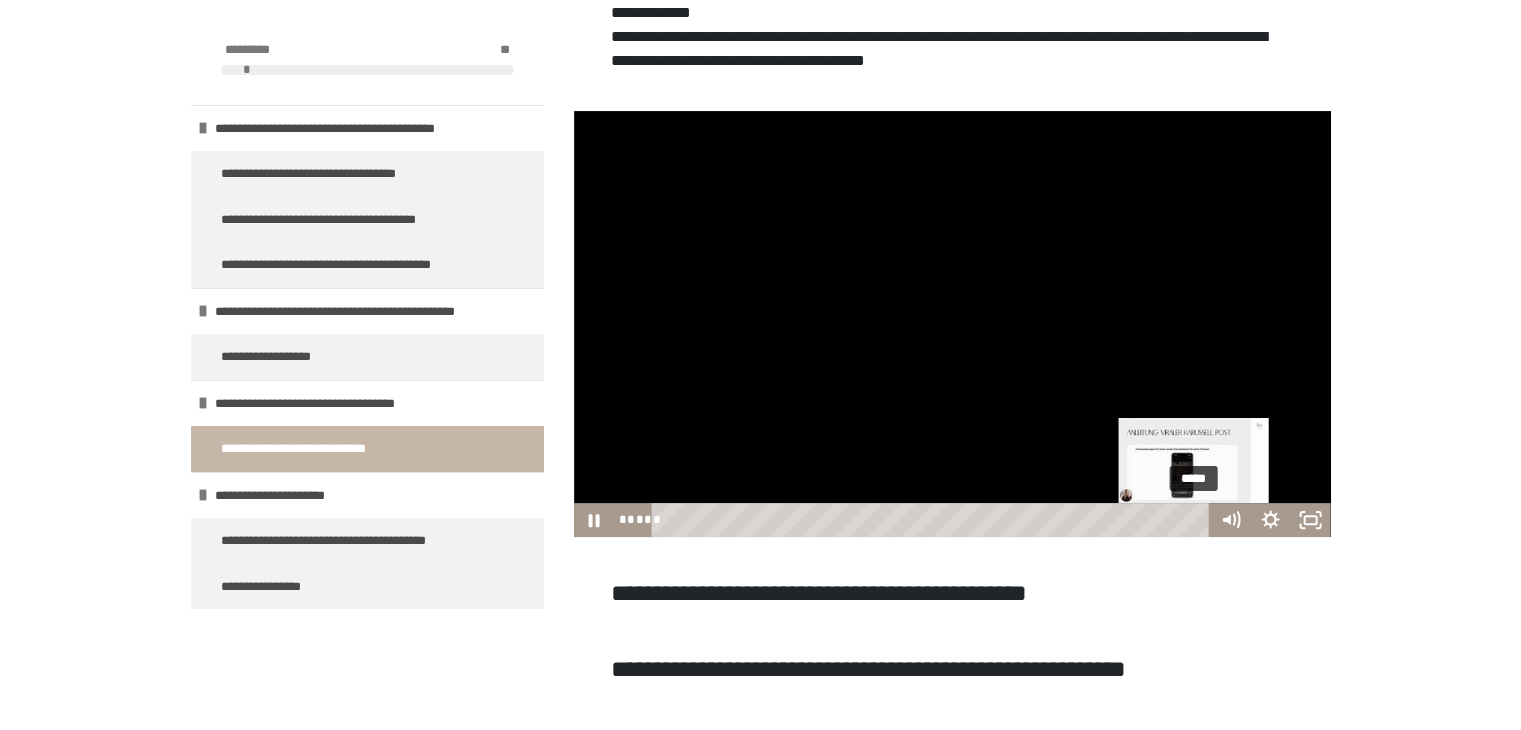 click on "*****" at bounding box center [933, 520] 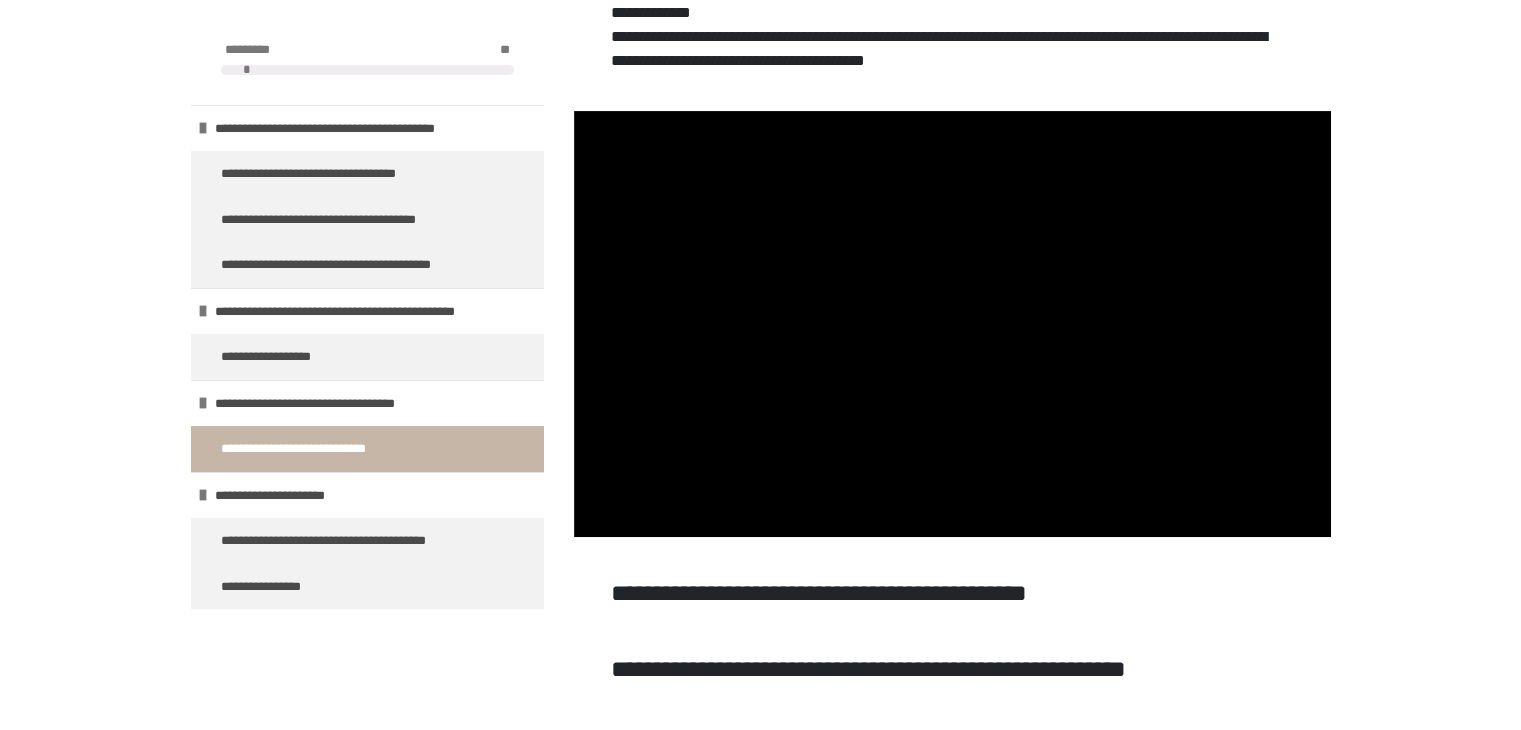 click on "**********" at bounding box center [337, 541] 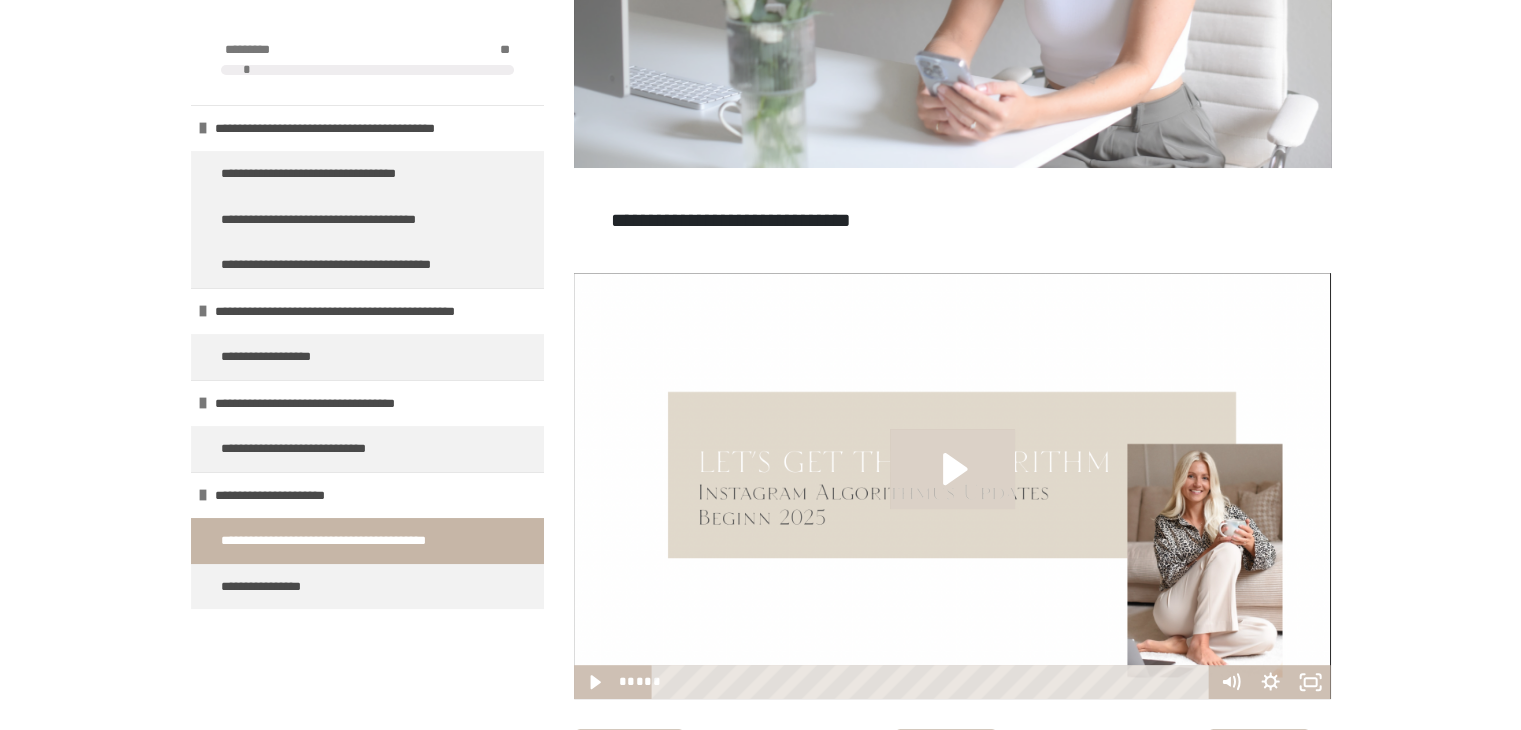 scroll, scrollTop: 862, scrollLeft: 0, axis: vertical 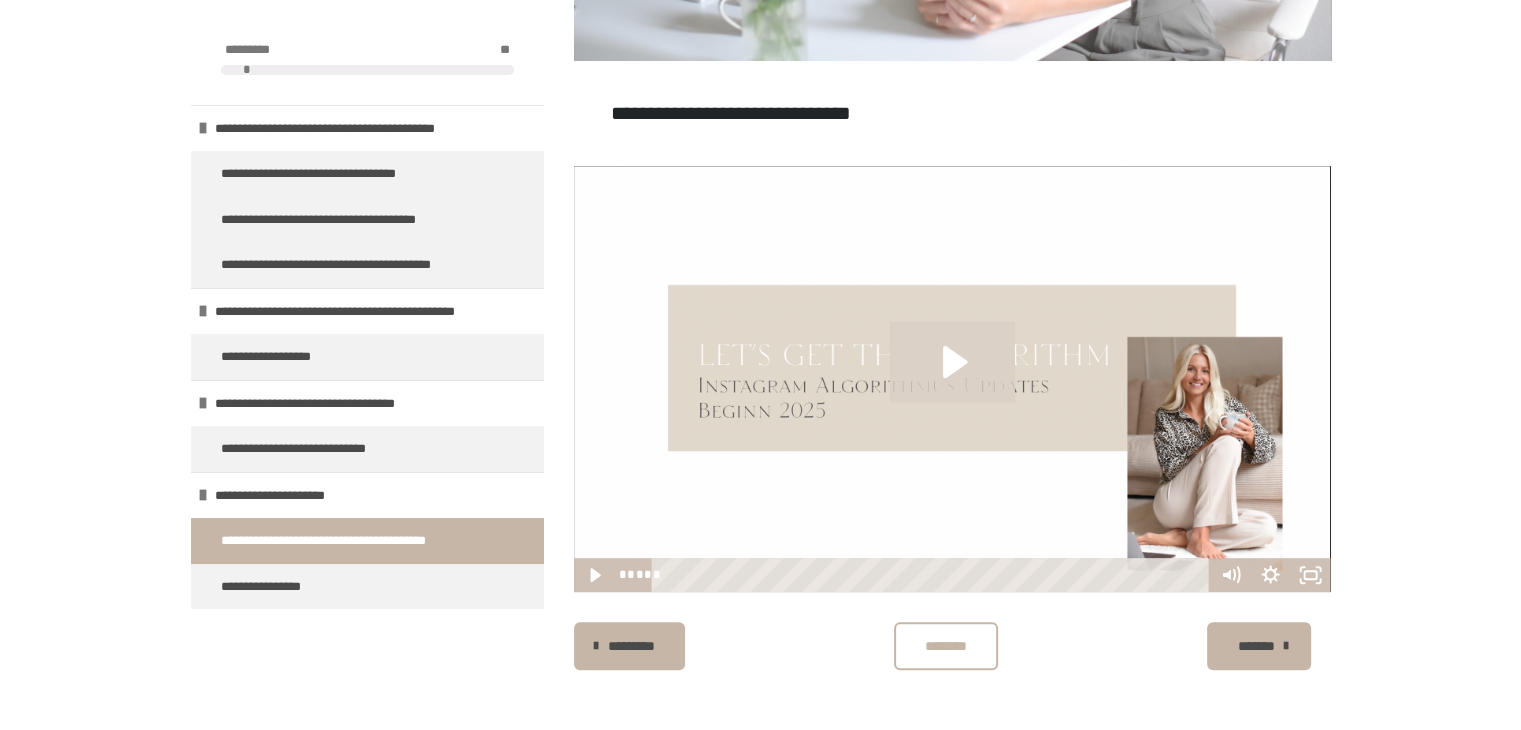 click 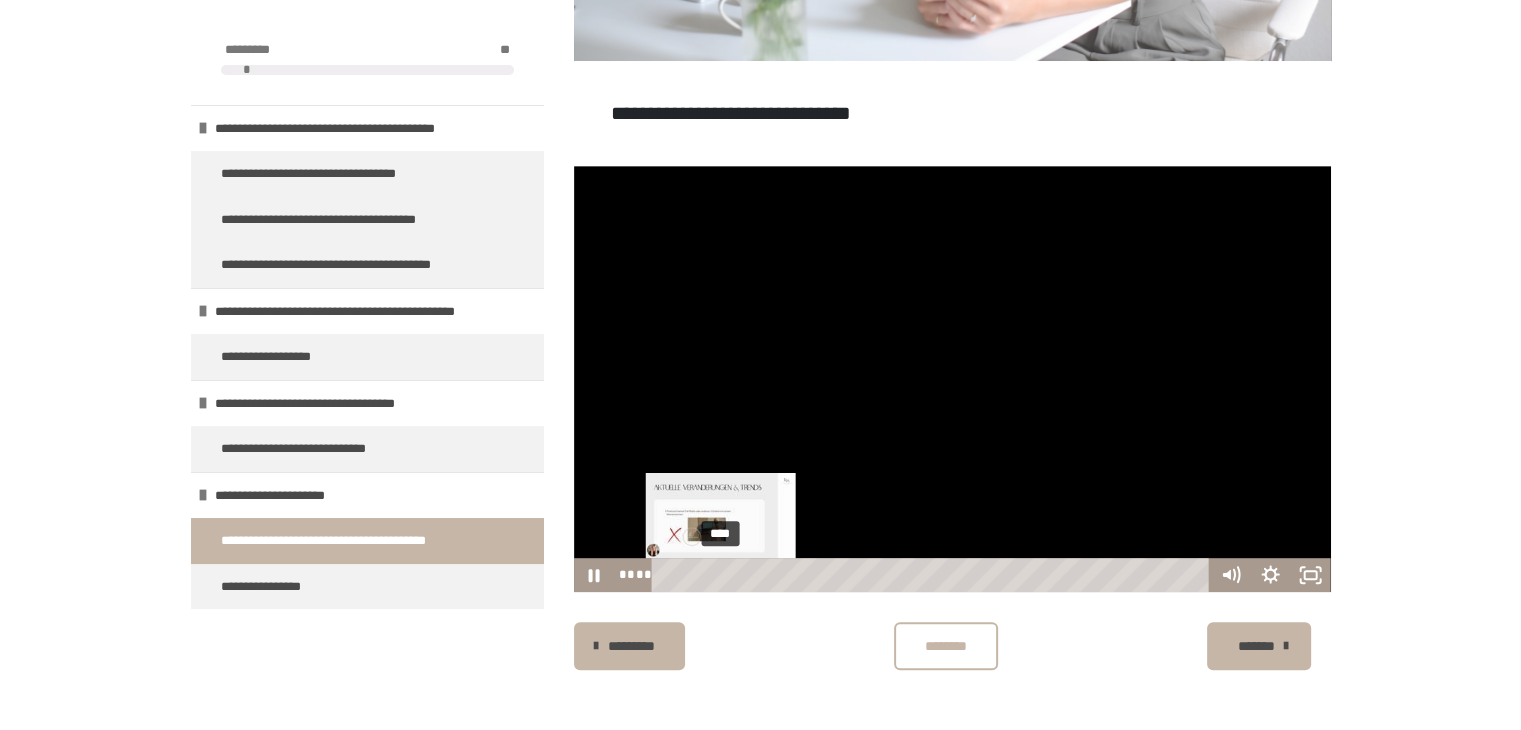 click on "****" at bounding box center (933, 575) 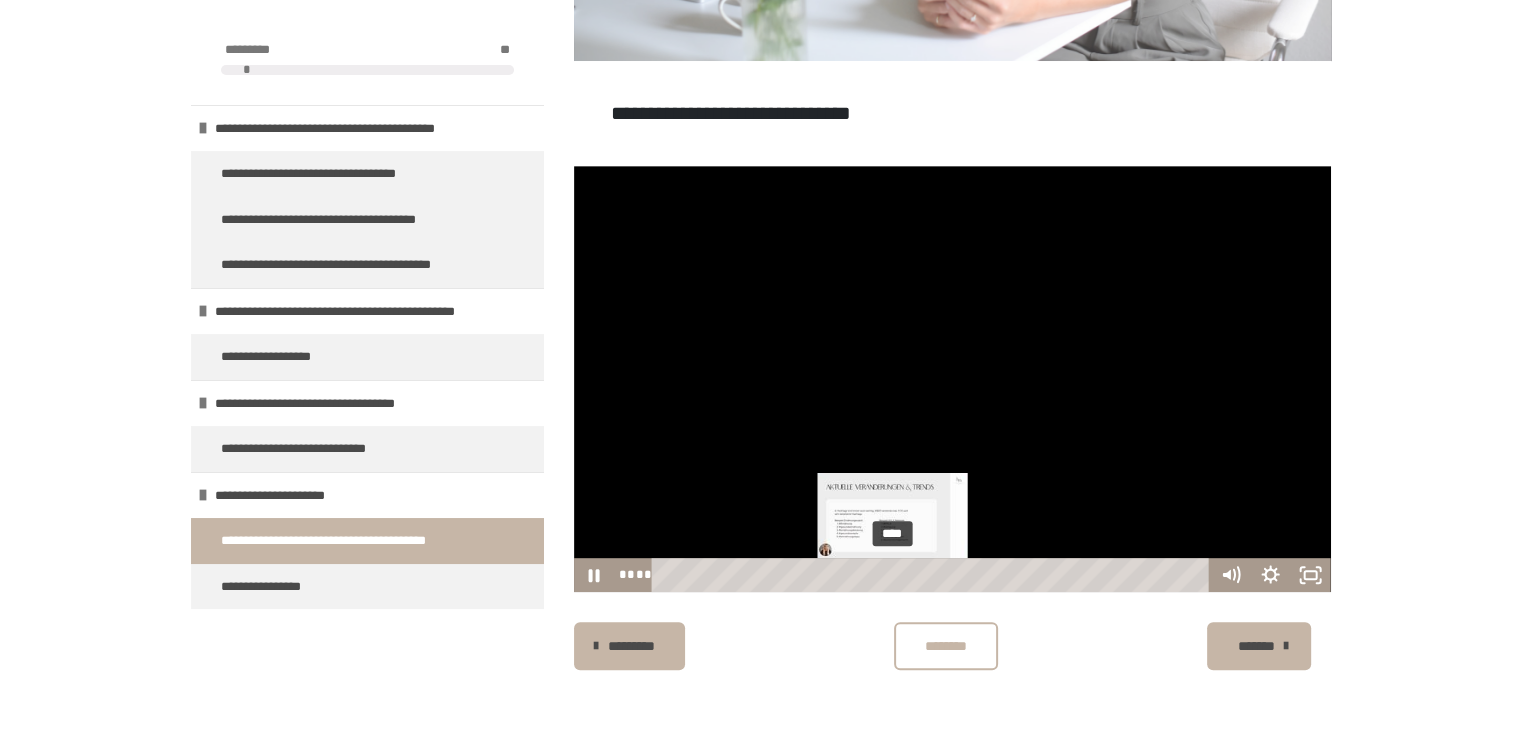 click on "****" at bounding box center (933, 575) 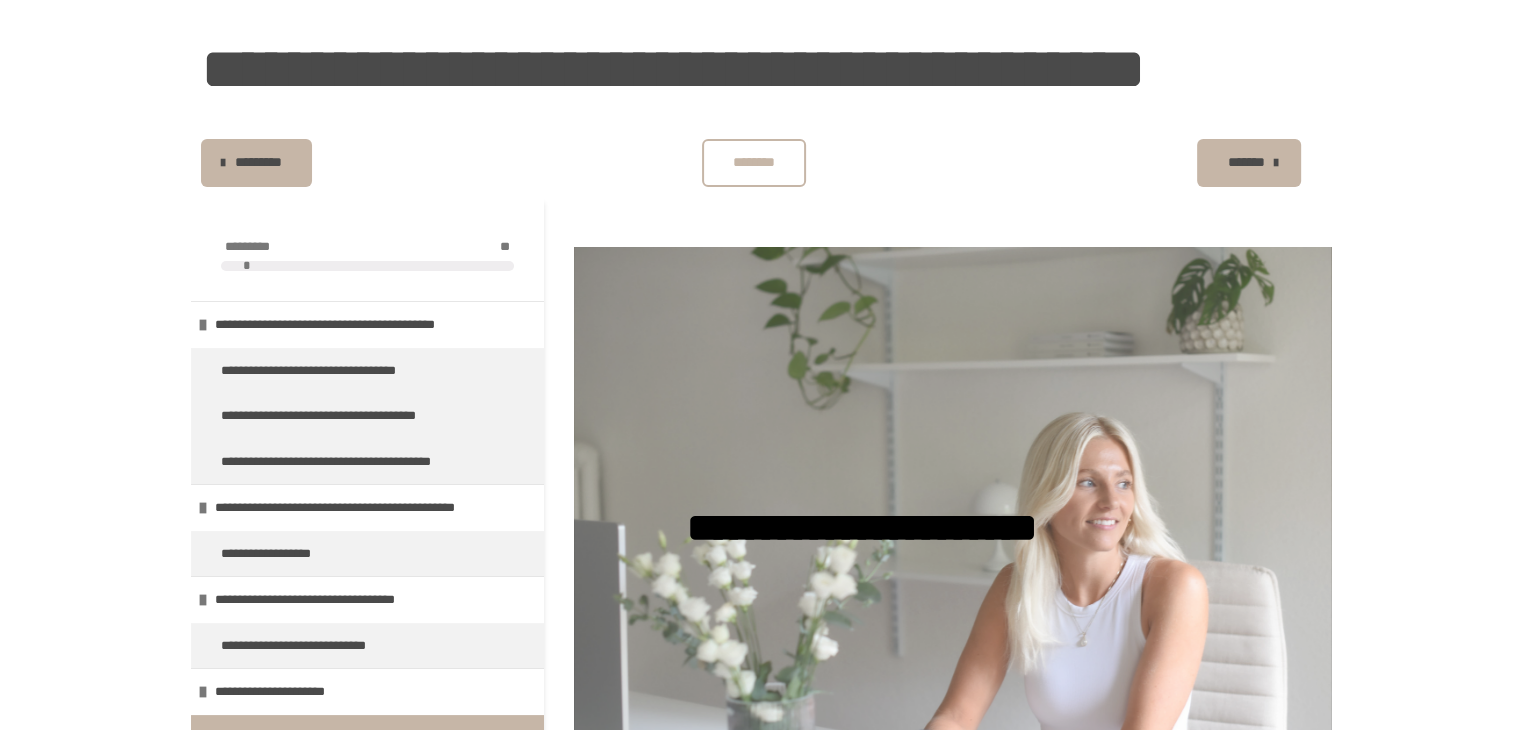 scroll, scrollTop: 0, scrollLeft: 0, axis: both 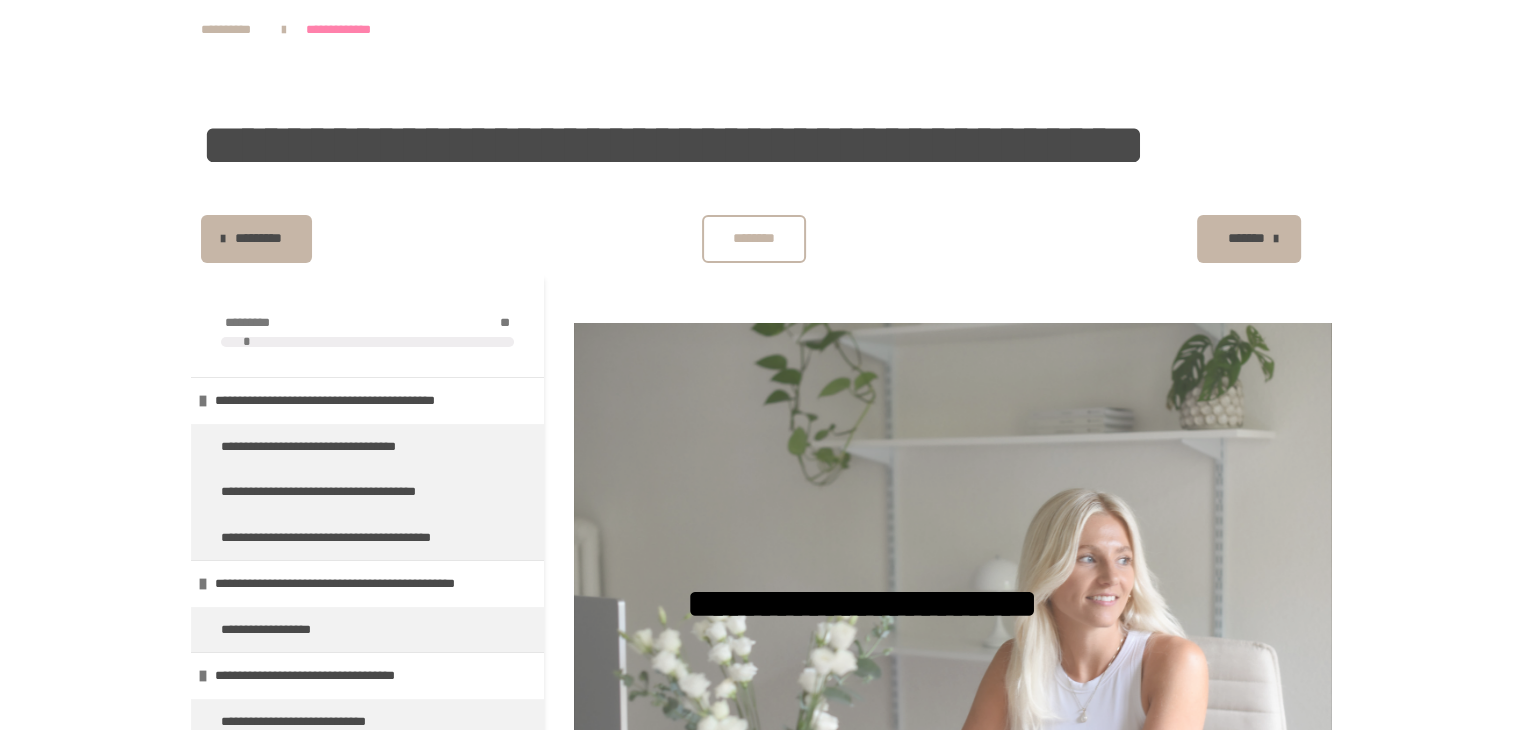 click on "**********" at bounding box center (232, 30) 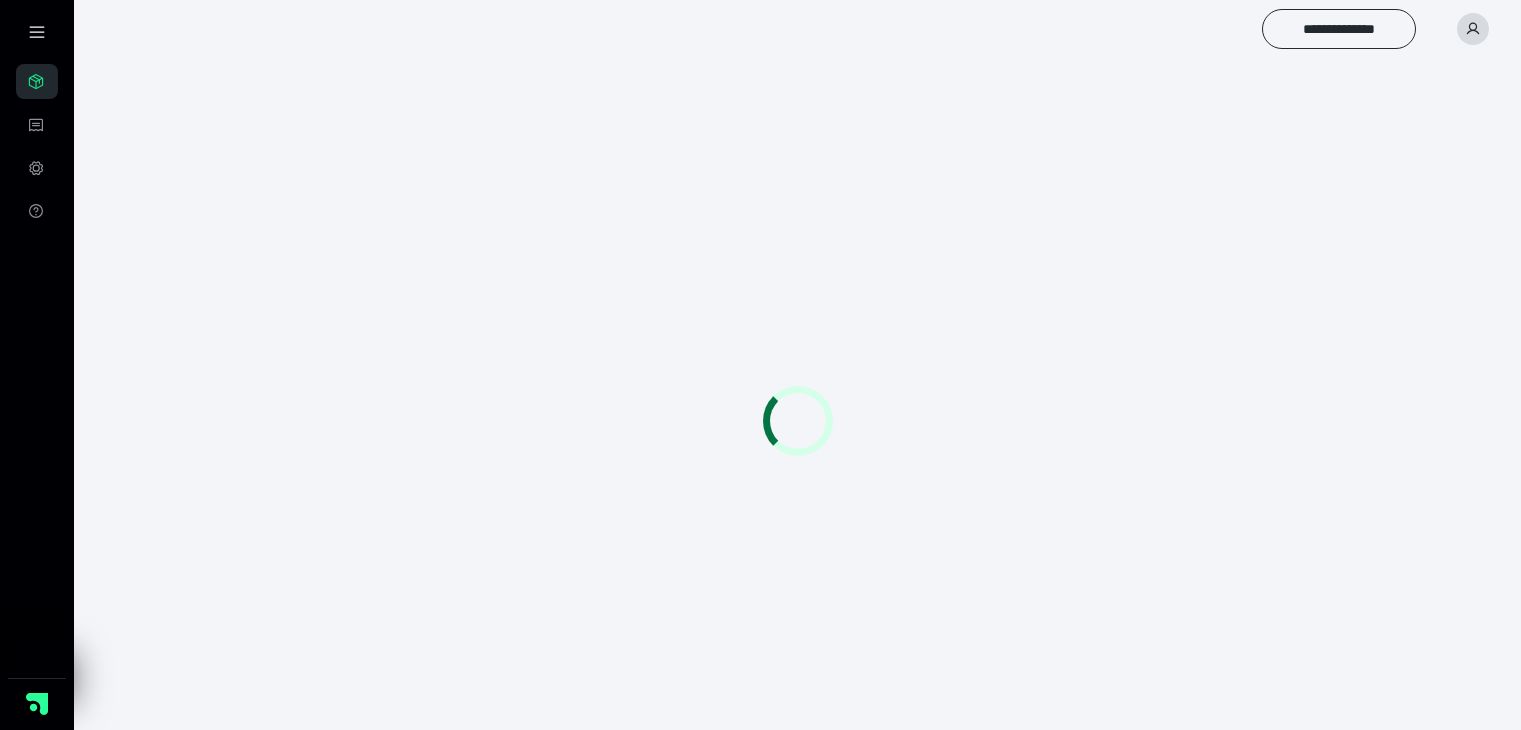 scroll, scrollTop: 0, scrollLeft: 0, axis: both 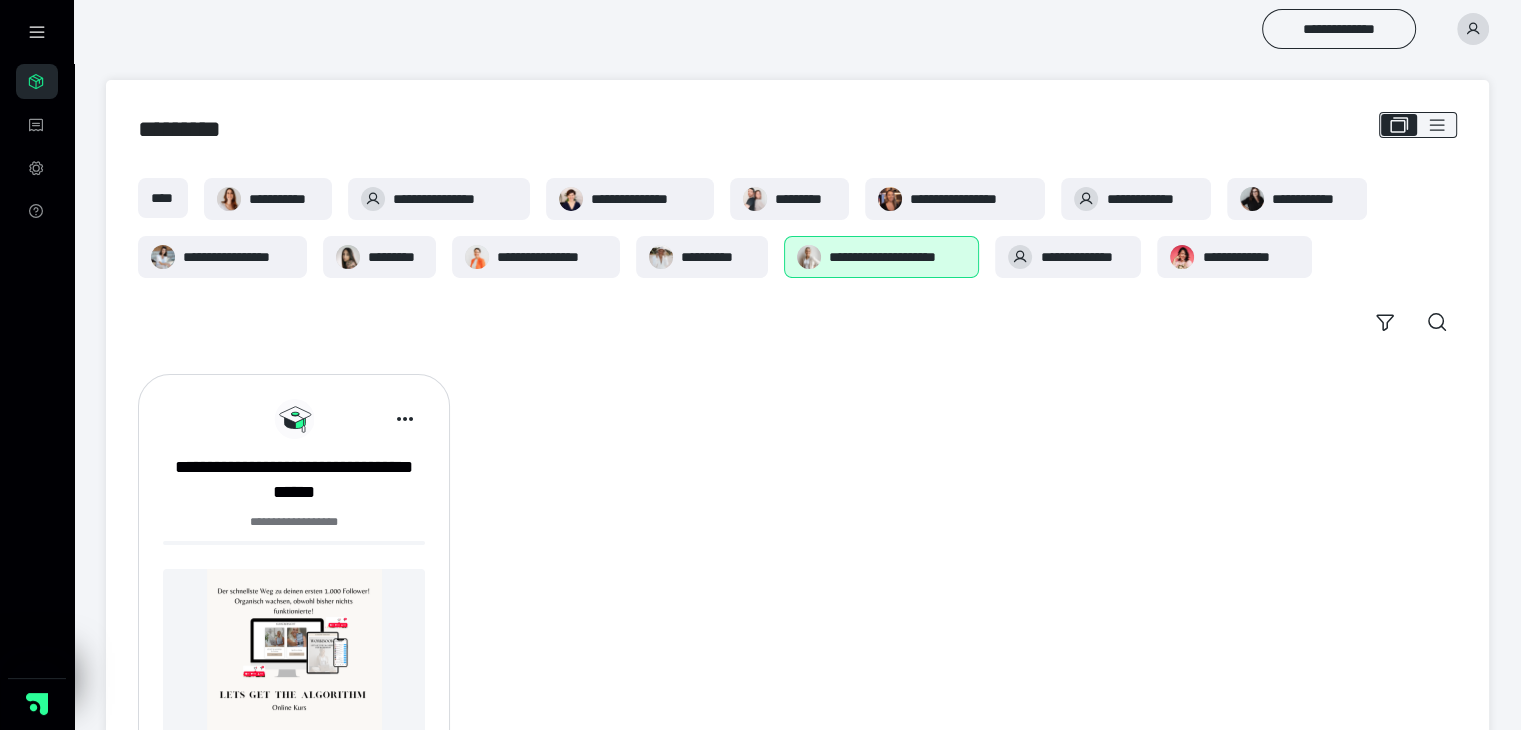click at bounding box center (661, 257) 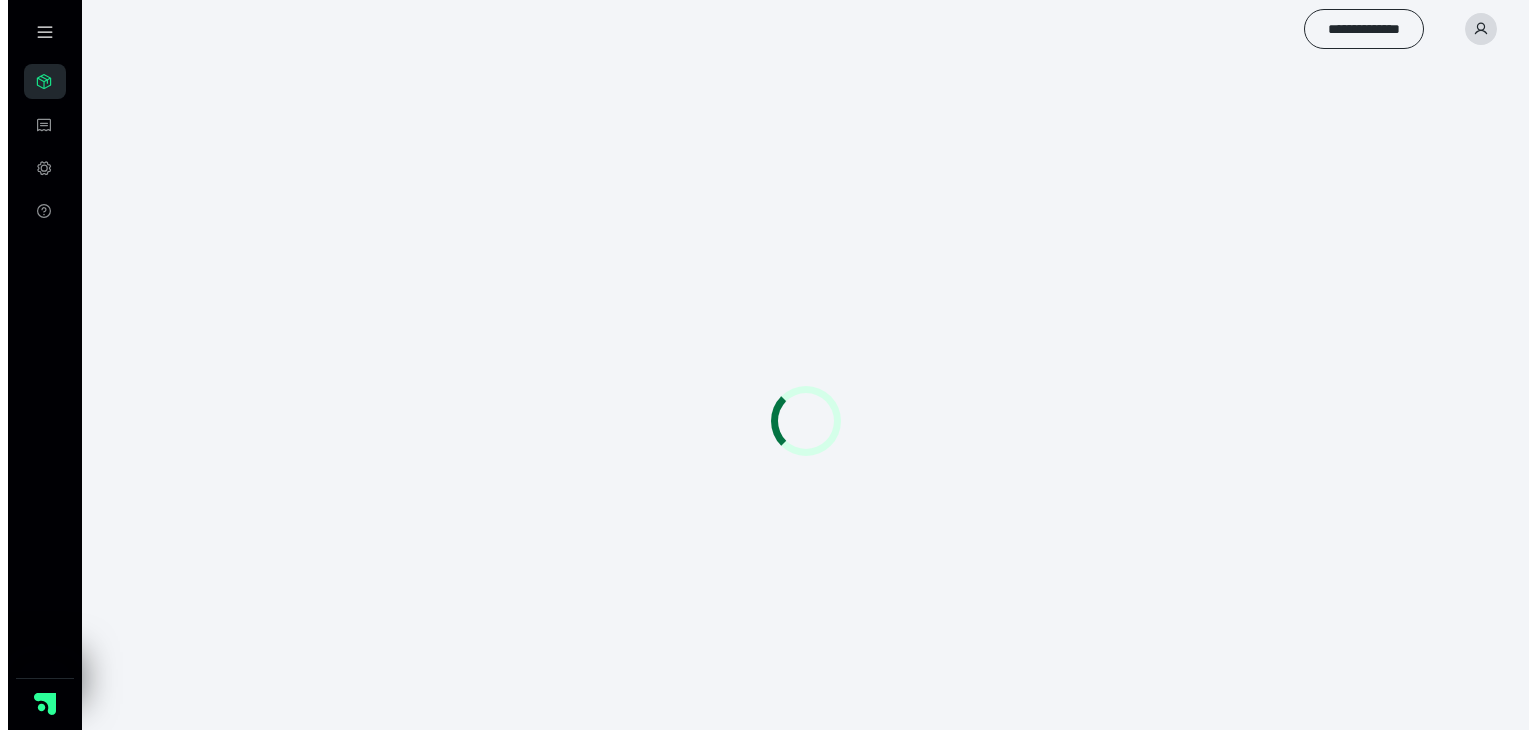 scroll, scrollTop: 0, scrollLeft: 0, axis: both 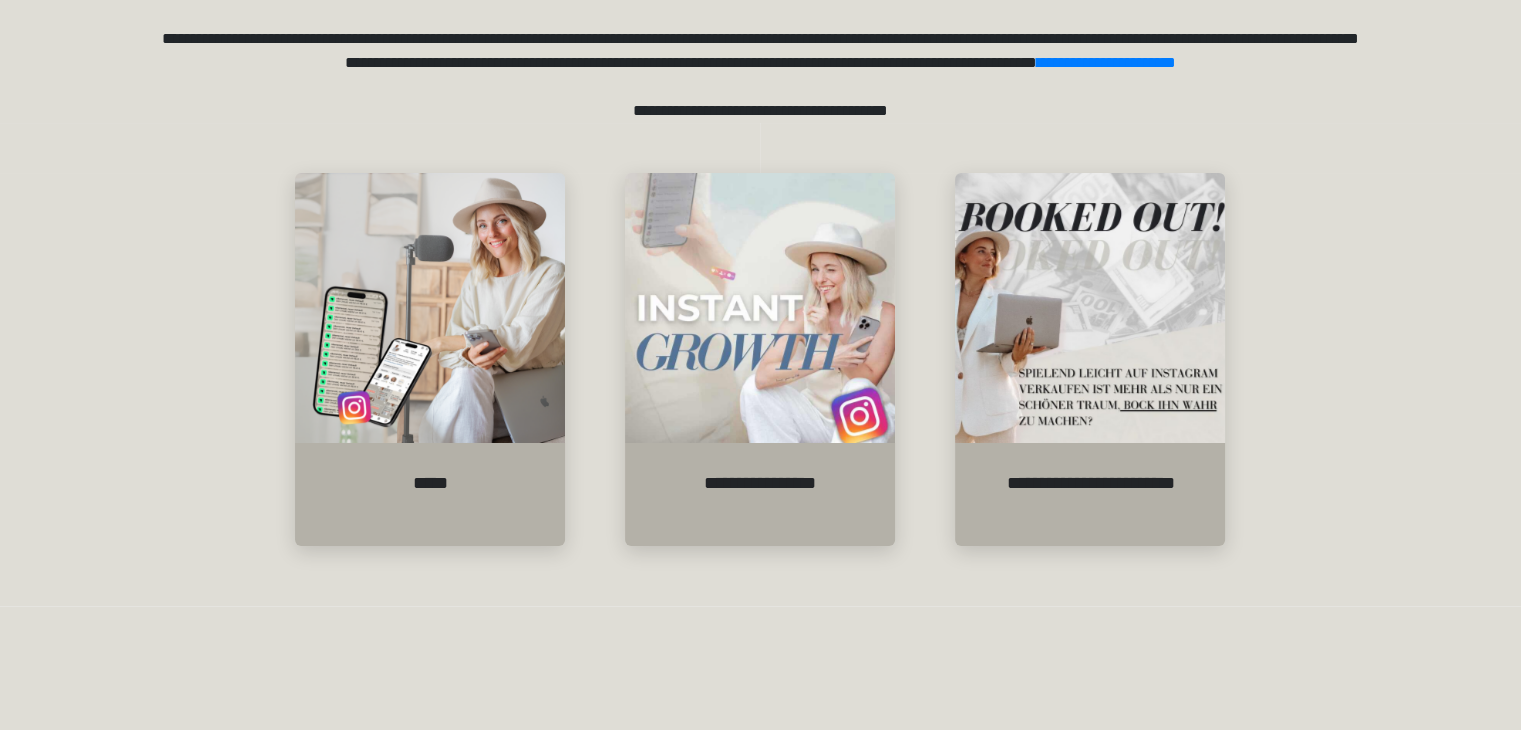 click at bounding box center (760, 308) 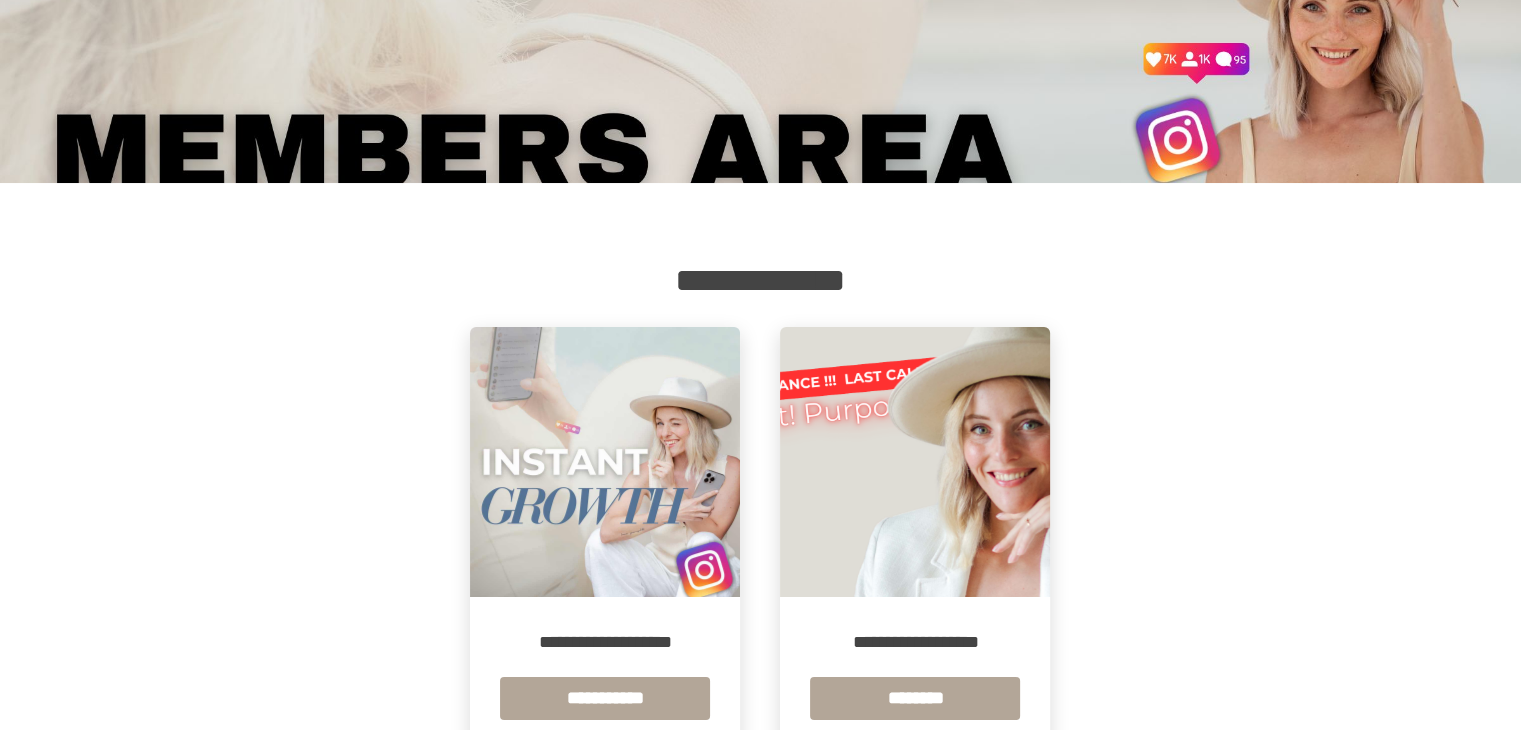 scroll, scrollTop: 177, scrollLeft: 0, axis: vertical 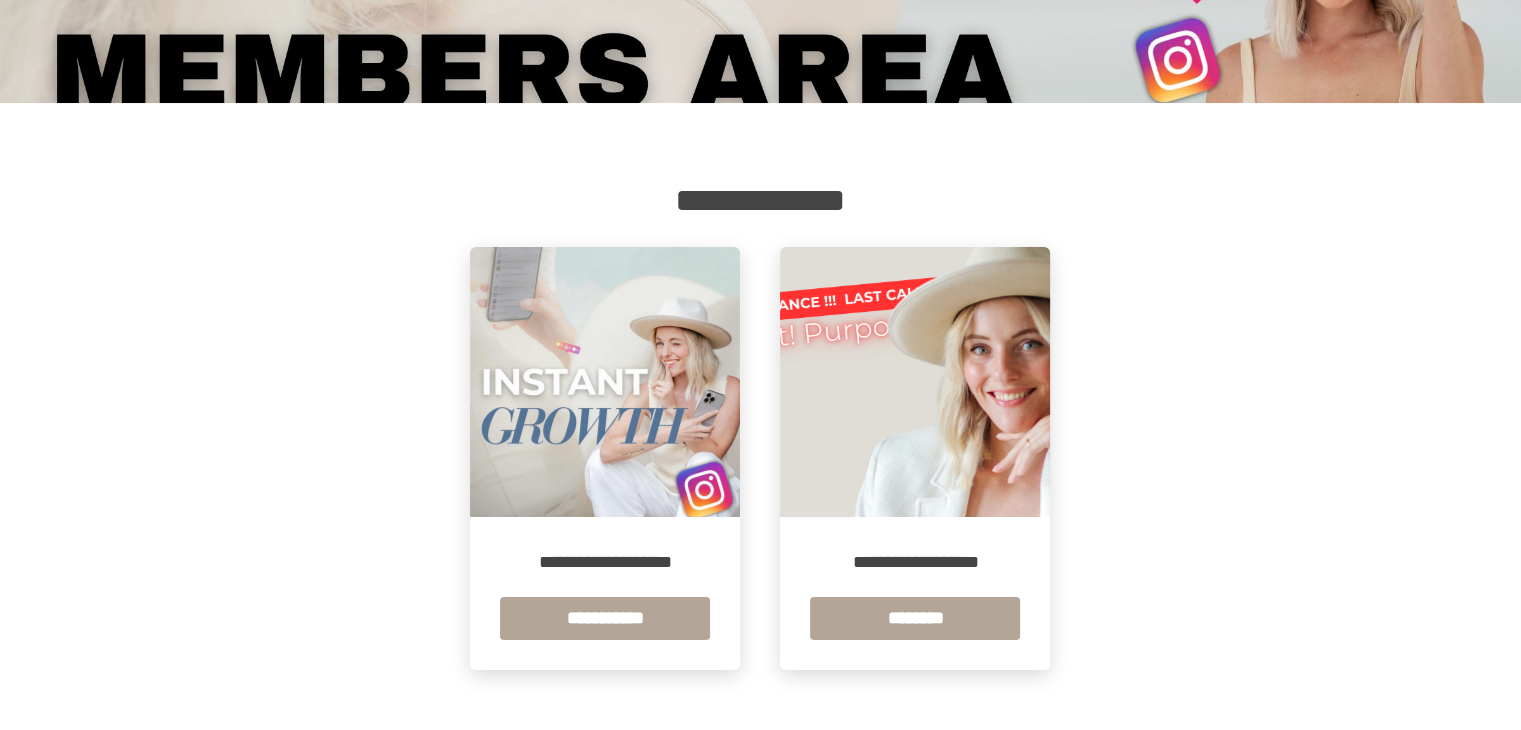 click on "**********" at bounding box center (605, 618) 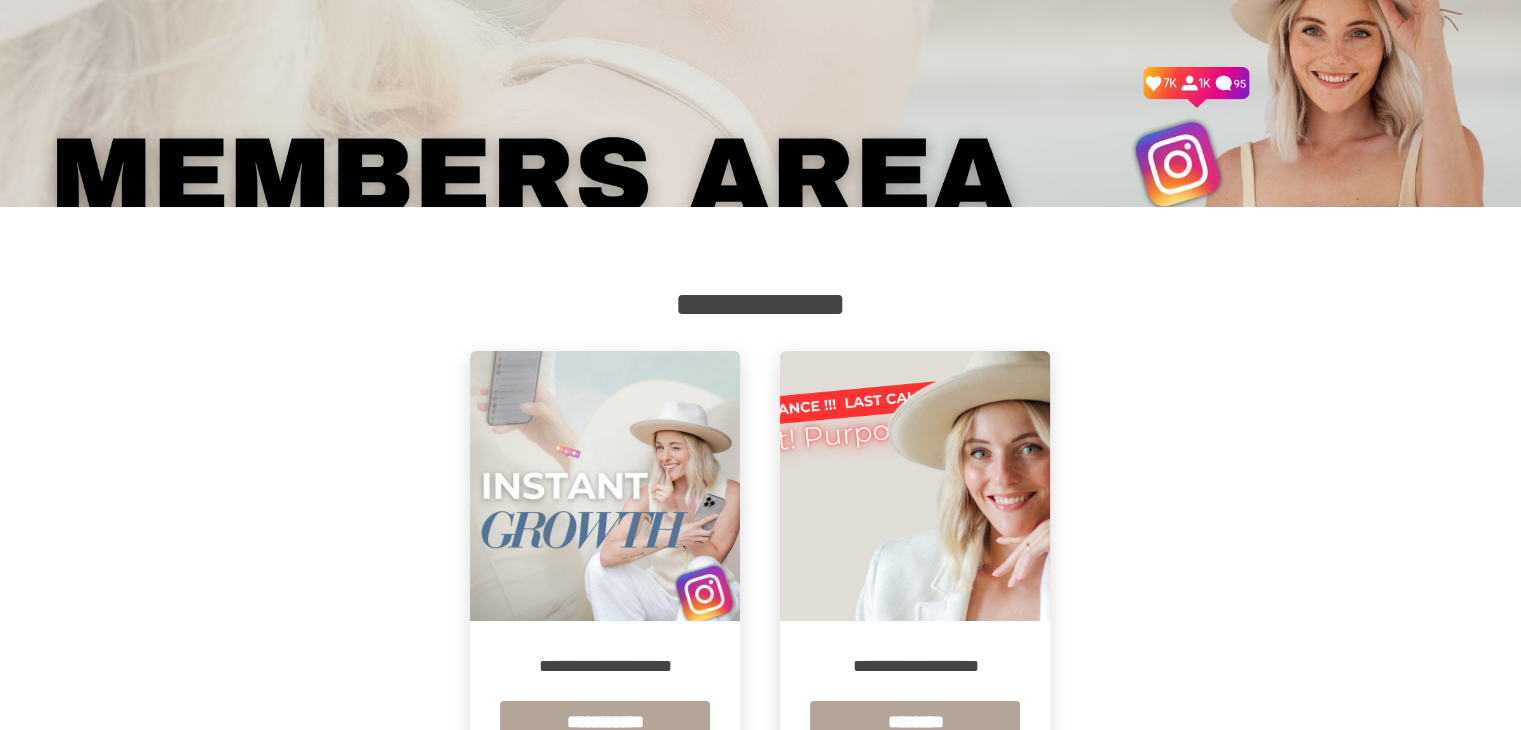 scroll, scrollTop: 177, scrollLeft: 0, axis: vertical 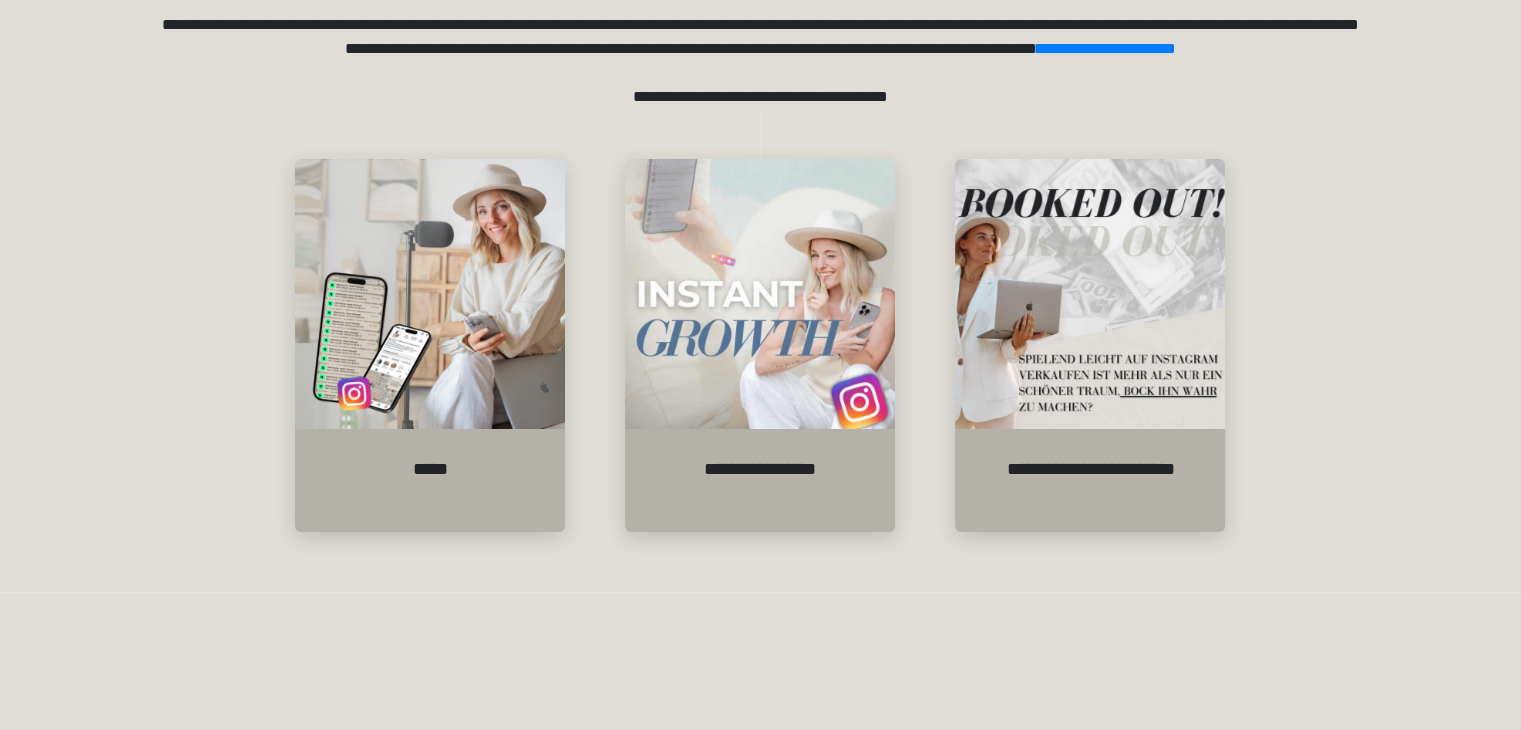 click at bounding box center [430, 294] 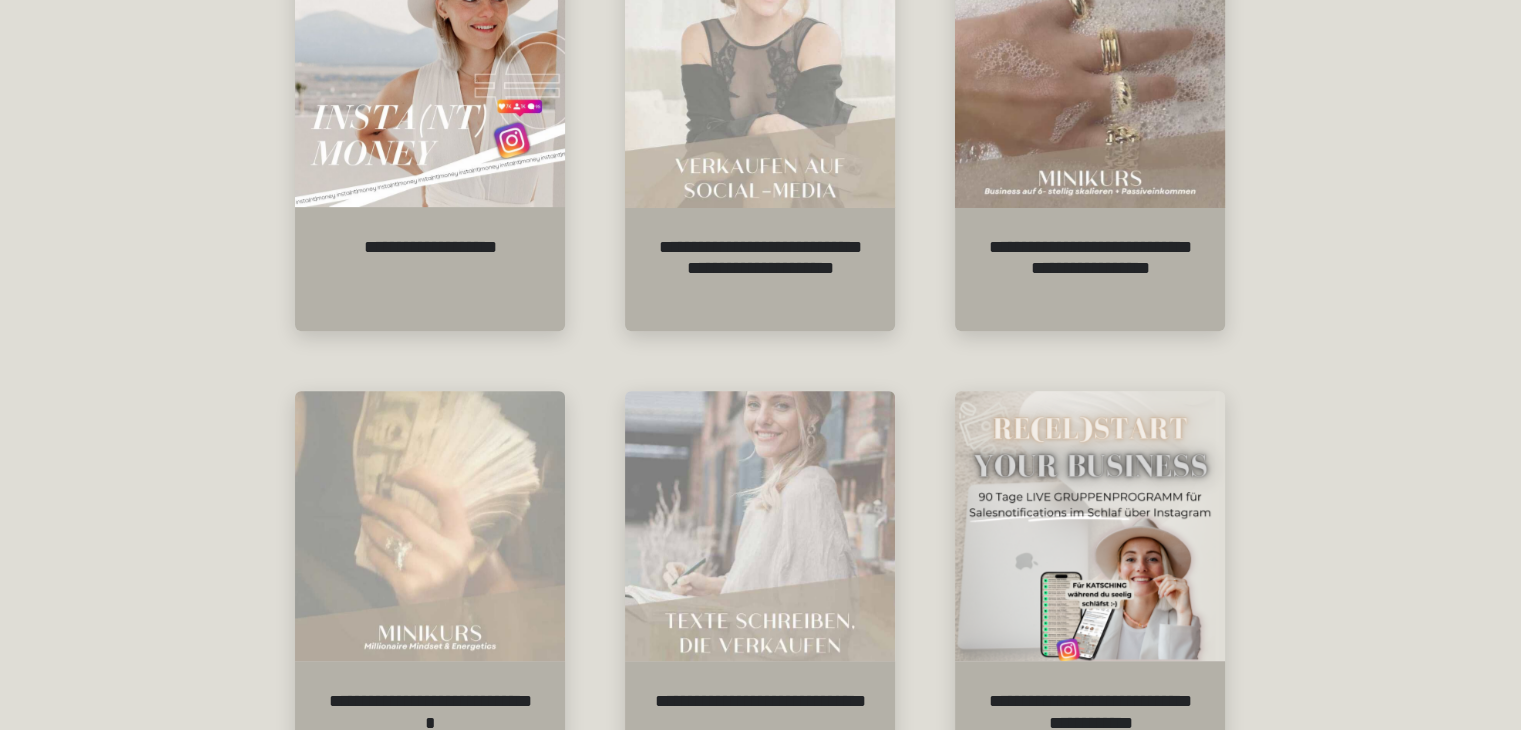 scroll, scrollTop: 900, scrollLeft: 0, axis: vertical 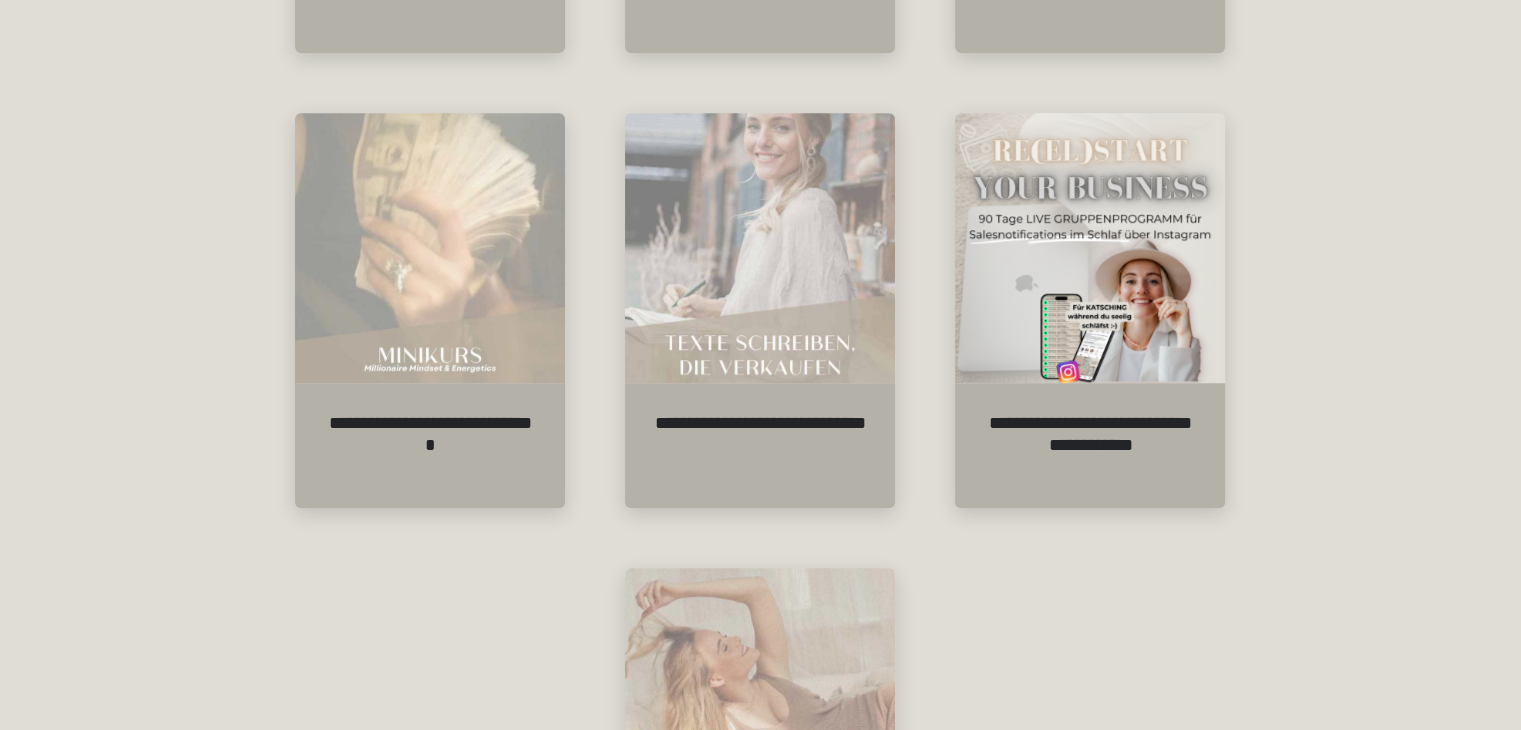 click on "**********" at bounding box center (1090, -9) 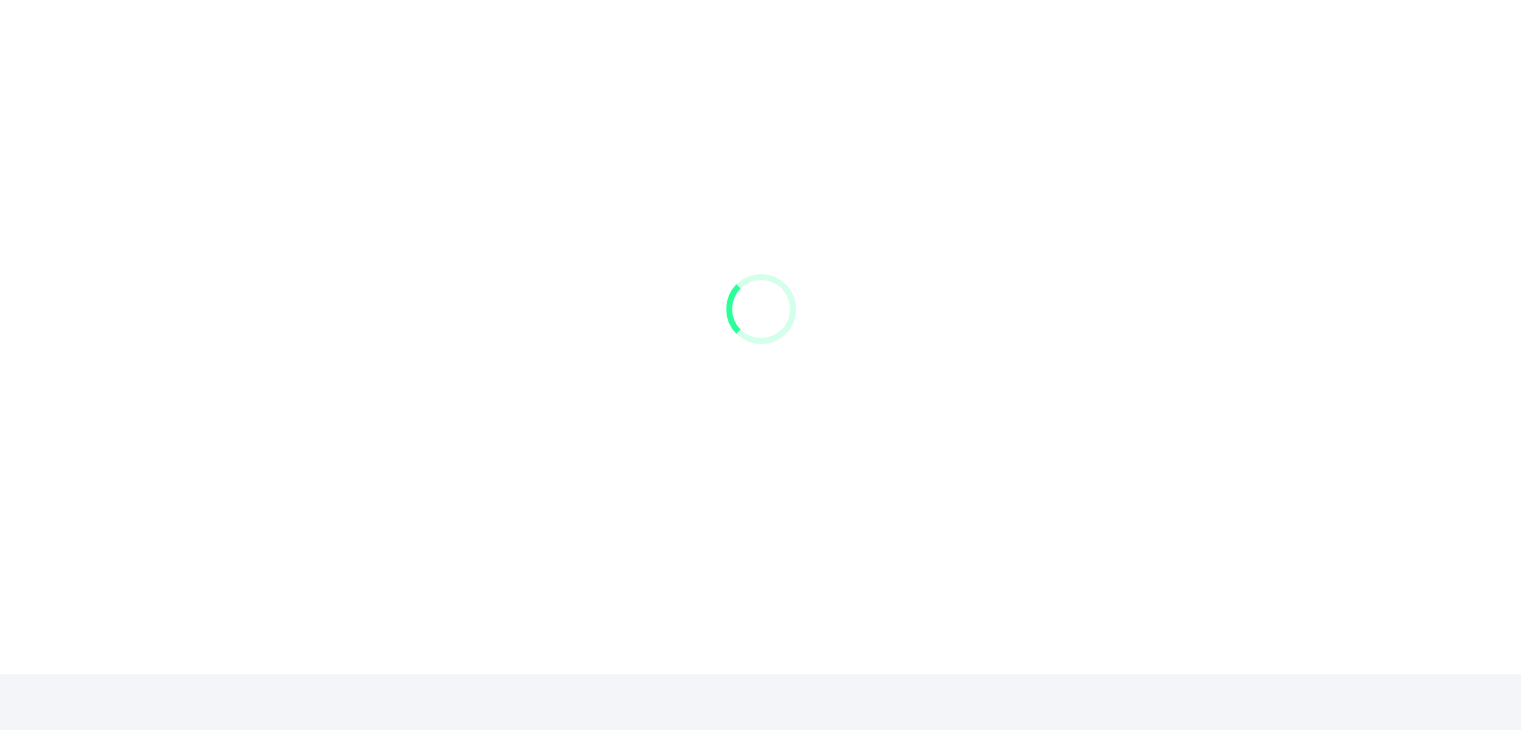 scroll, scrollTop: 0, scrollLeft: 0, axis: both 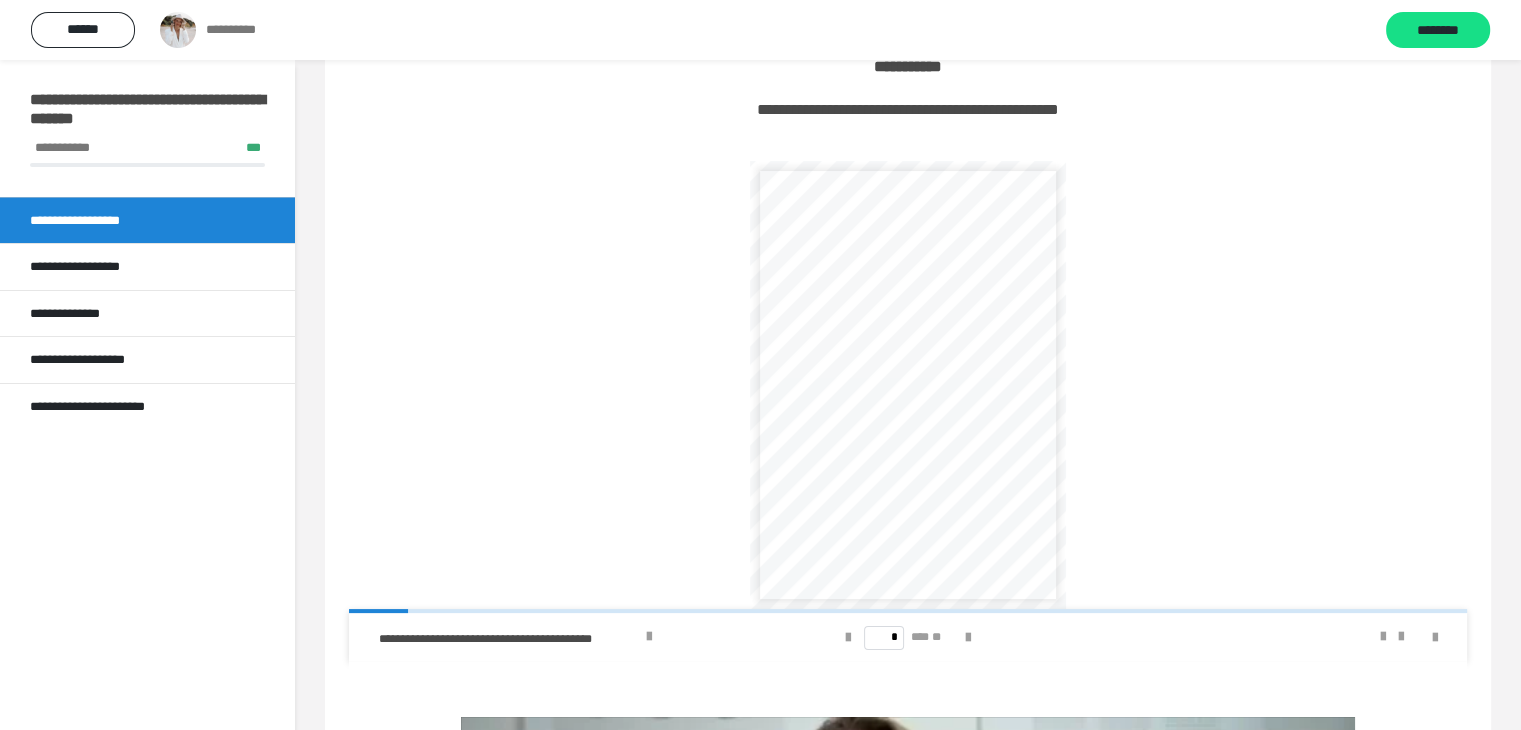 click at bounding box center [968, 638] 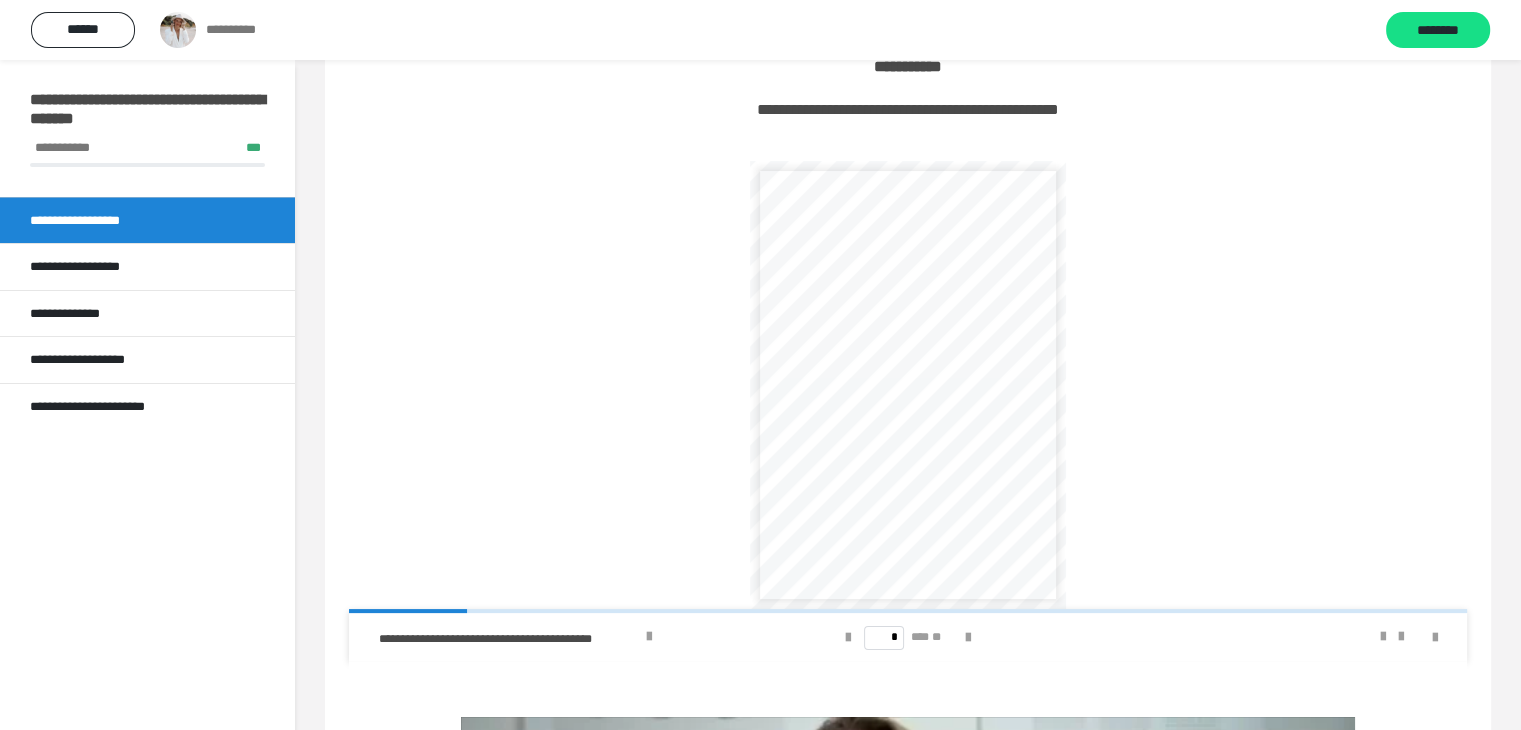 click at bounding box center [968, 638] 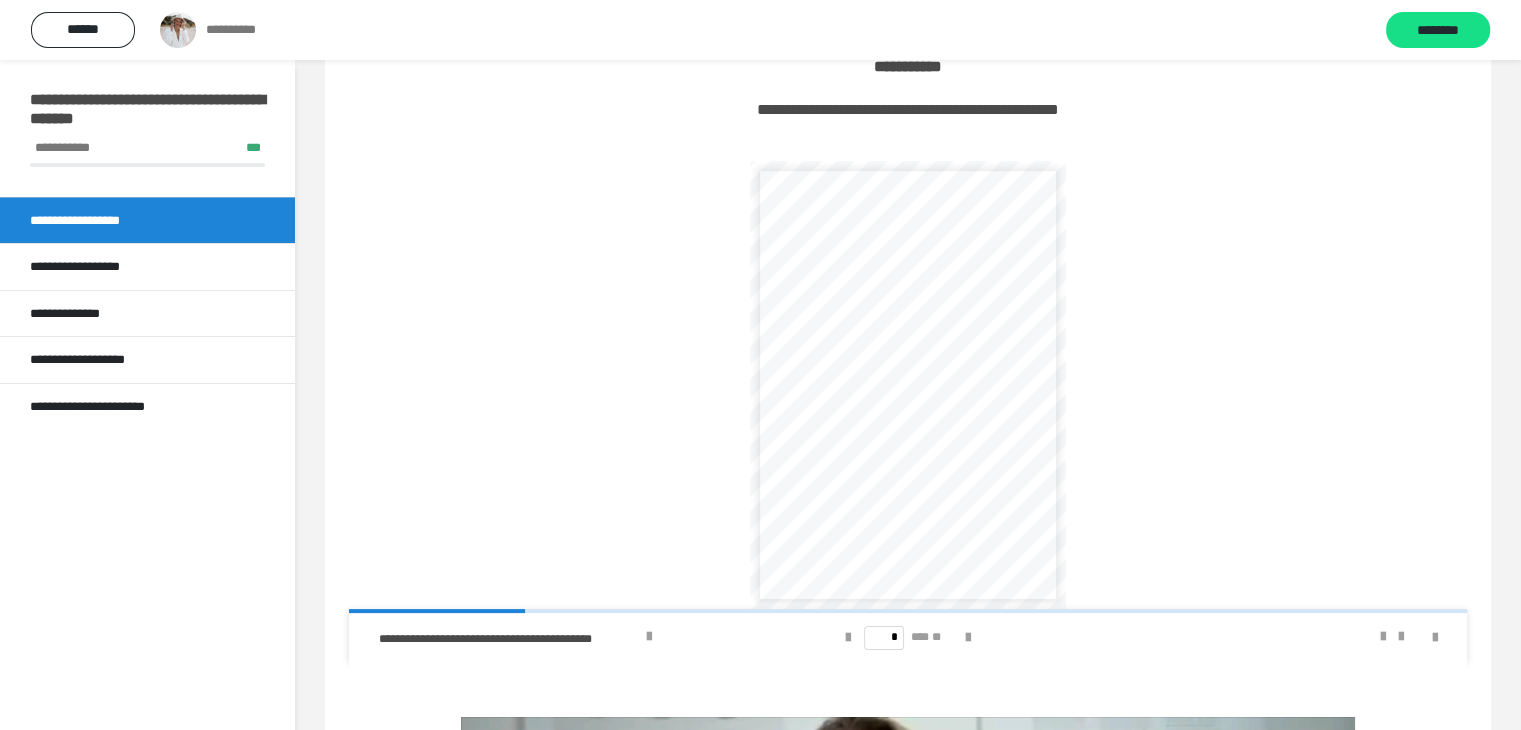 click at bounding box center [968, 638] 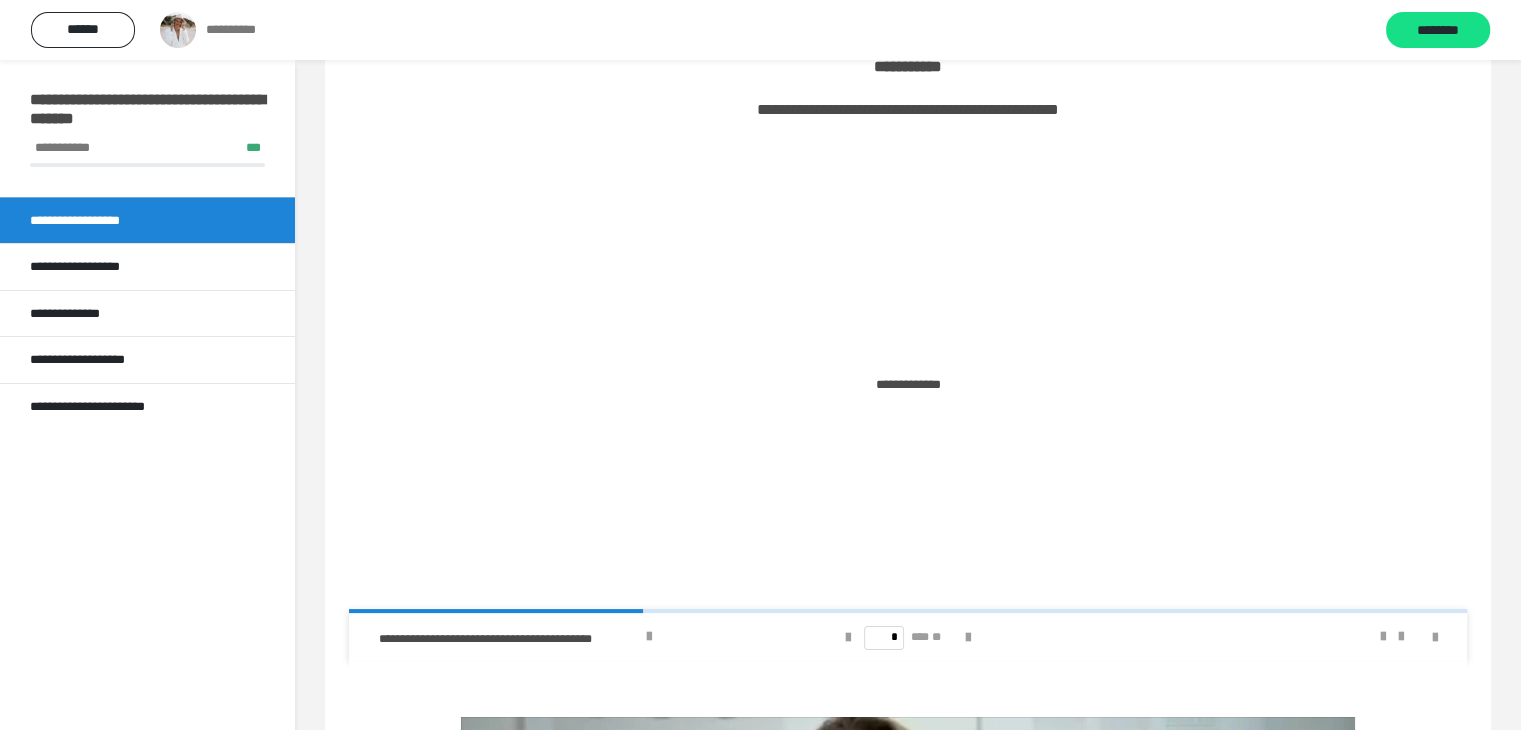 click at bounding box center [968, 638] 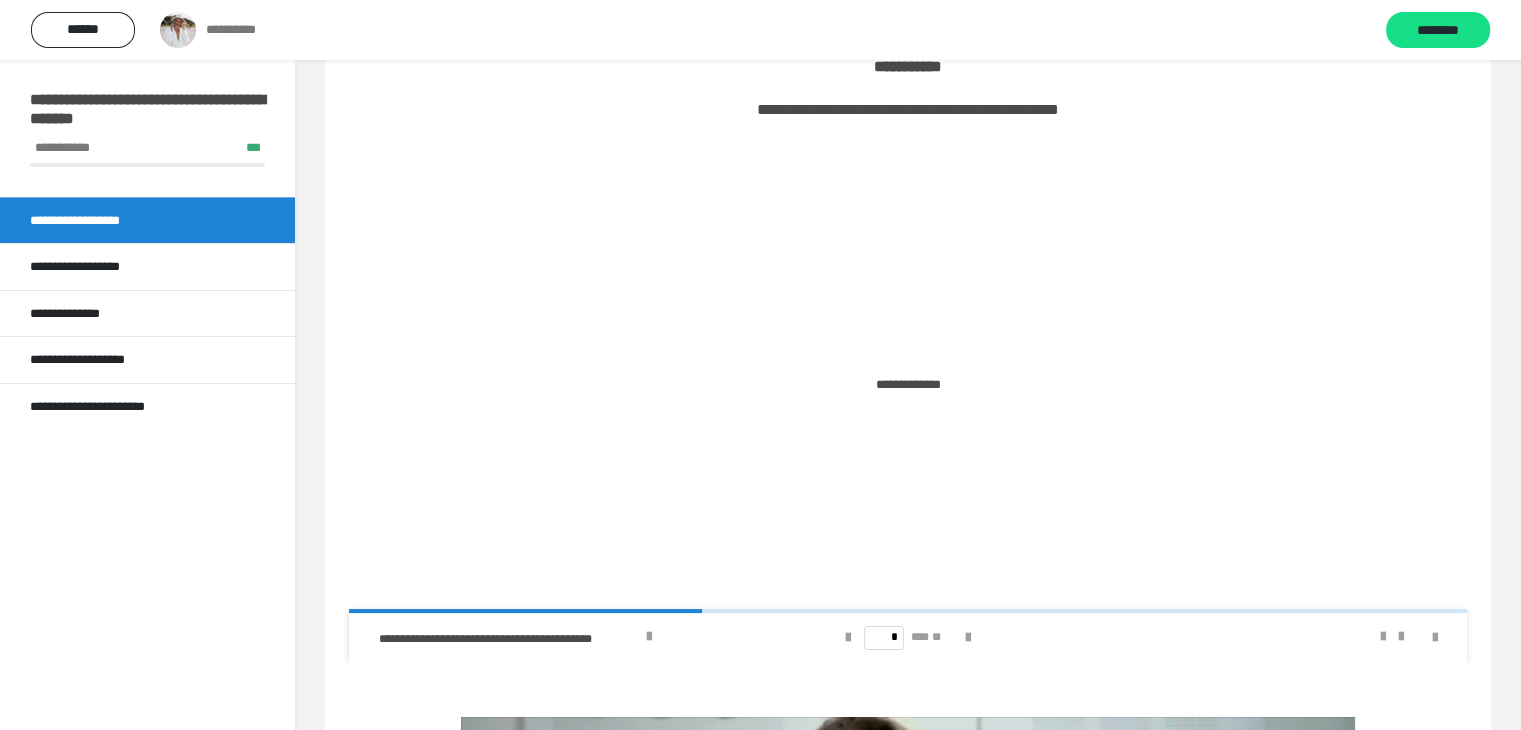 click at bounding box center [968, 638] 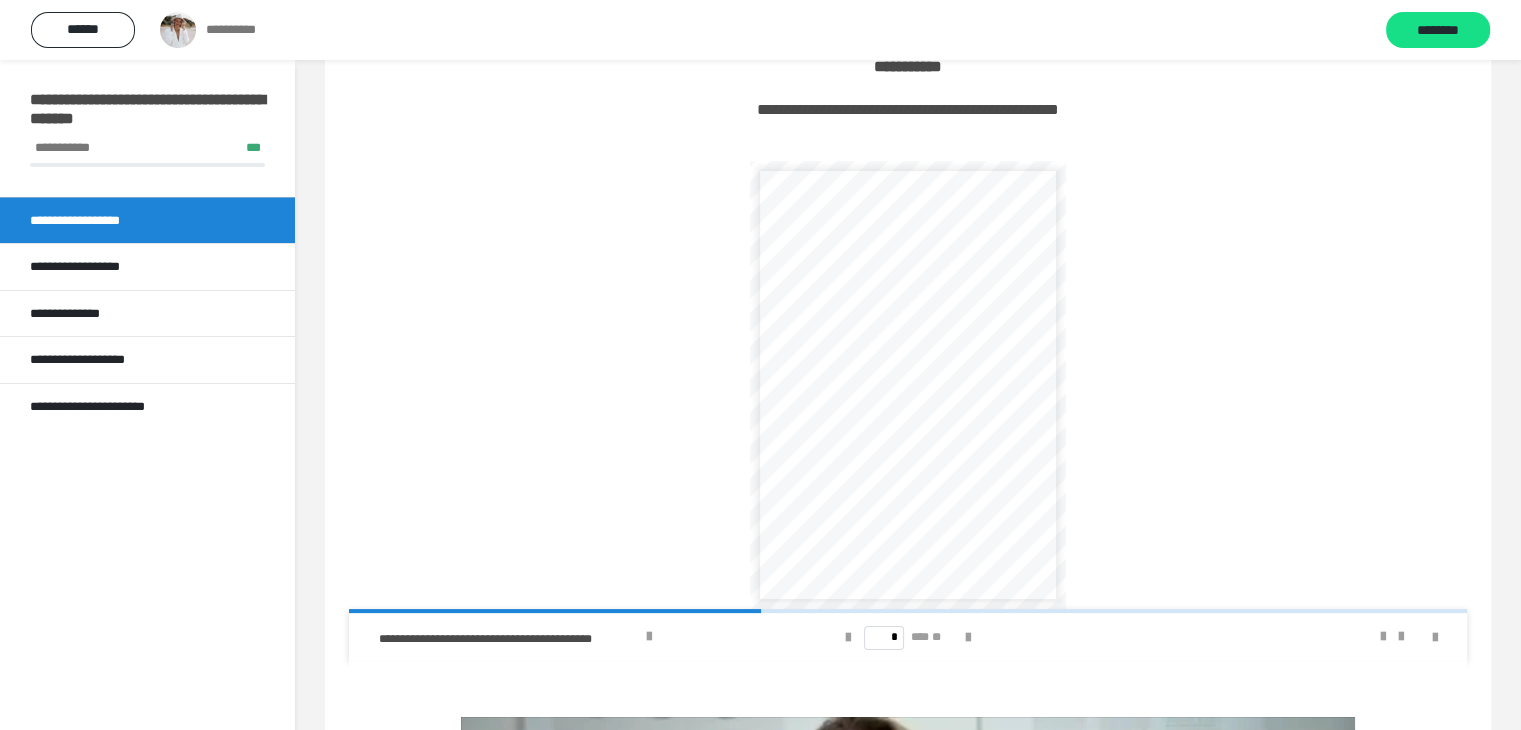 click at bounding box center (968, 638) 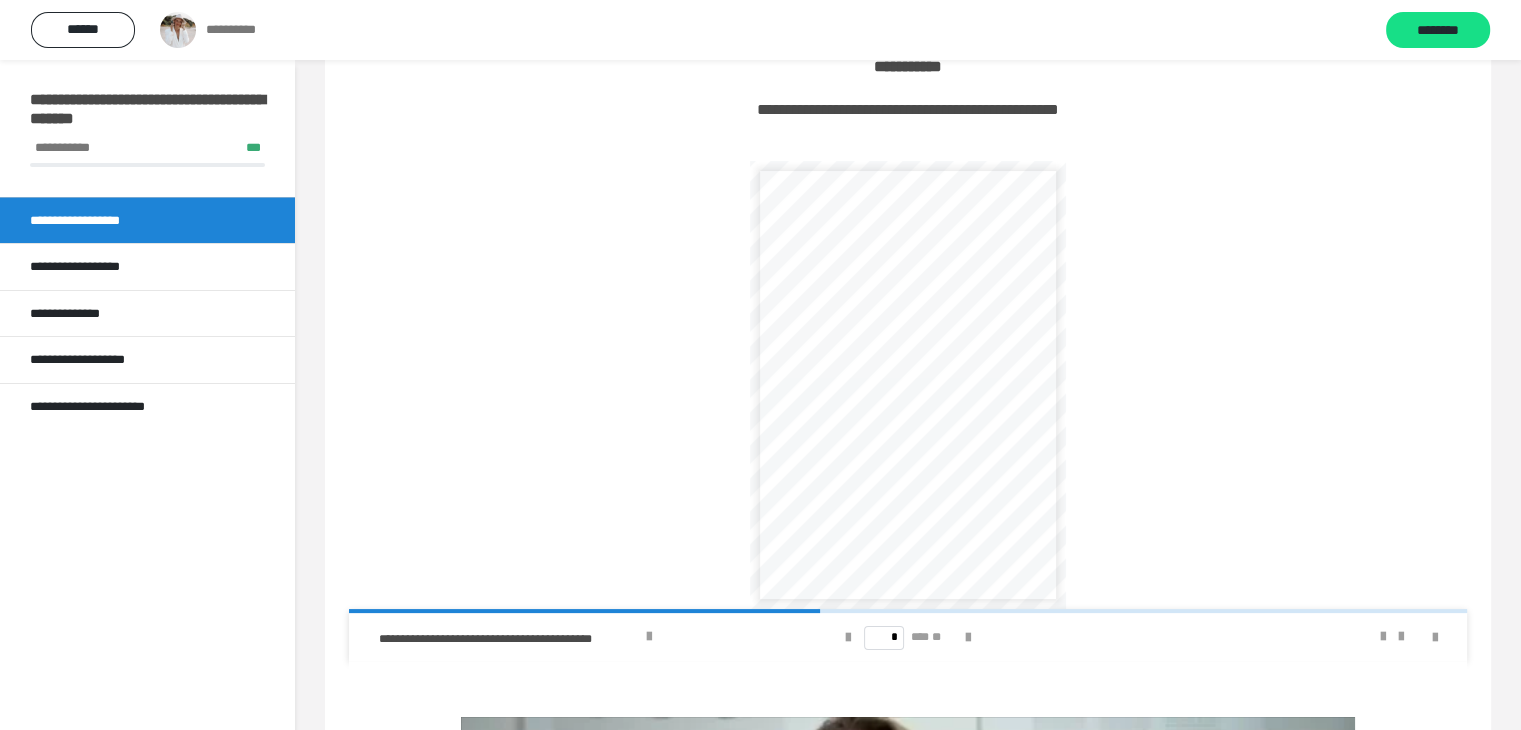 click on "**********" at bounding box center (147, 266) 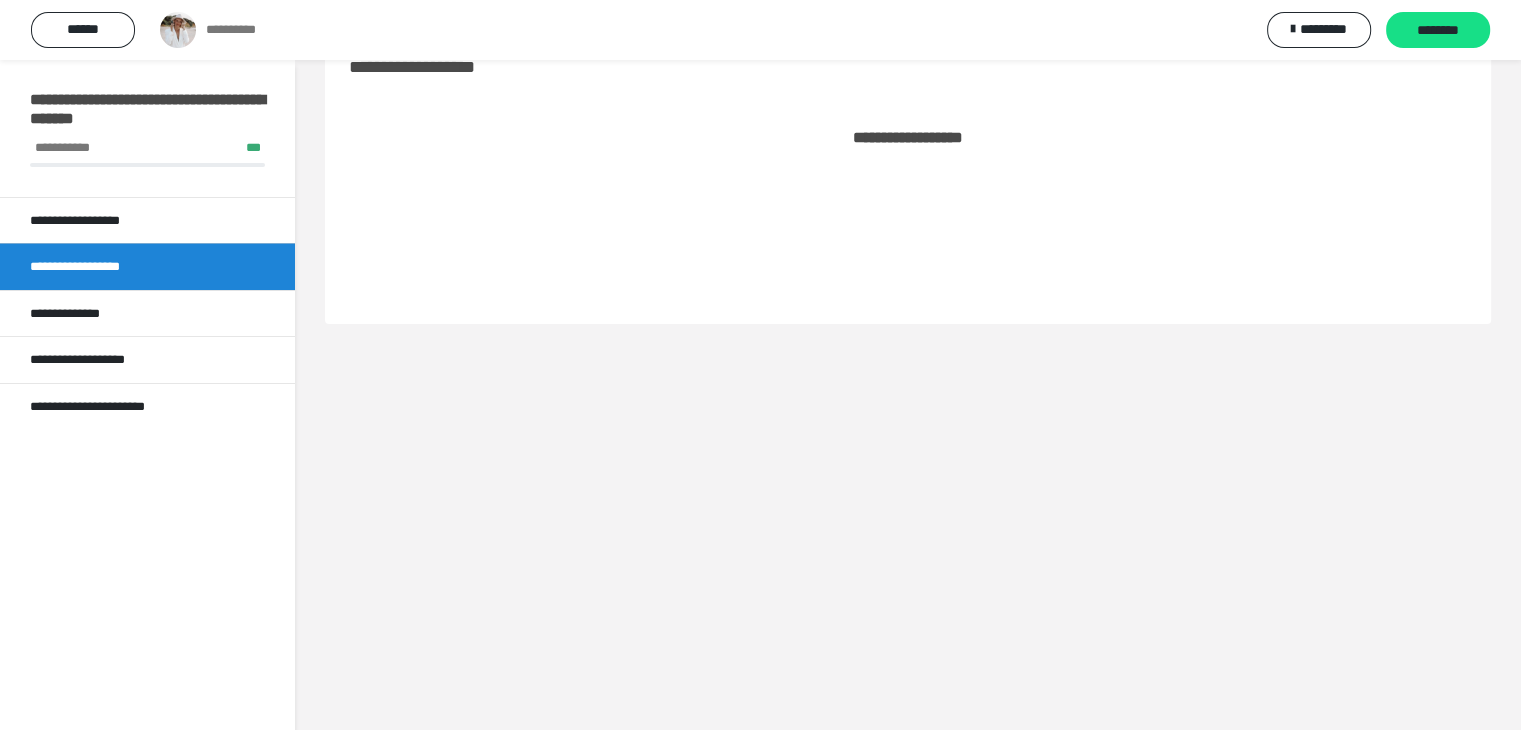 scroll, scrollTop: 60, scrollLeft: 0, axis: vertical 